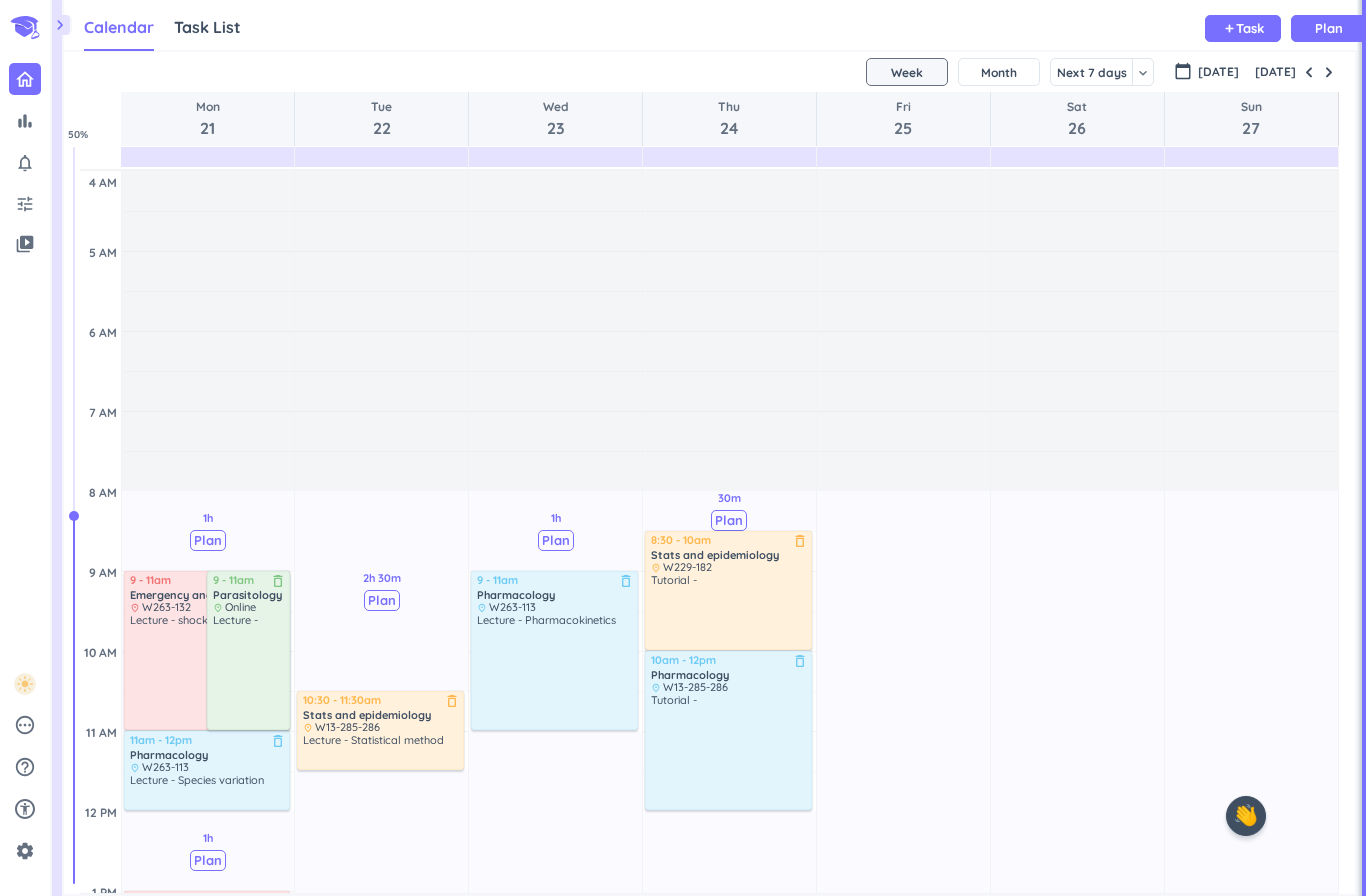 scroll, scrollTop: 0, scrollLeft: 0, axis: both 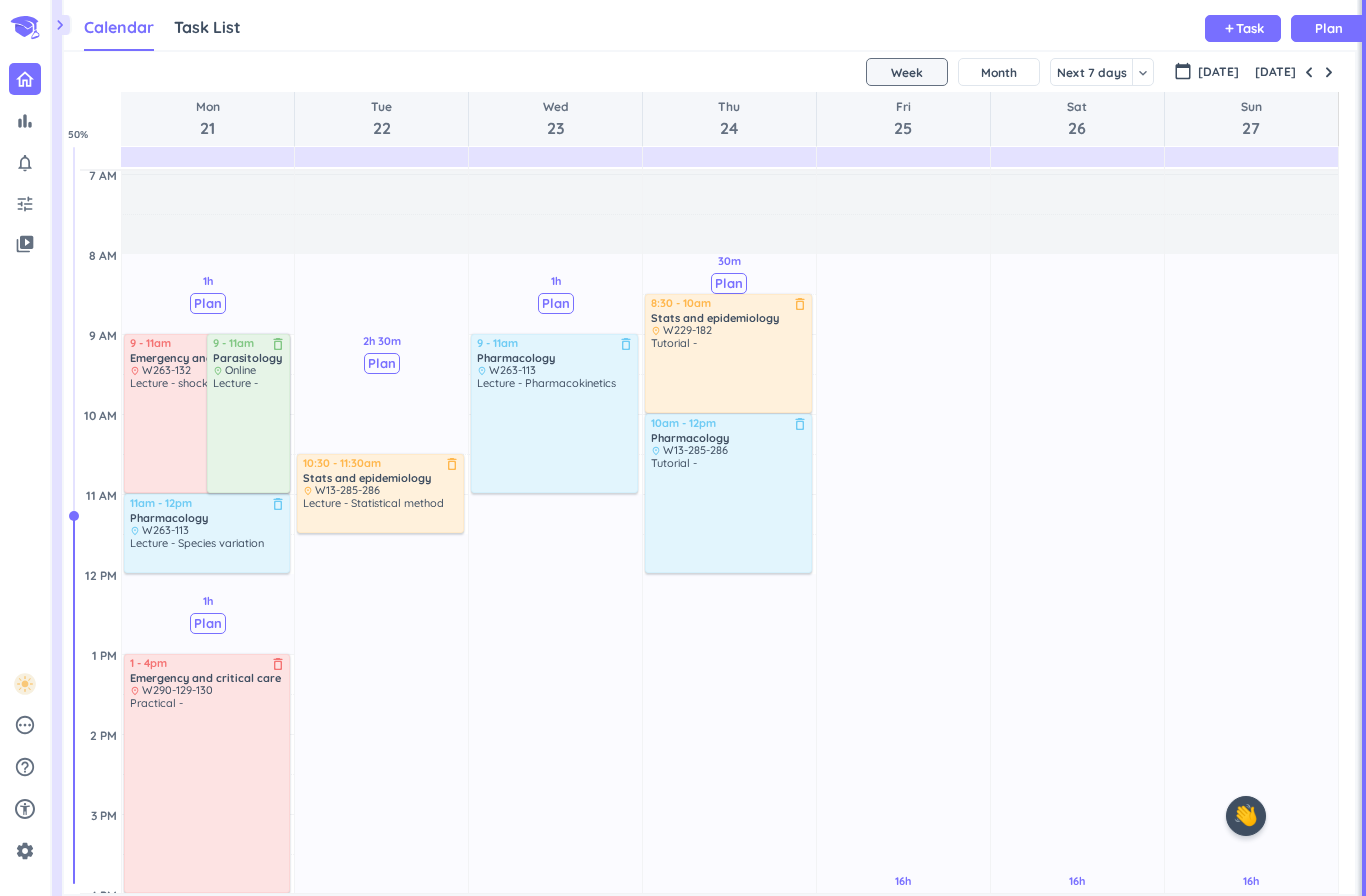 click on "Task" at bounding box center [1250, 28] 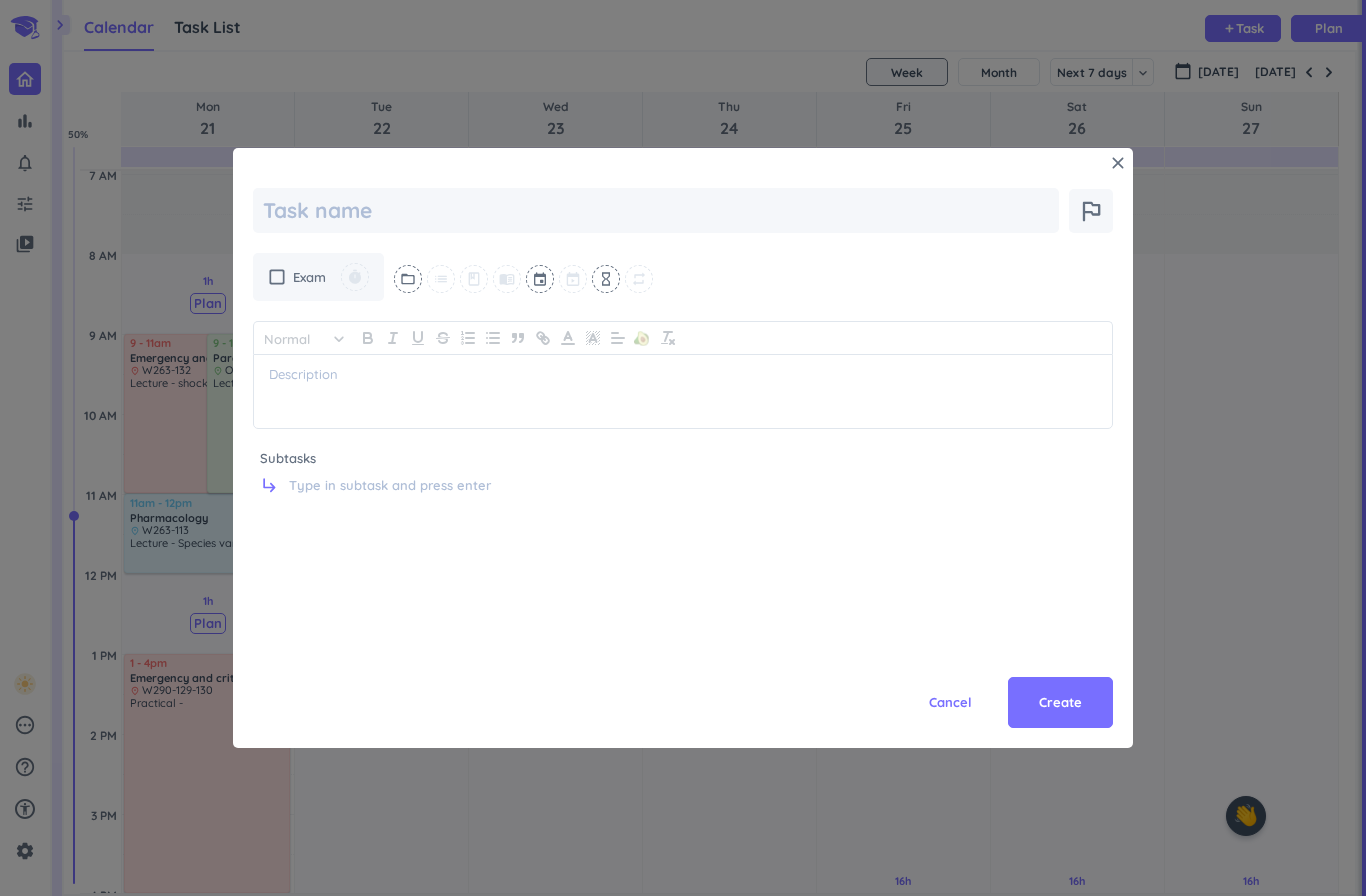 click on "close" at bounding box center (1118, 163) 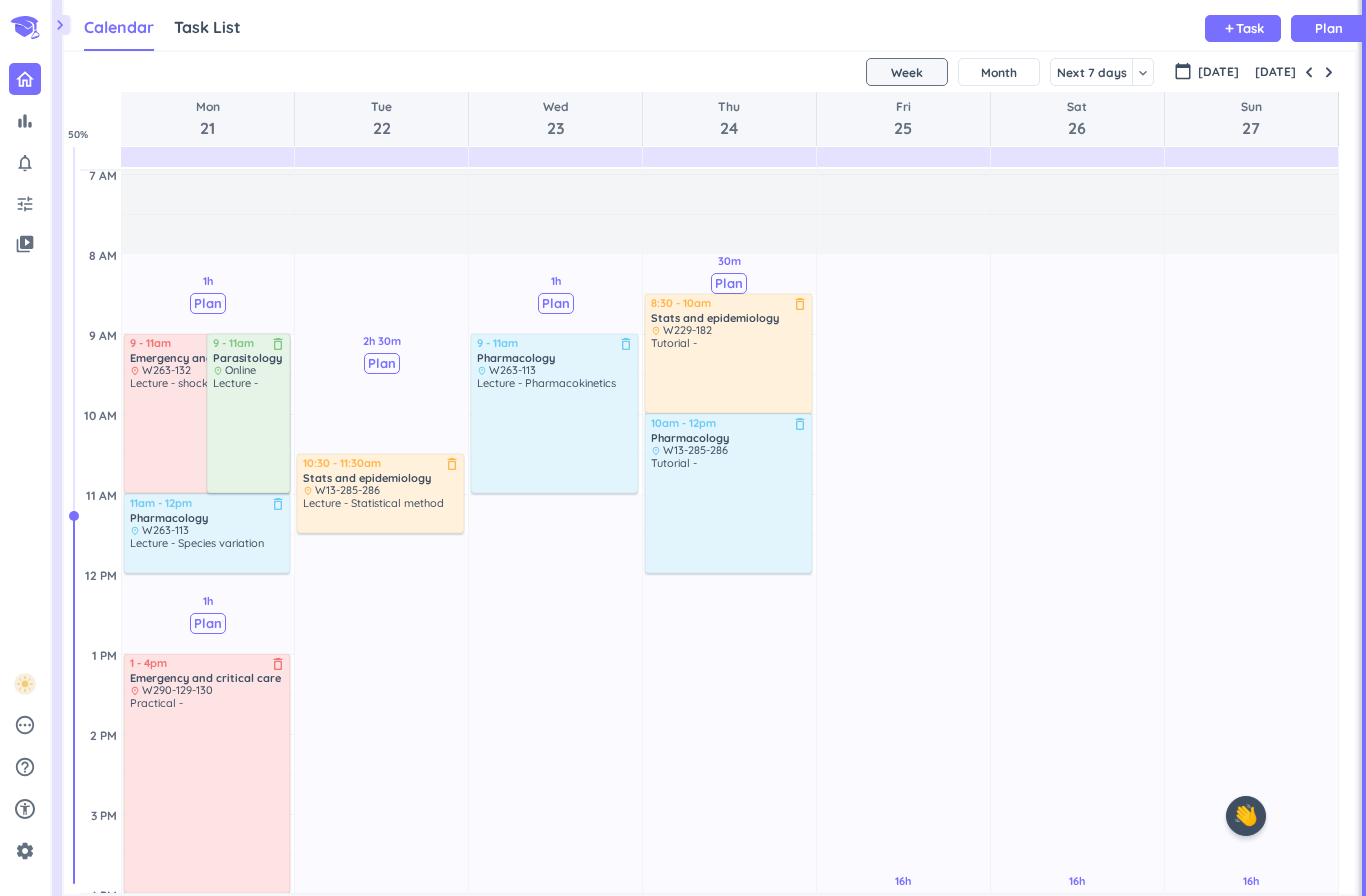 click on "[DATE]" at bounding box center (709, 72) 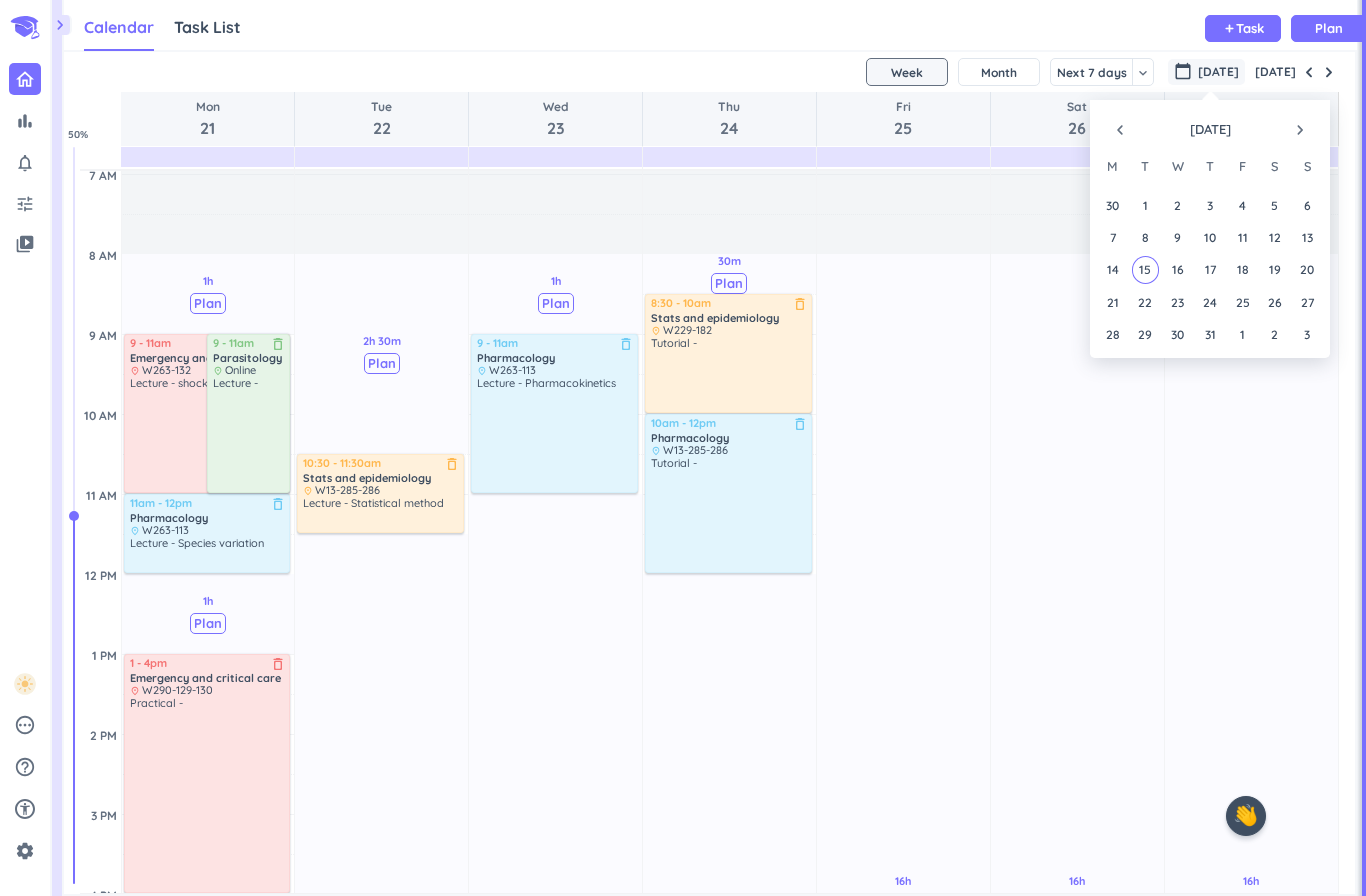 click on "navigate_next" at bounding box center [1300, 130] 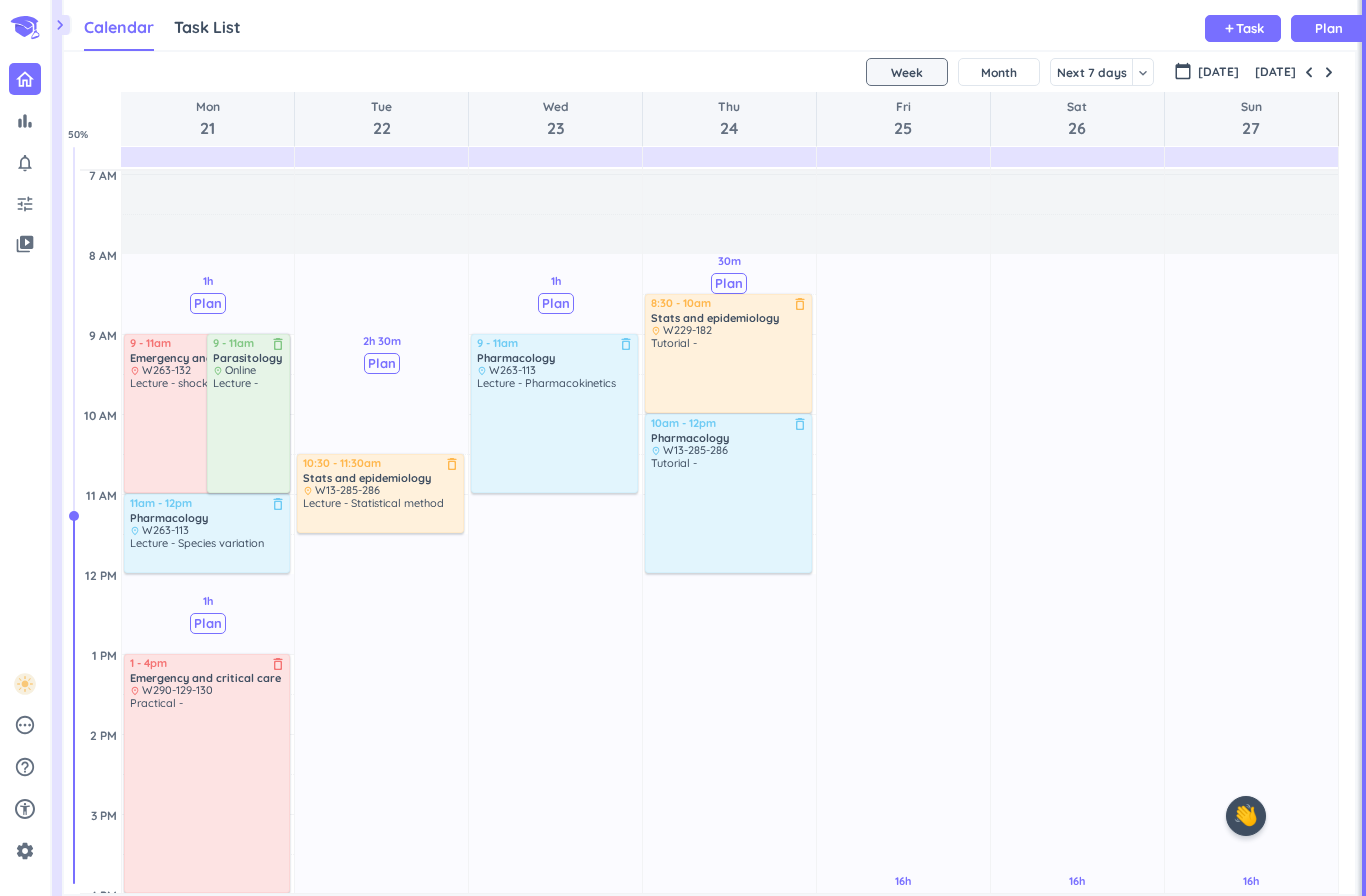 click on "16h  Past due Plan" at bounding box center (1077, 894) 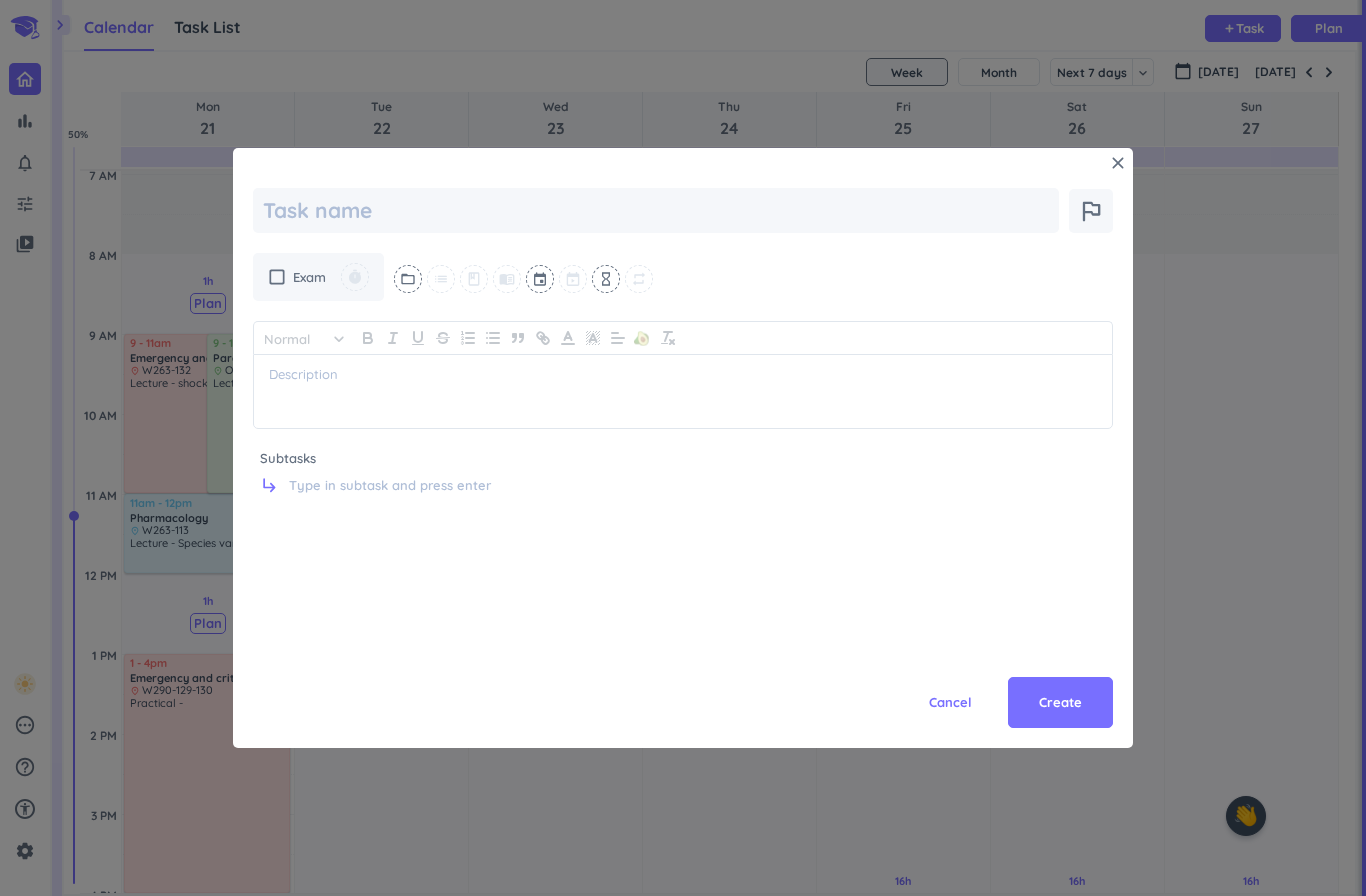 type on "x" 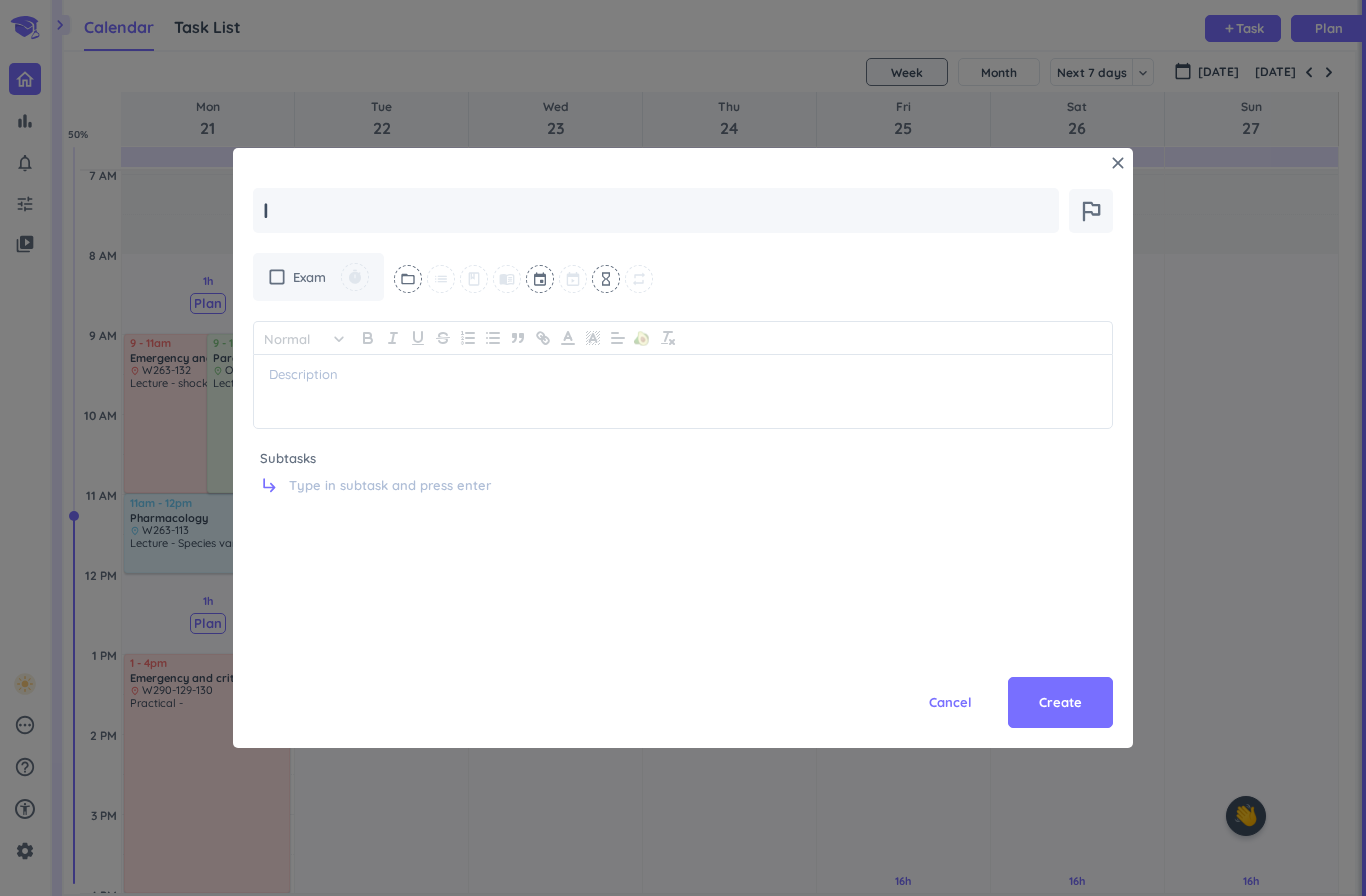 type on "x" 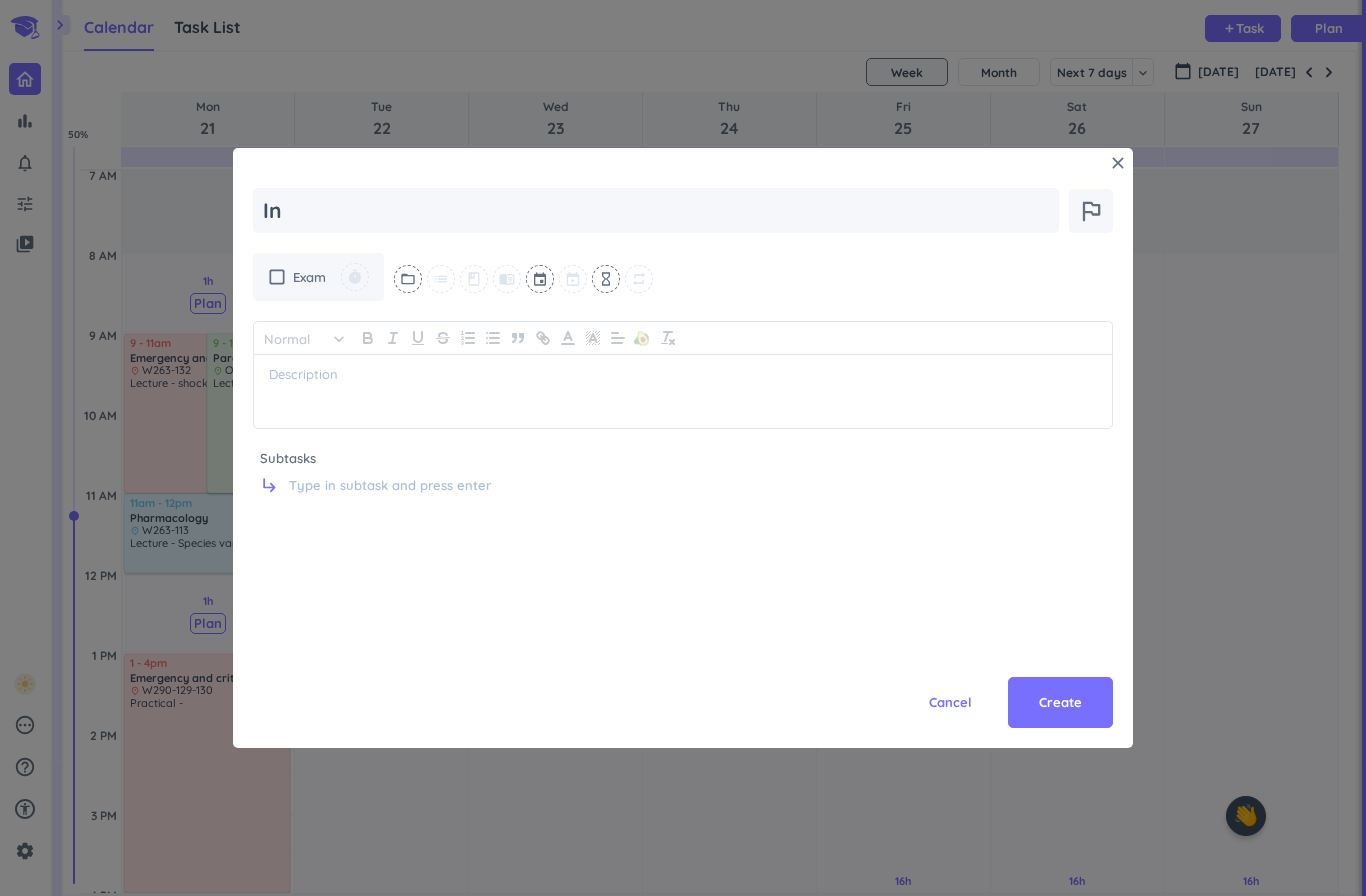 type on "Int" 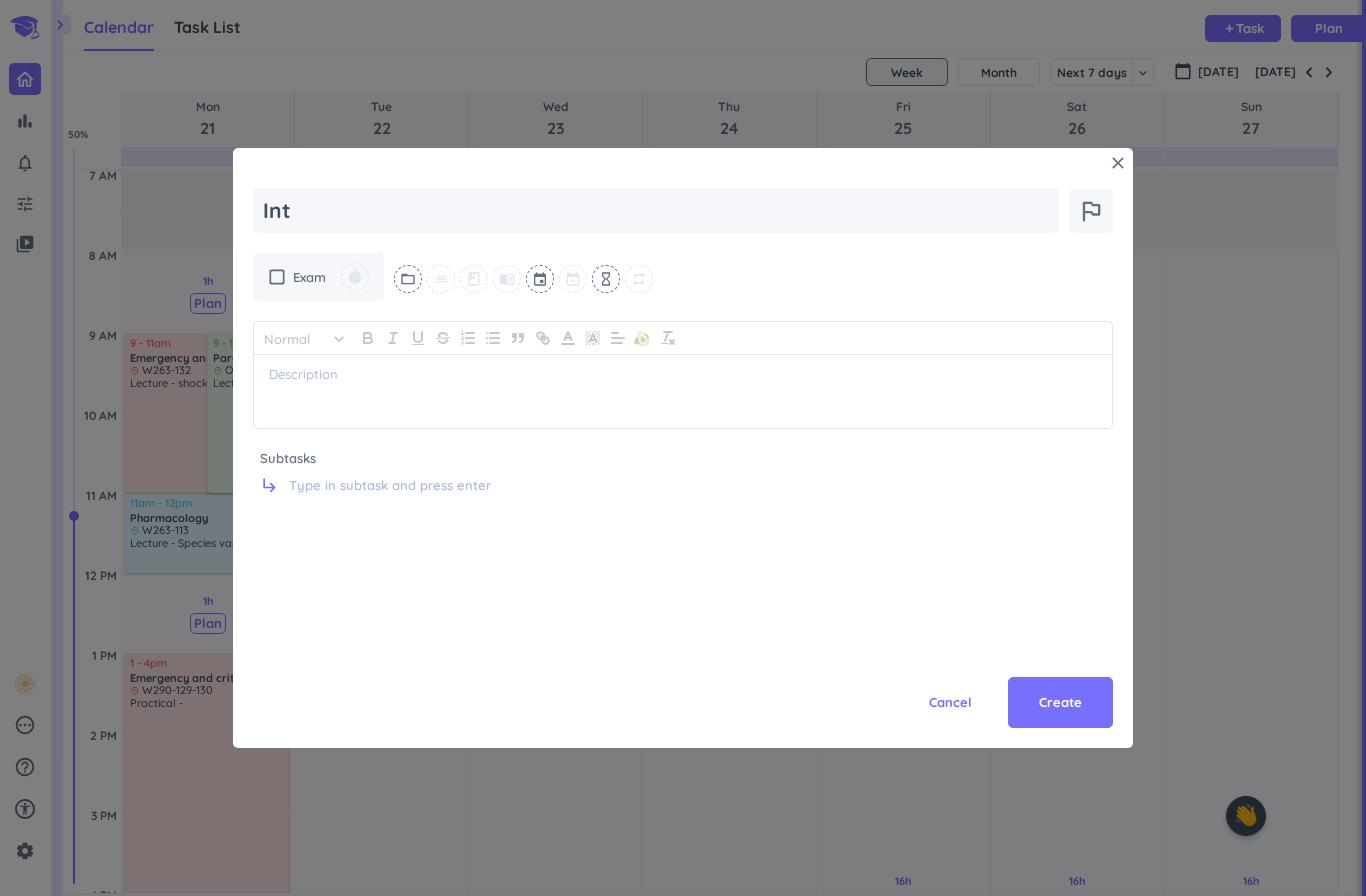 type on "x" 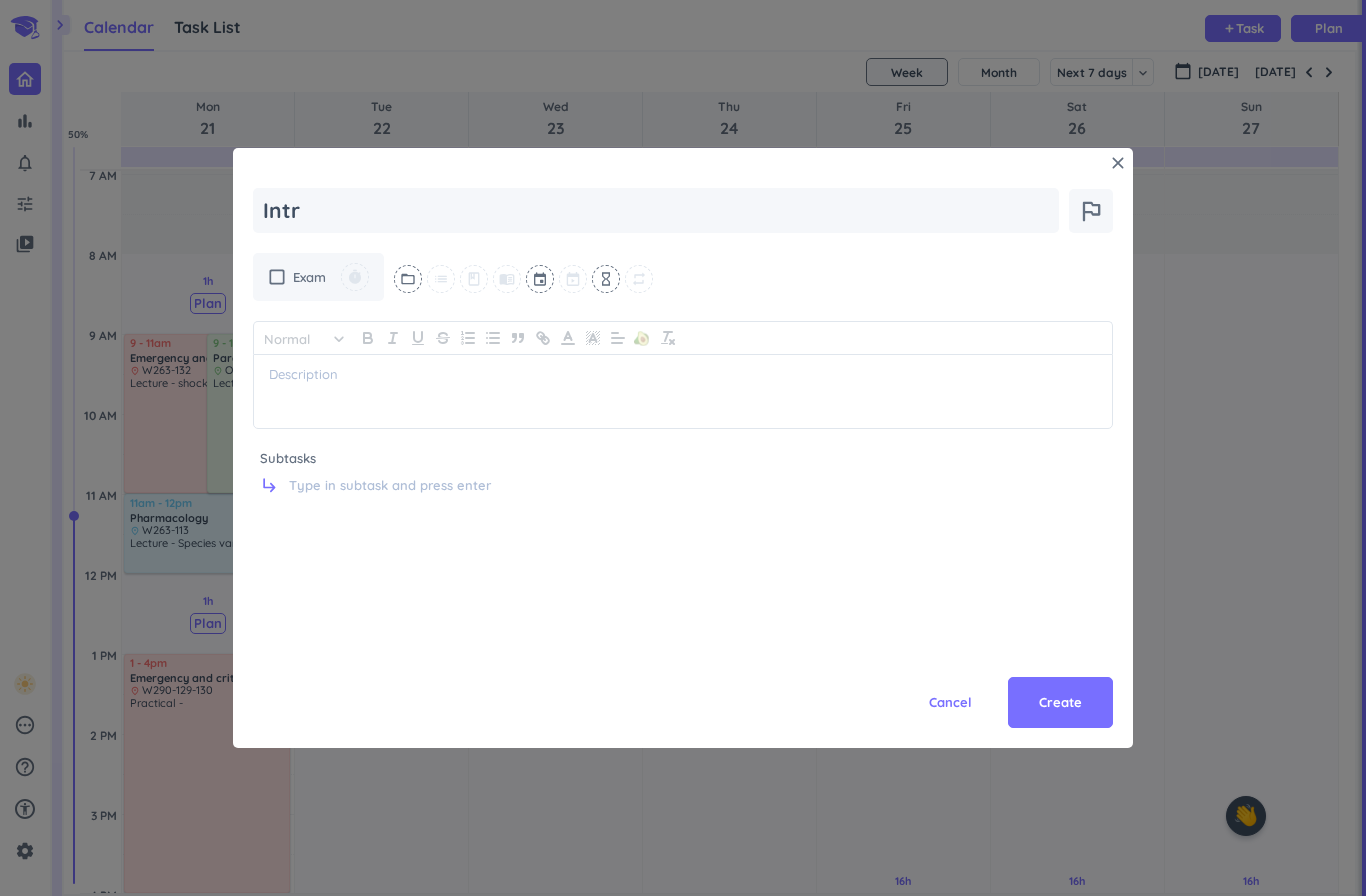 type on "x" 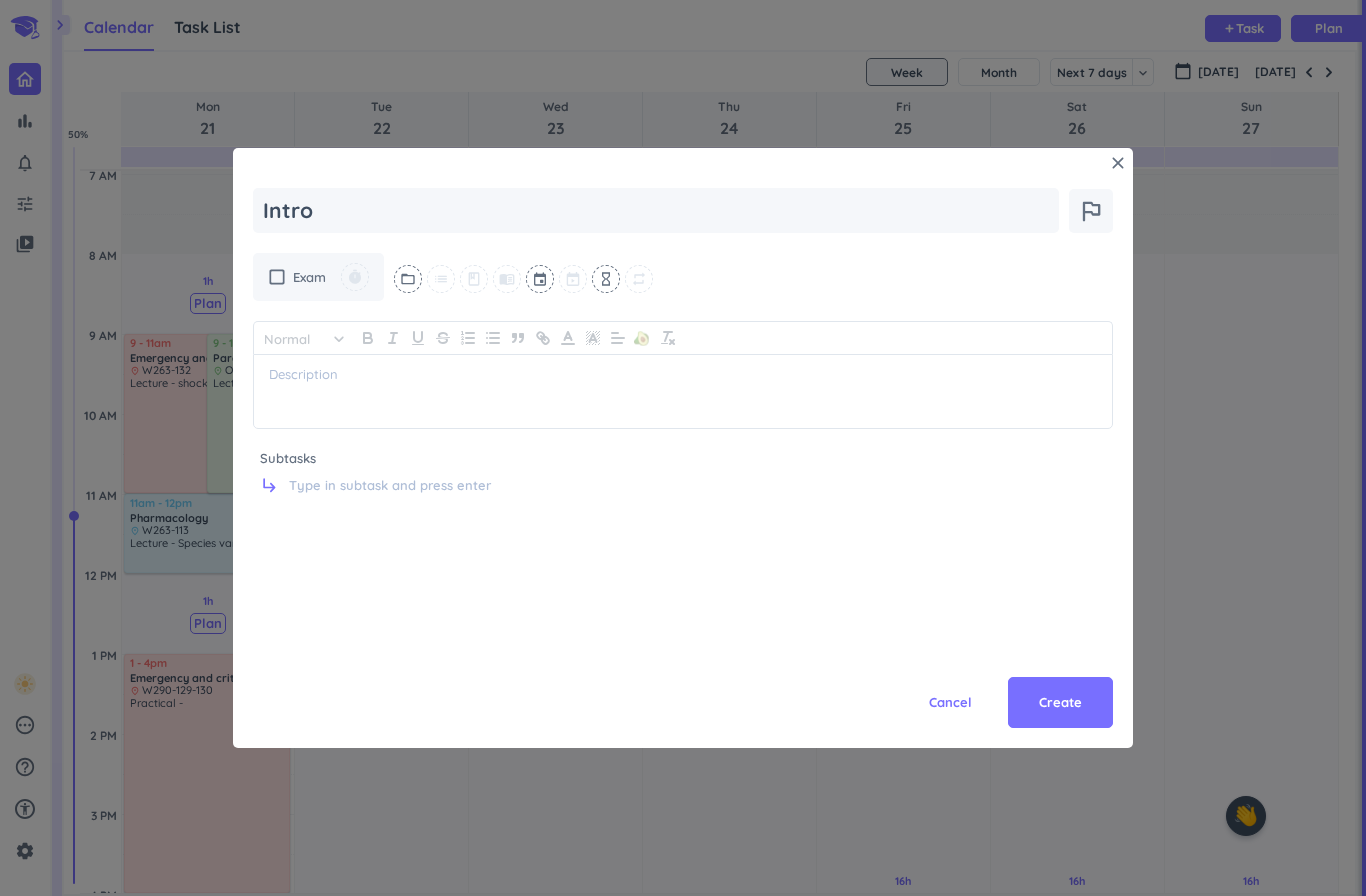 type on "Intro" 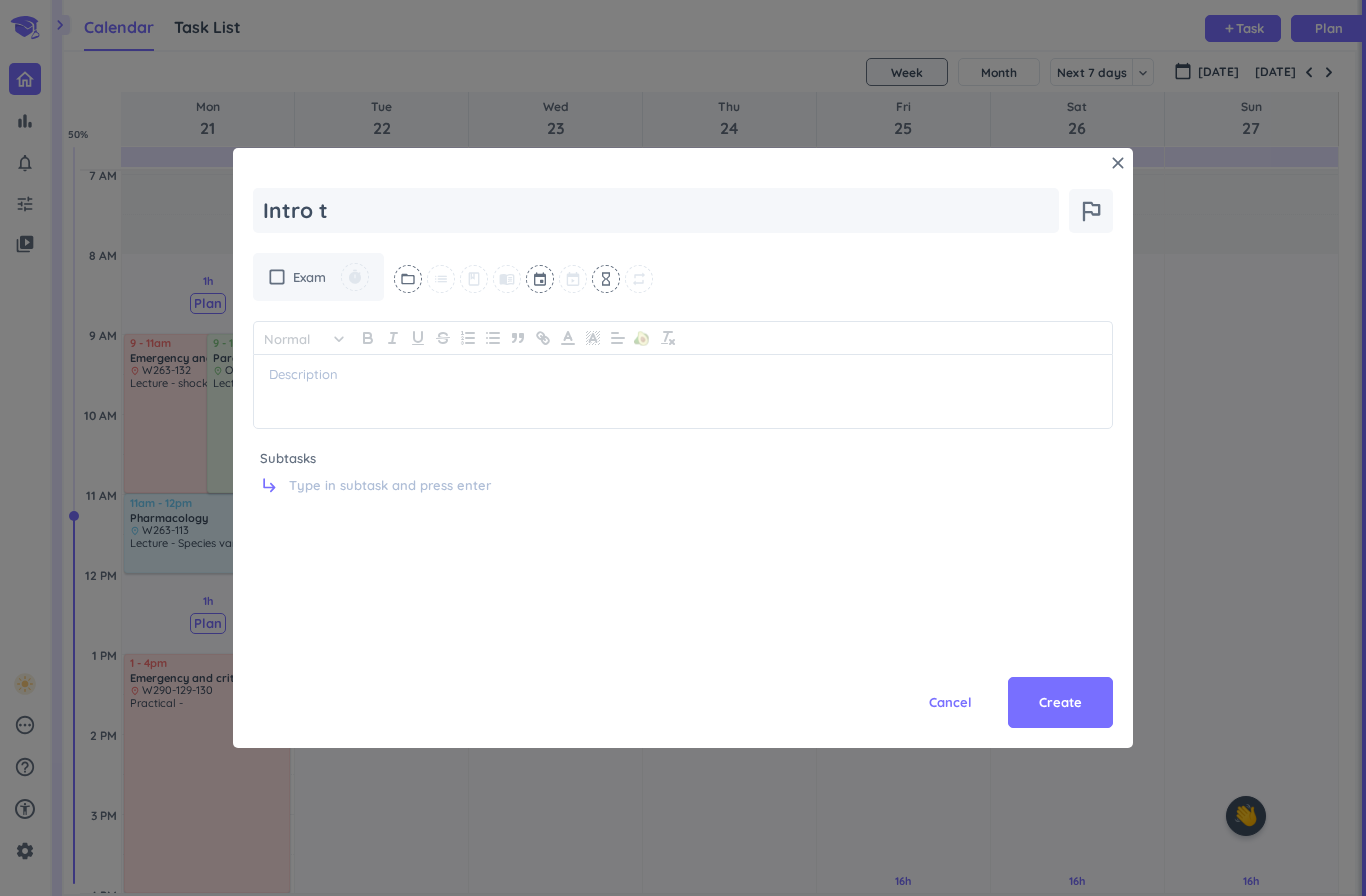 type on "x" 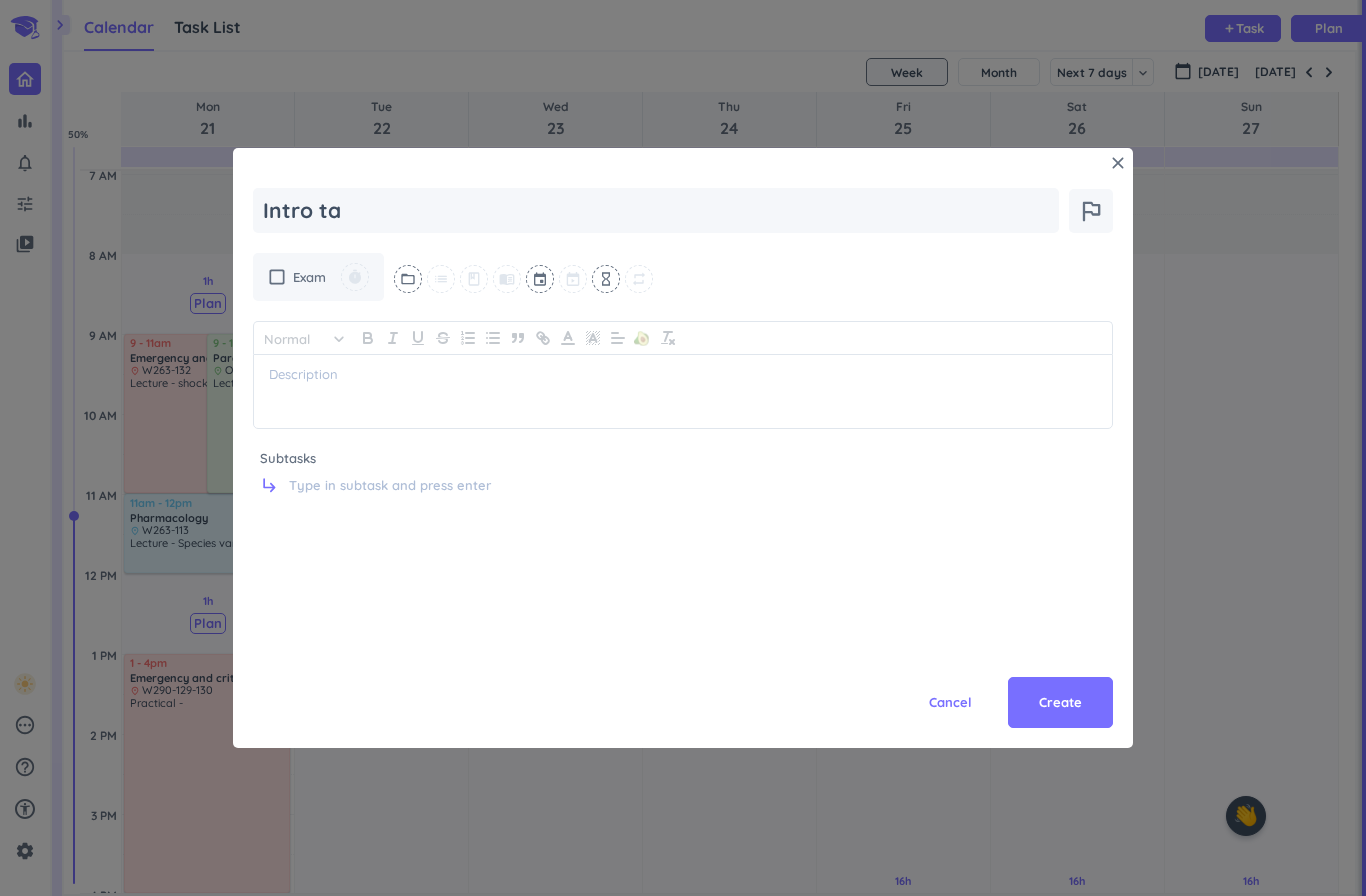 type on "x" 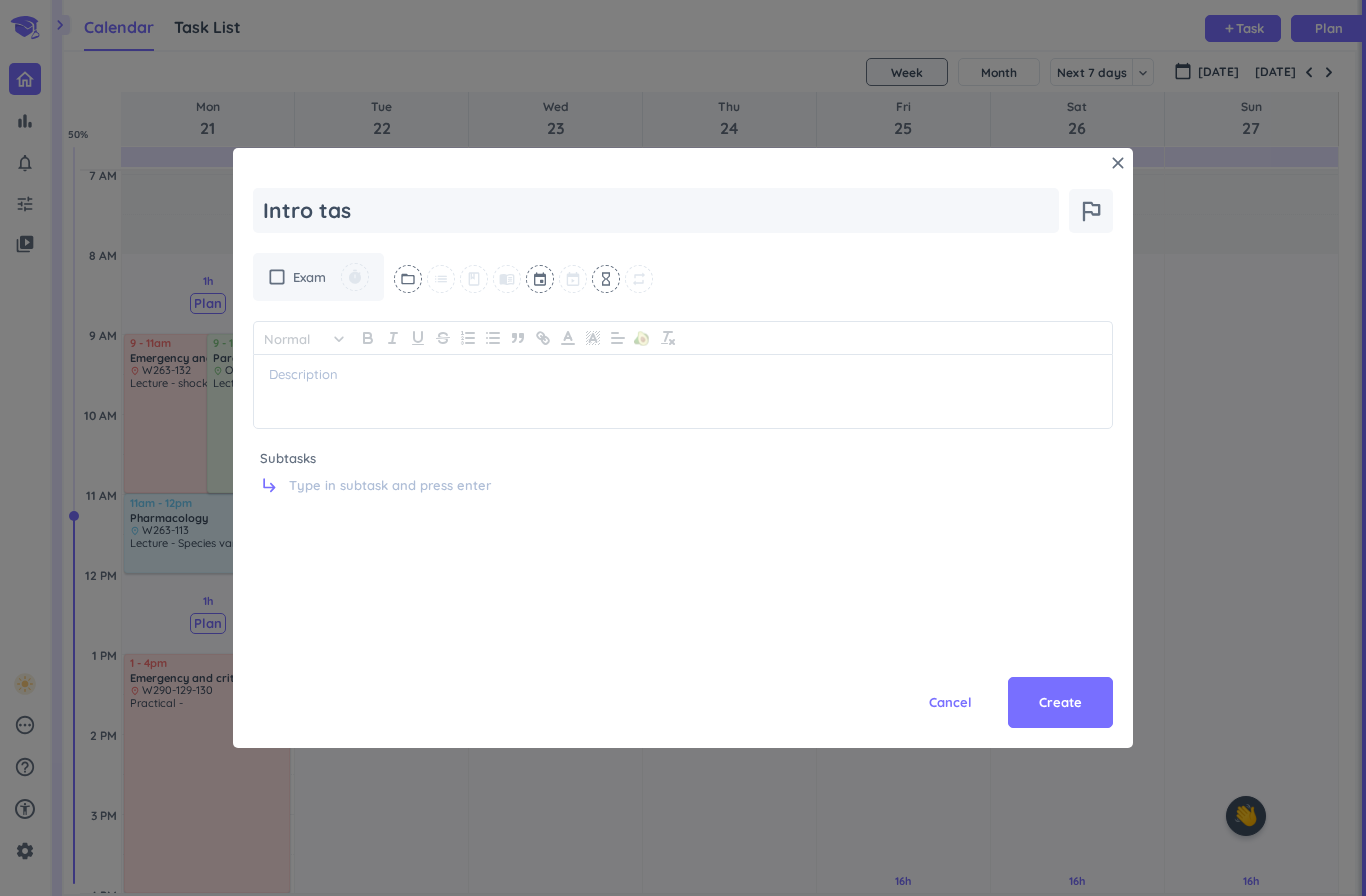 type on "x" 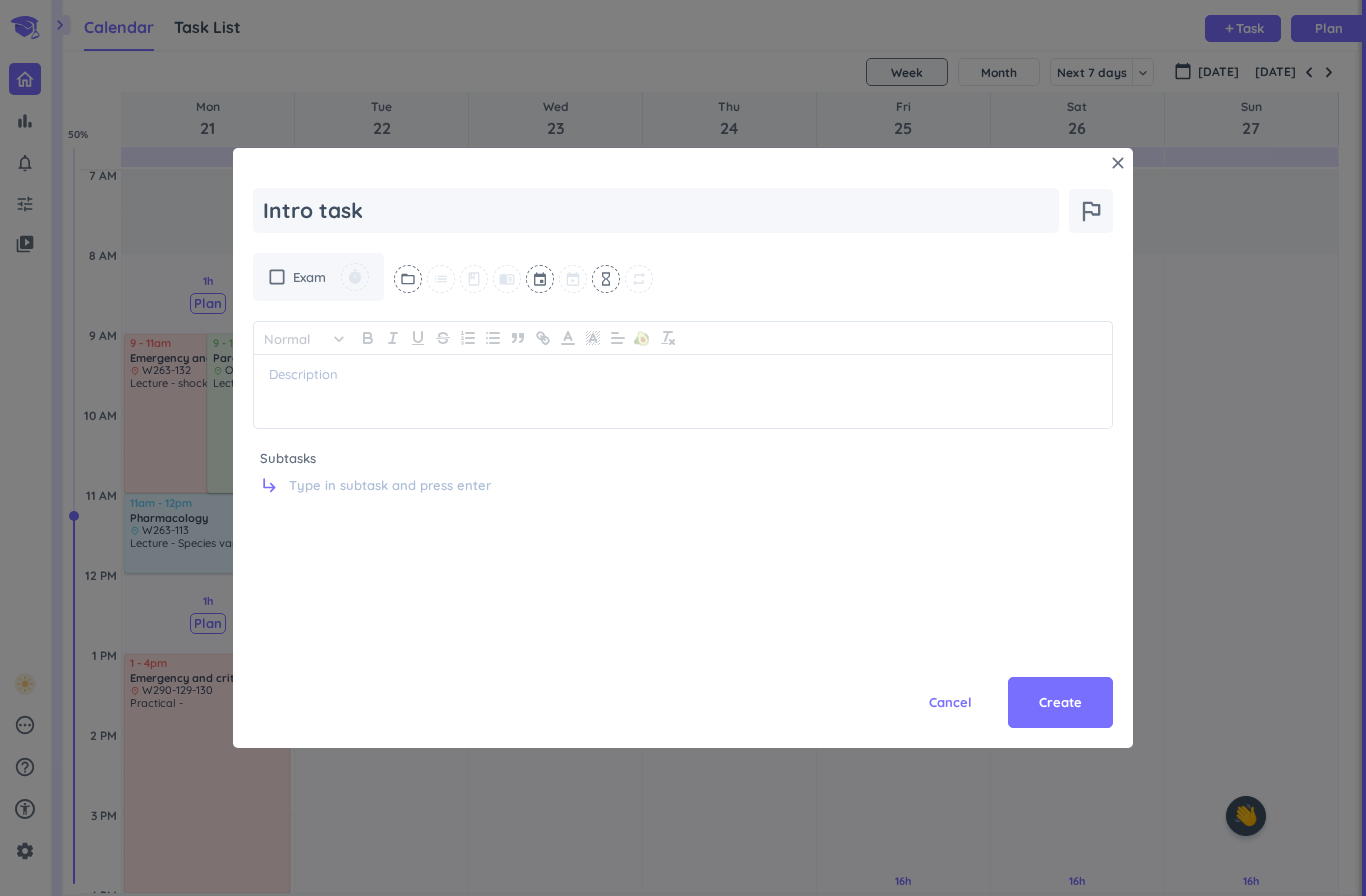 type on "x" 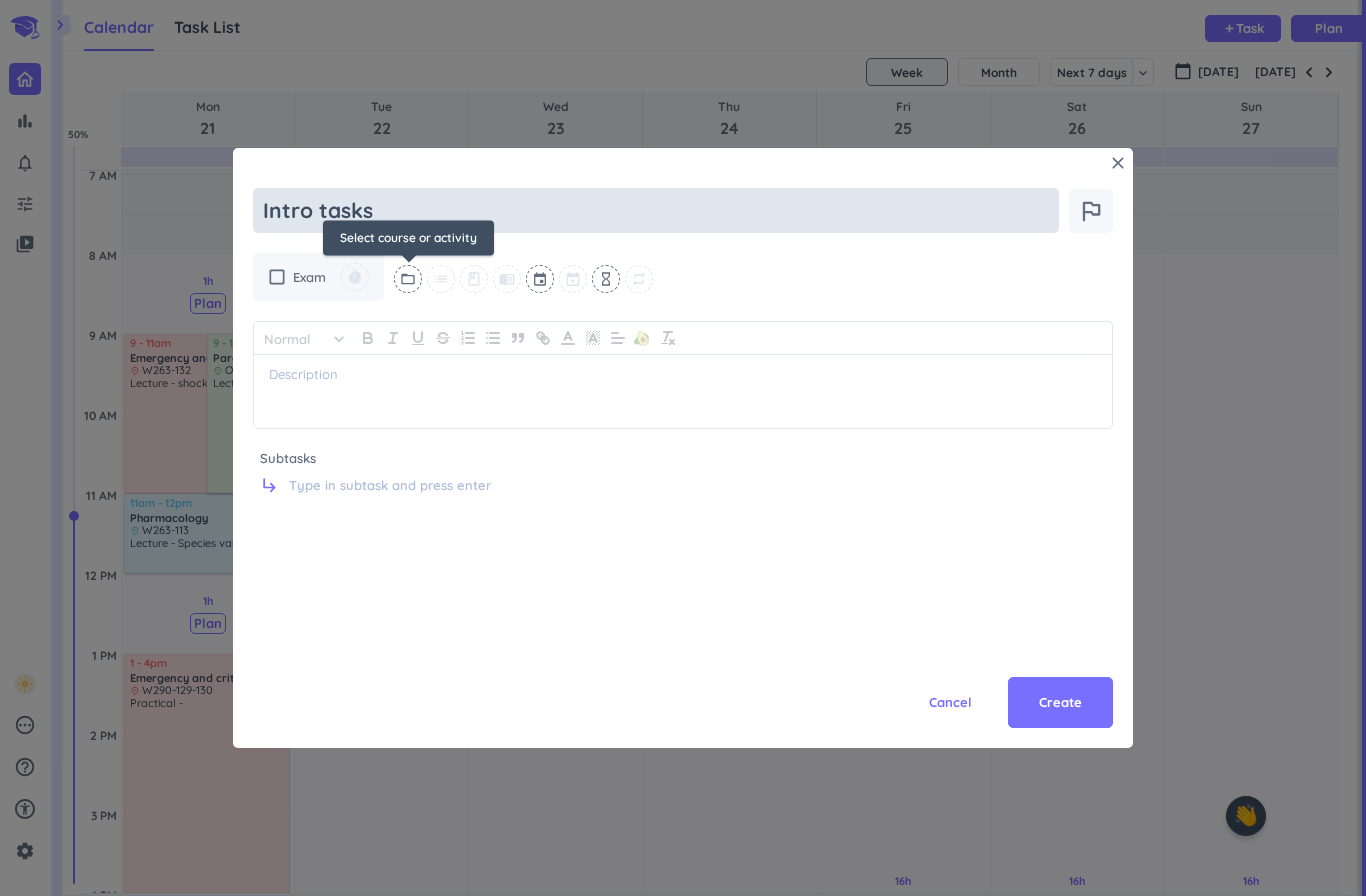 type on "Intro tasks" 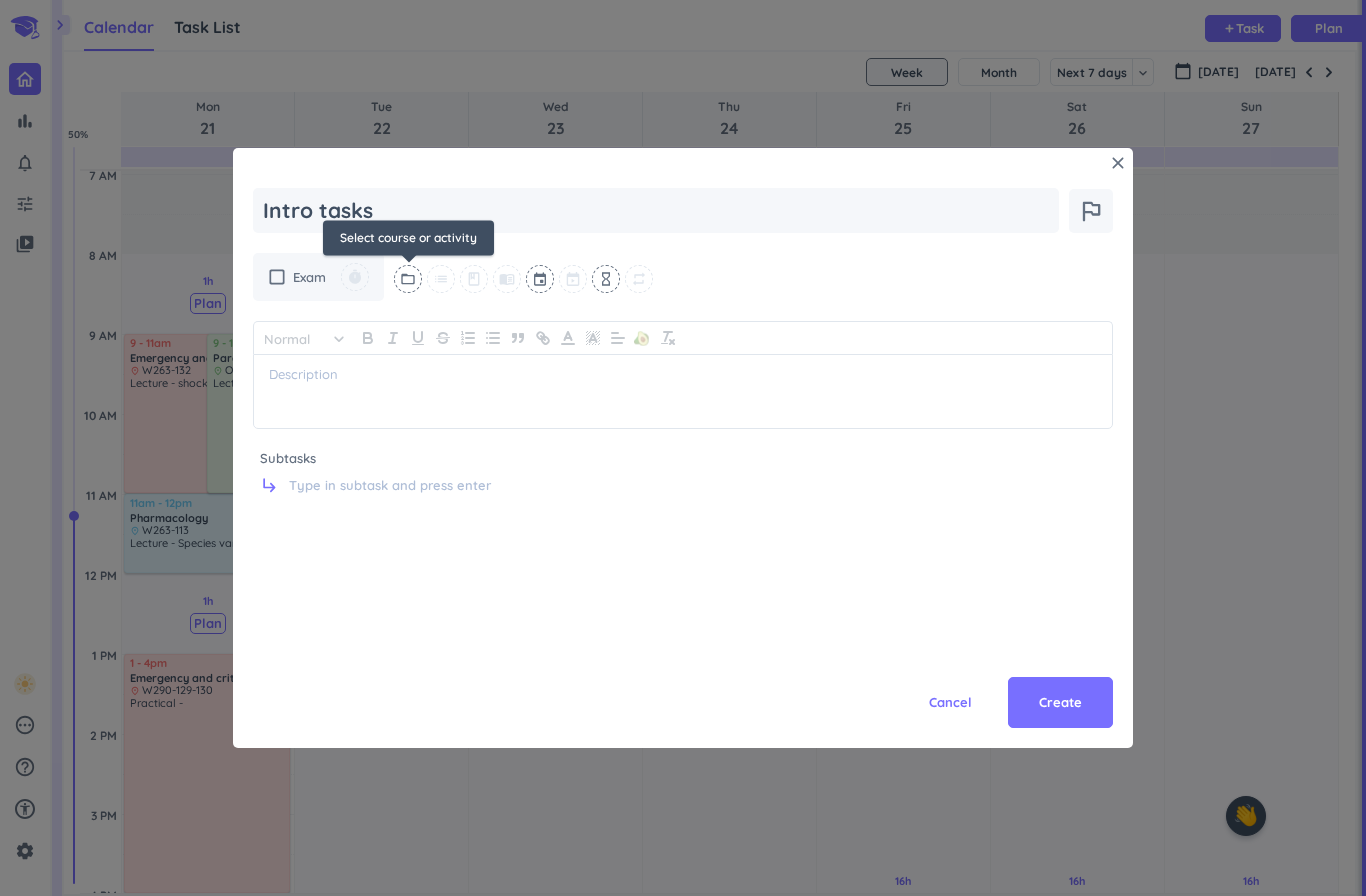click on "folder_open" at bounding box center (408, 279) 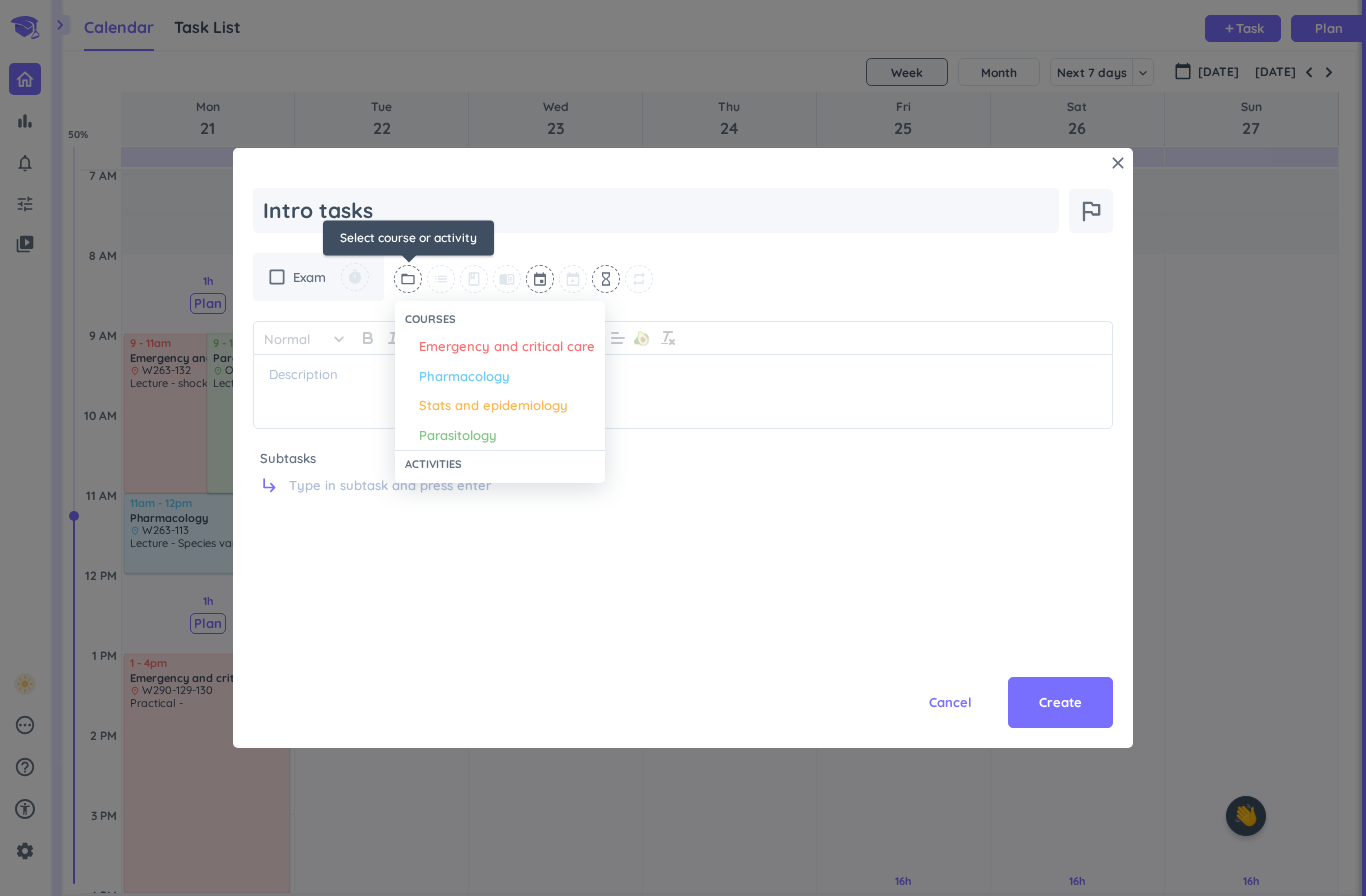 click on "Stats and epidemiology" at bounding box center [493, 406] 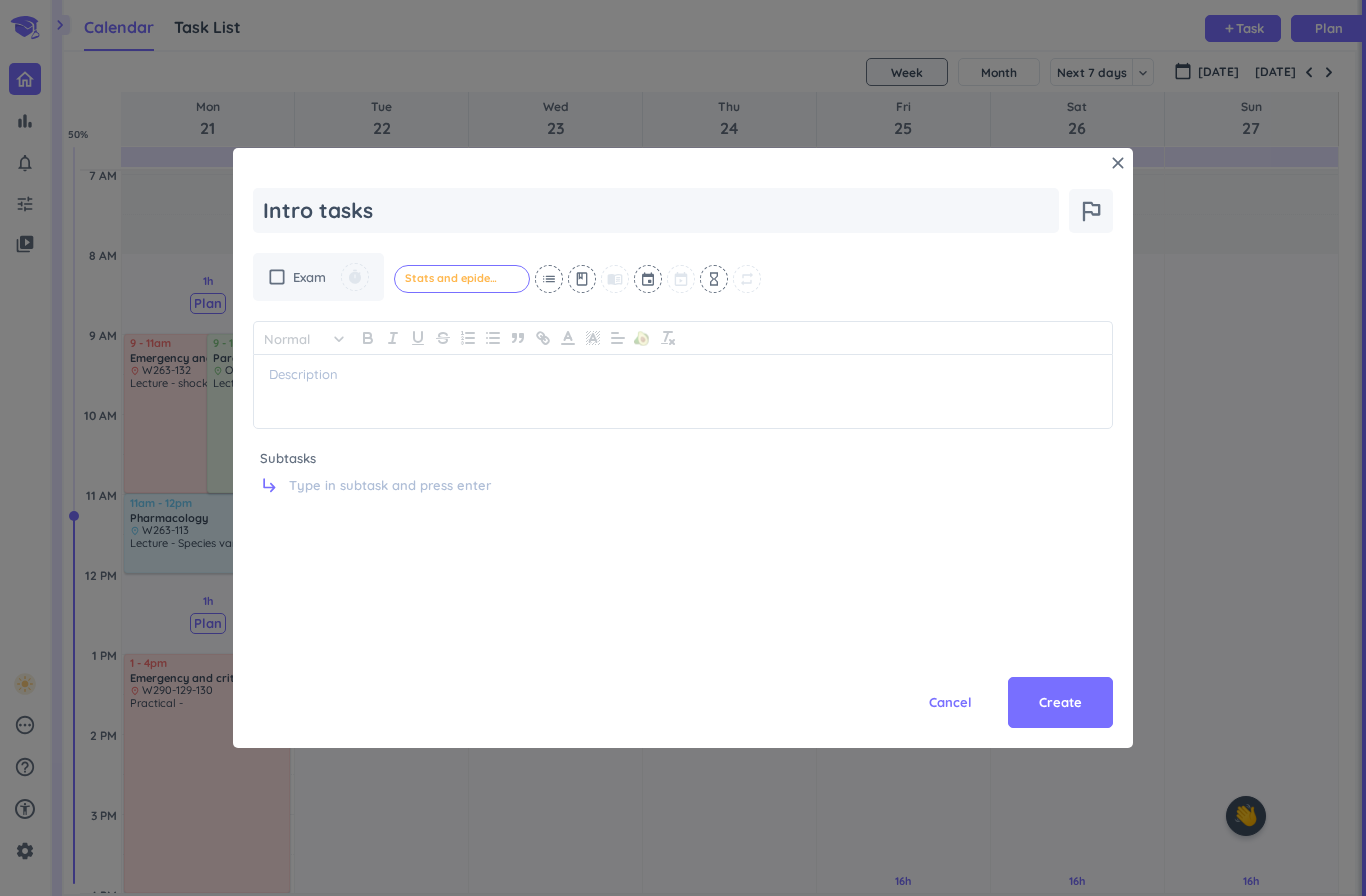 click at bounding box center (649, 279) 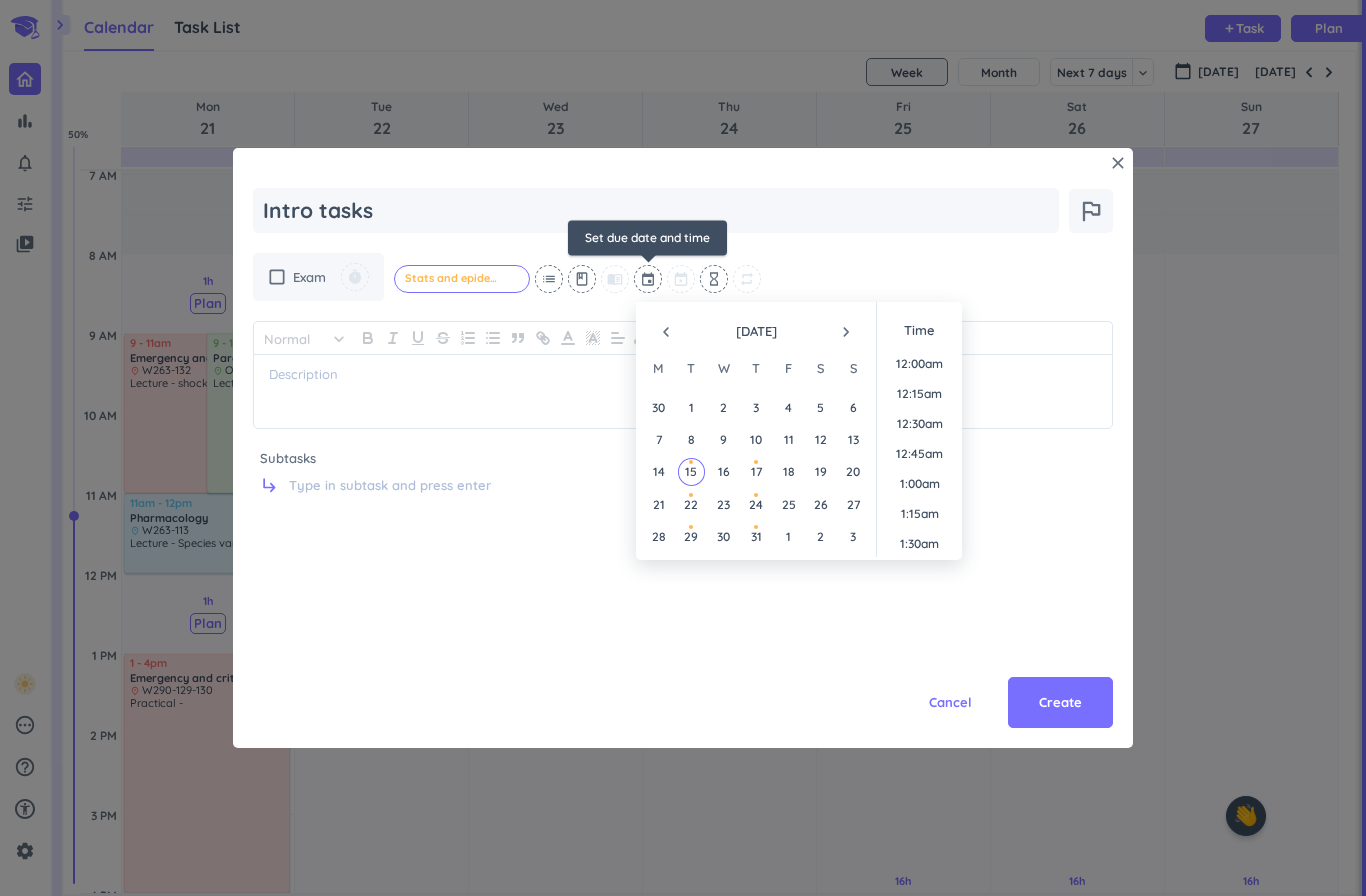 scroll, scrollTop: 1440, scrollLeft: 0, axis: vertical 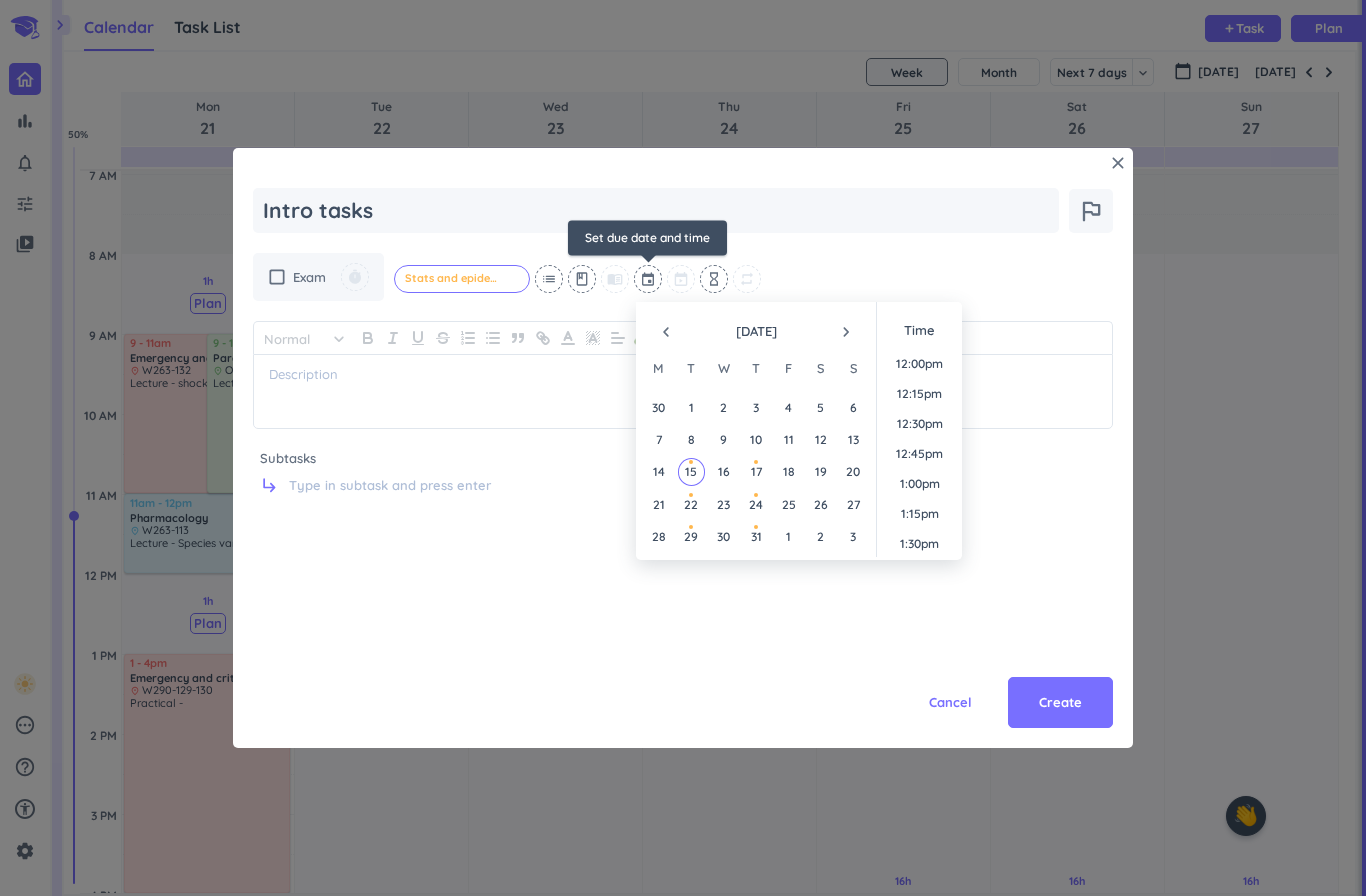 click on "17" at bounding box center (755, 471) 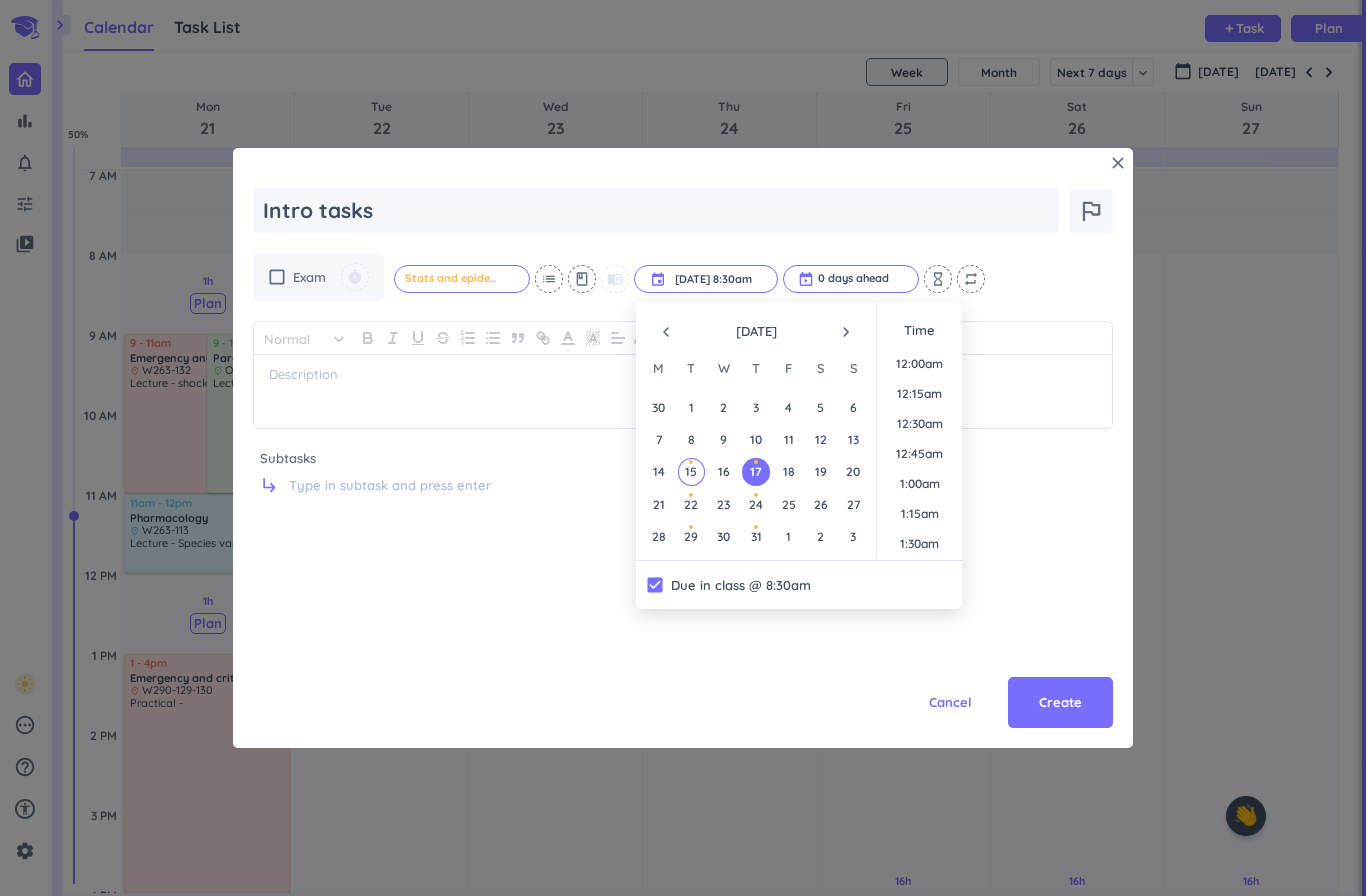 scroll, scrollTop: 930, scrollLeft: 0, axis: vertical 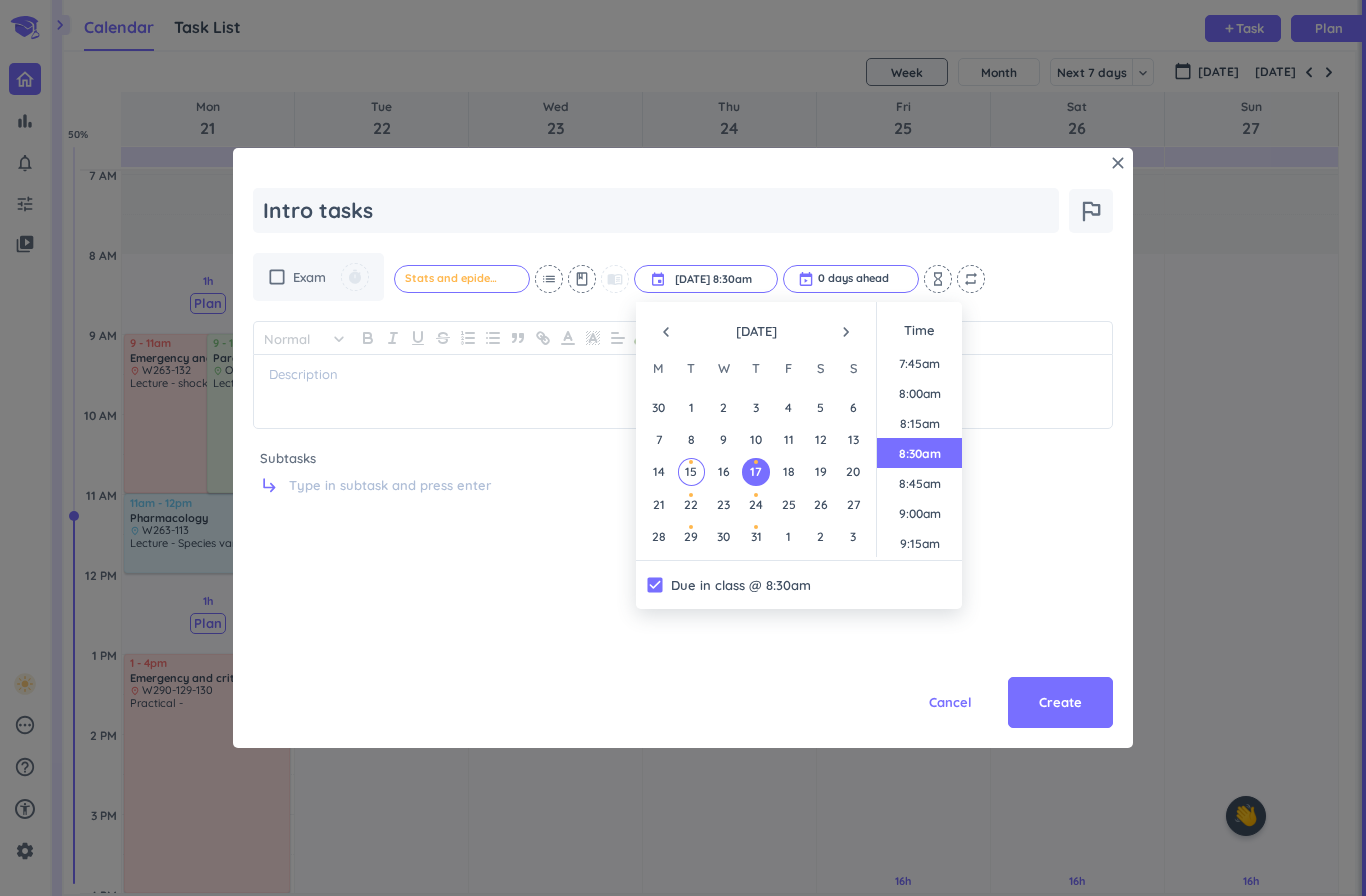 click on "15" at bounding box center [691, 471] 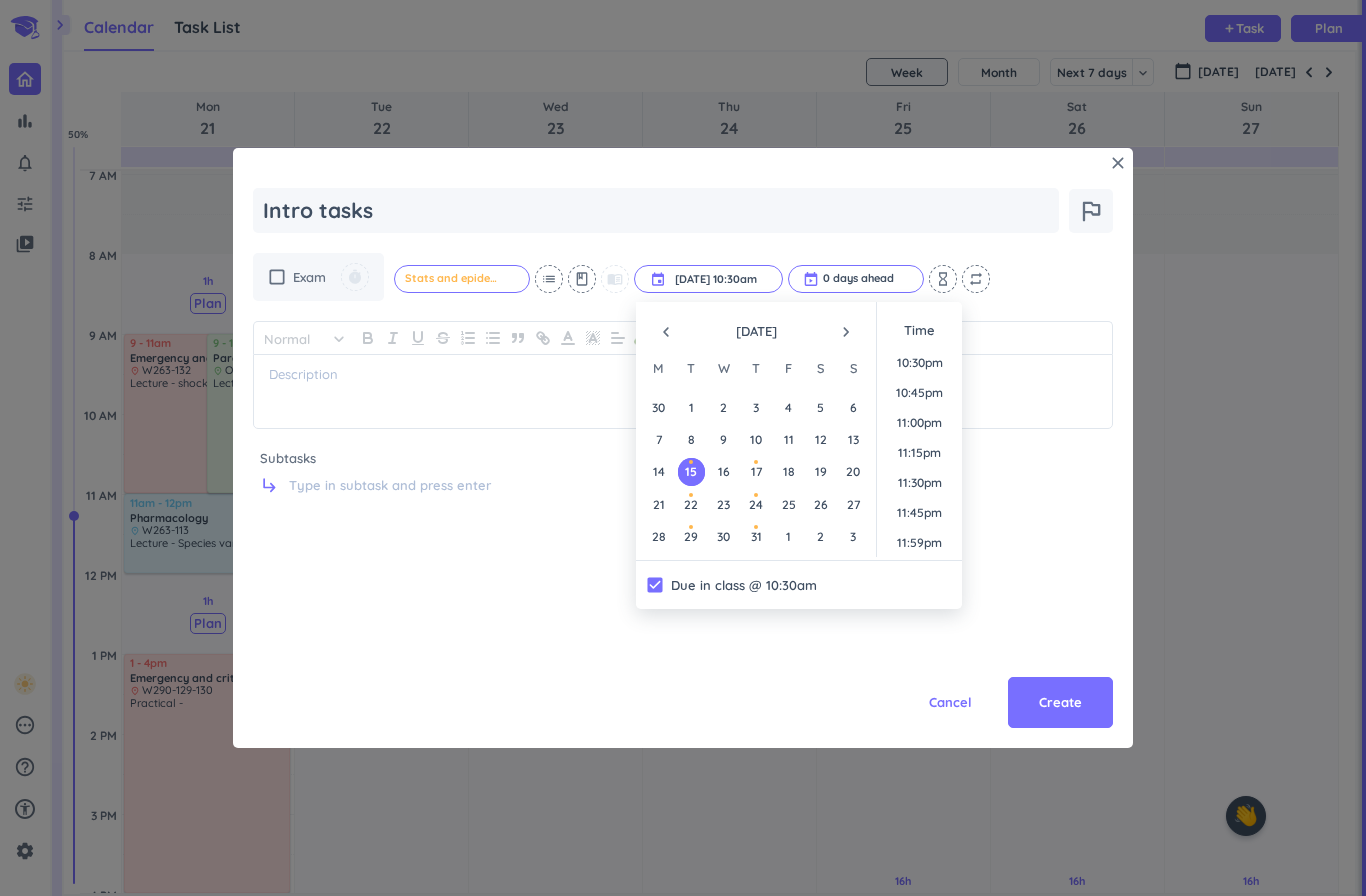 scroll, scrollTop: 2701, scrollLeft: 0, axis: vertical 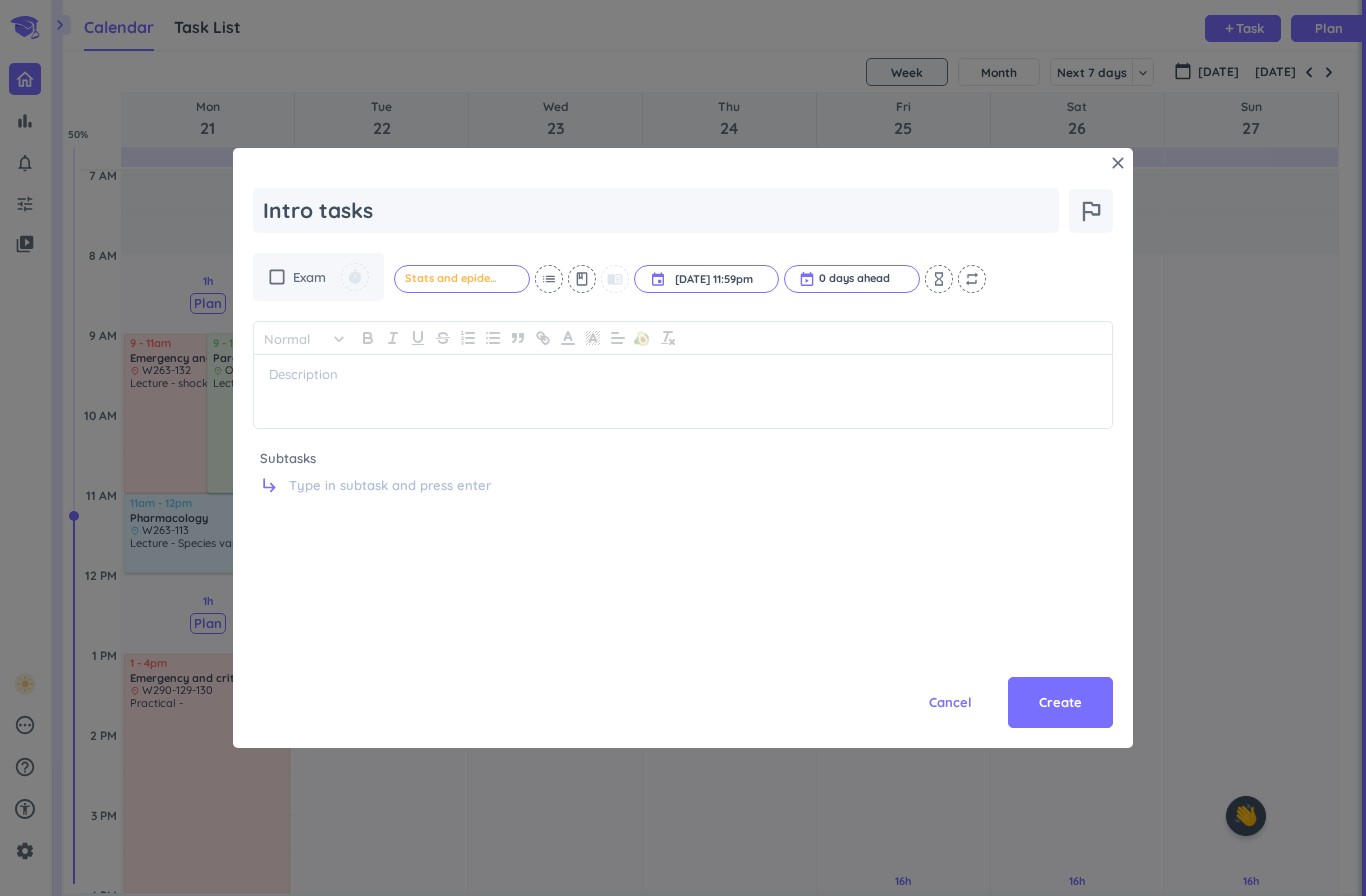 click at bounding box center (683, 391) 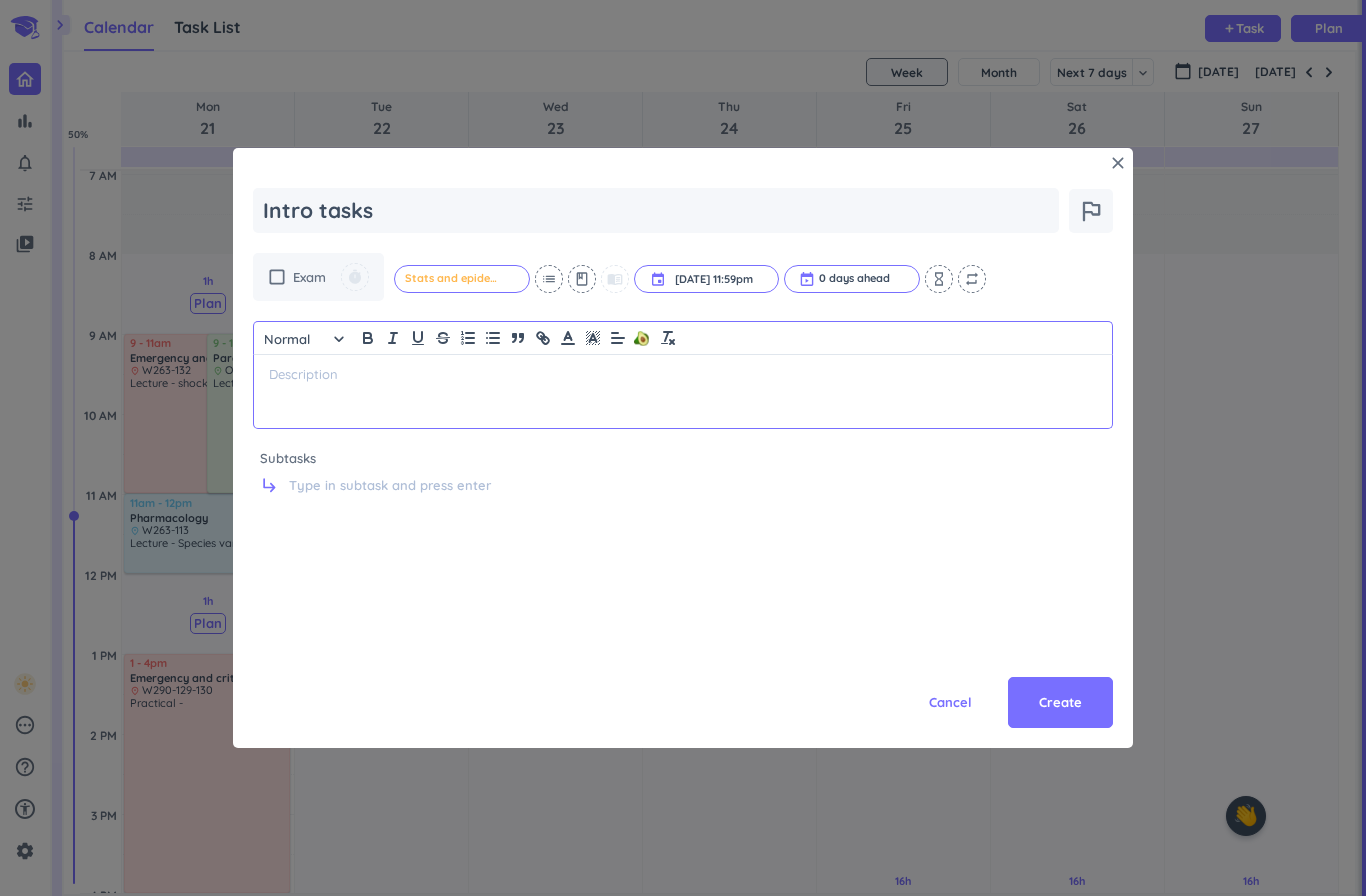 click on "Create" at bounding box center [1060, 703] 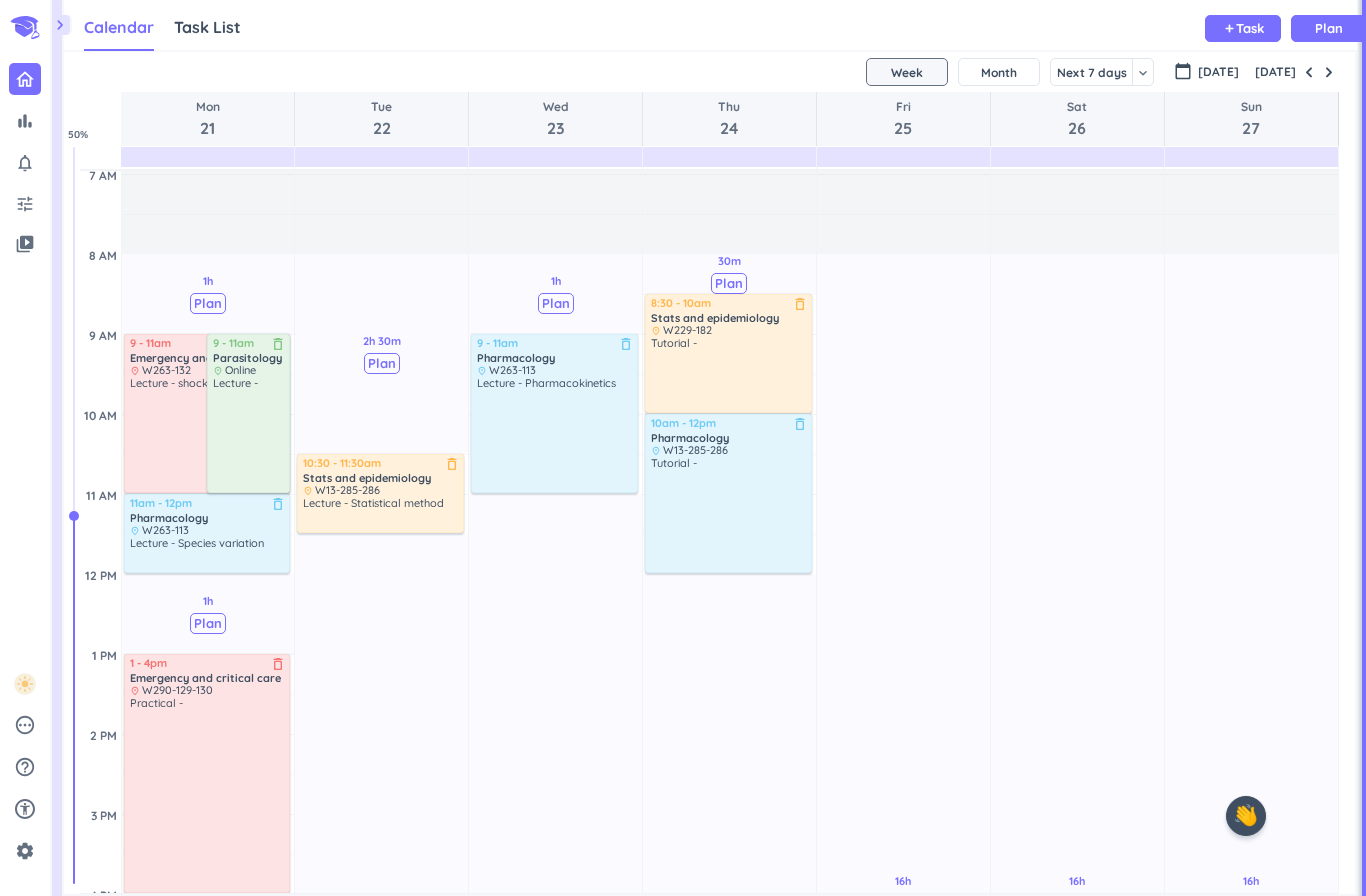 click on "[DATE]" at bounding box center [1275, 72] 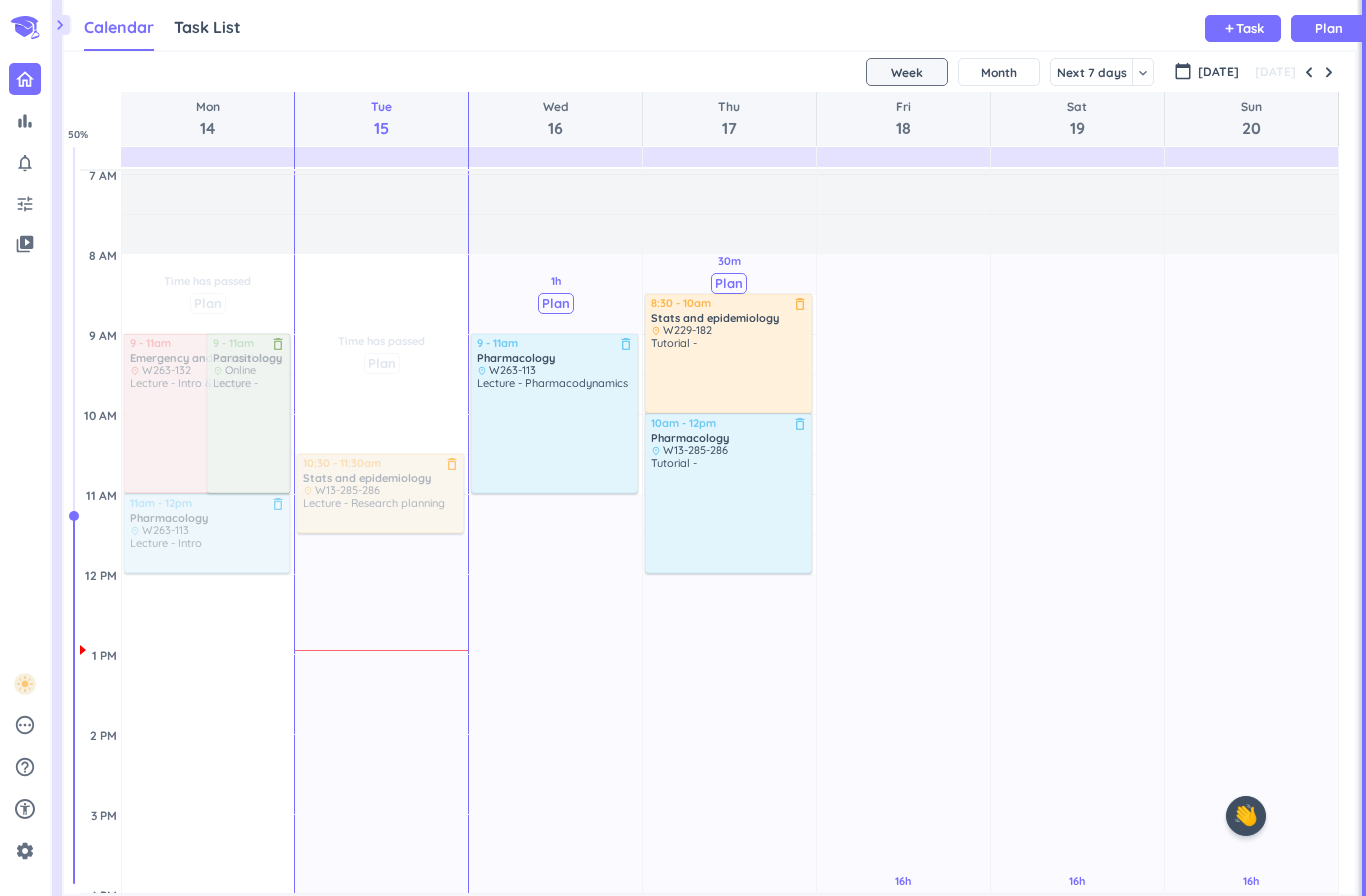 scroll, scrollTop: 241, scrollLeft: 0, axis: vertical 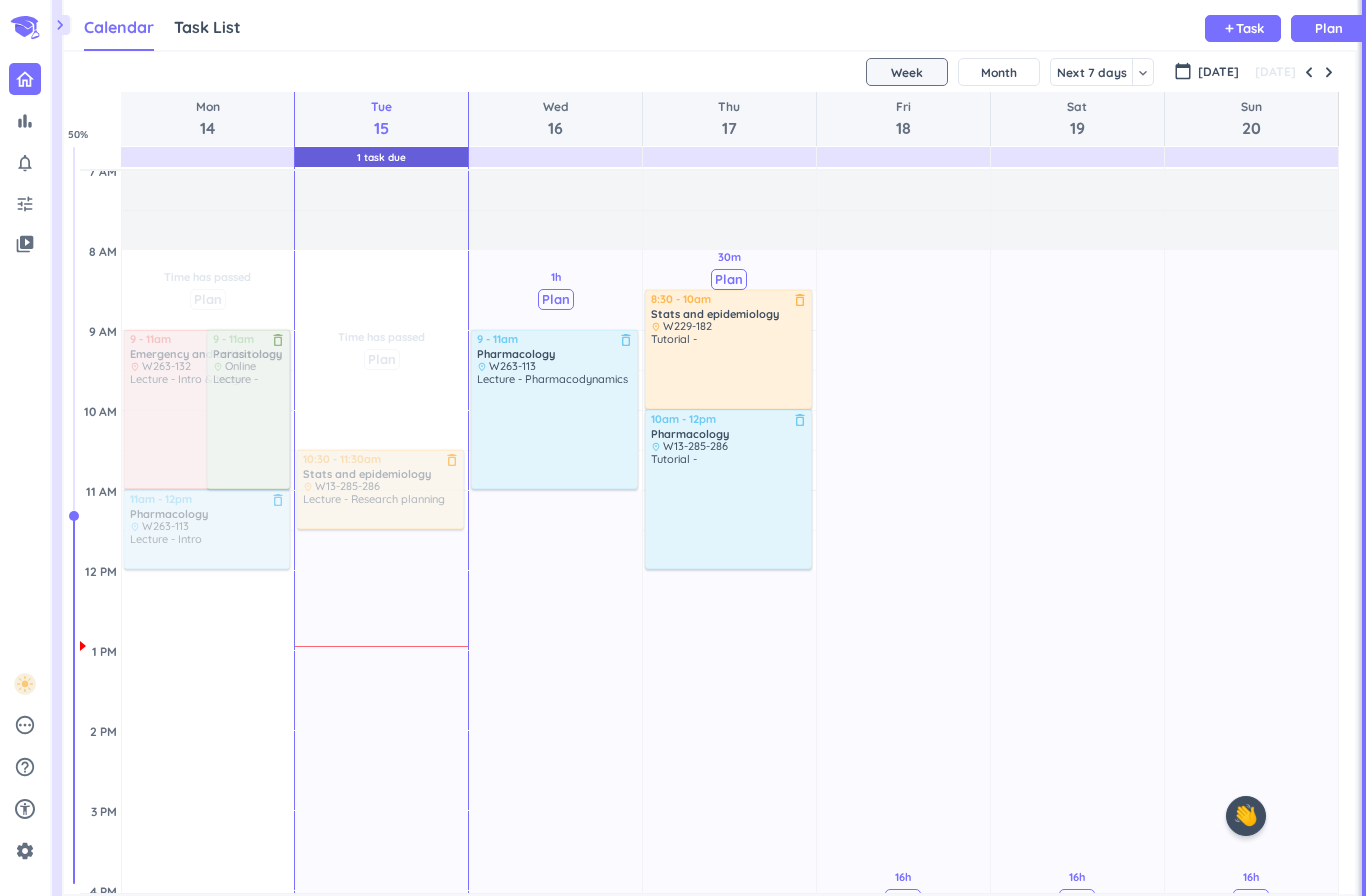 click on "Task" at bounding box center (1250, 28) 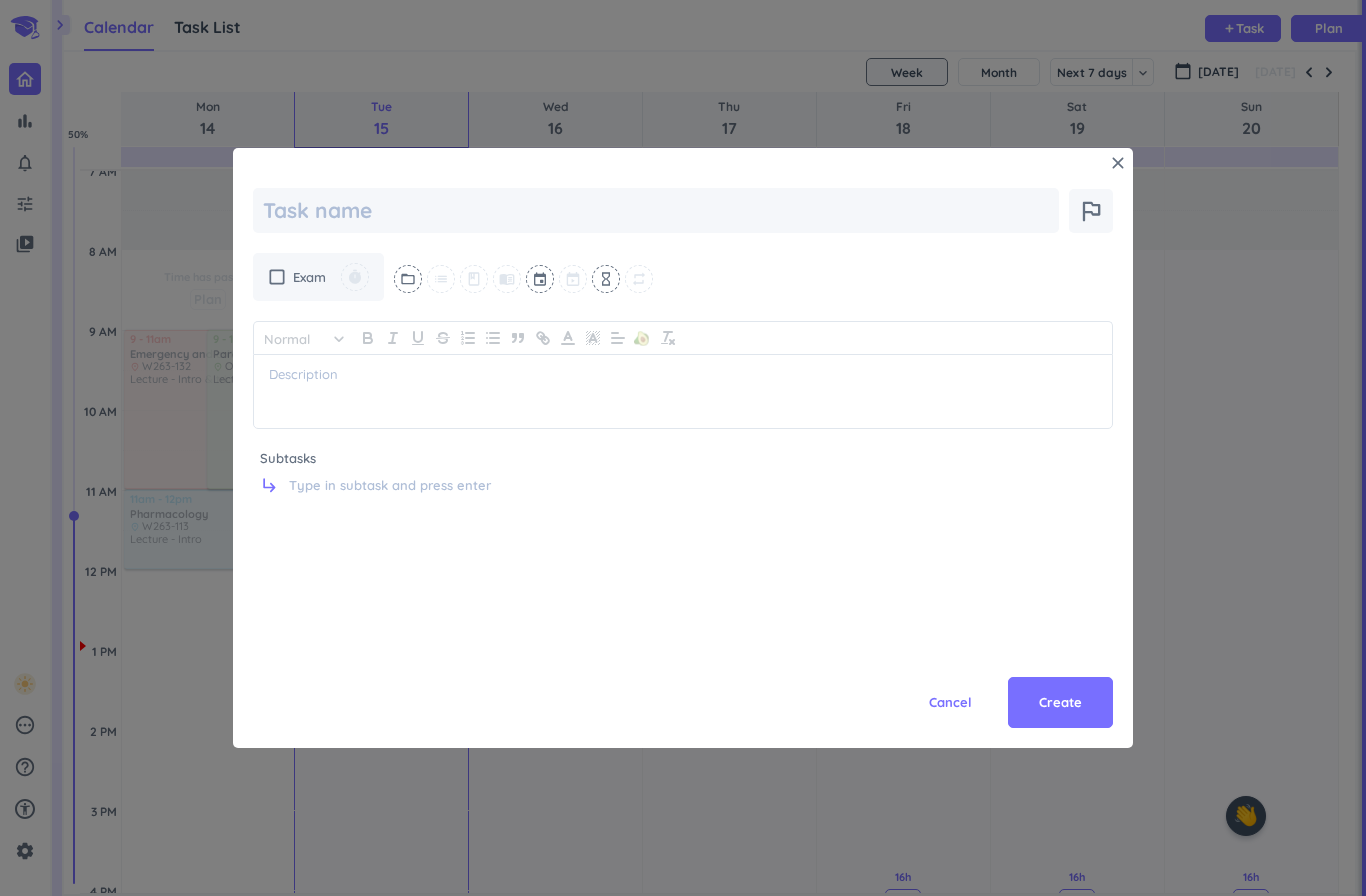 type on "x" 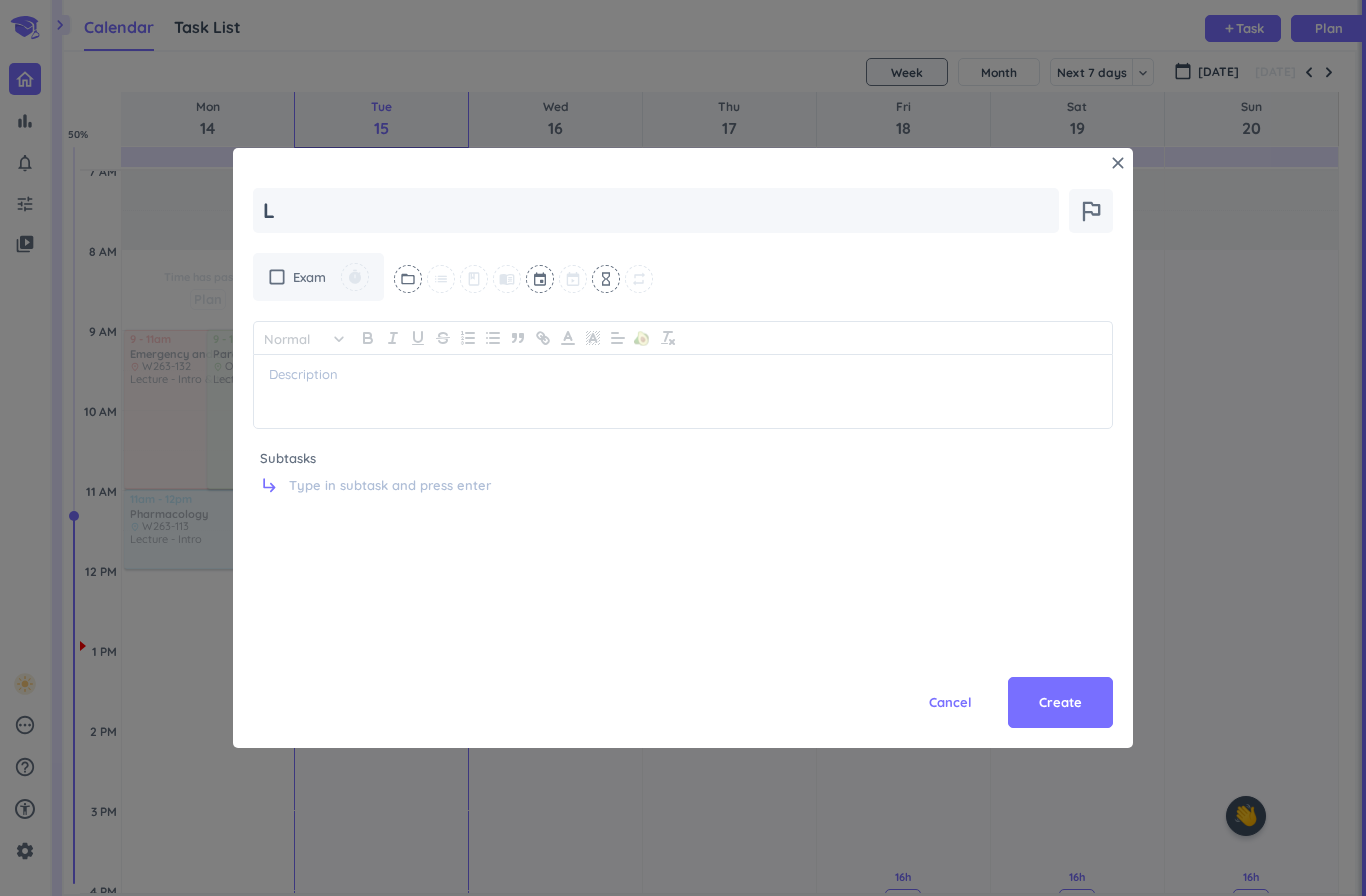 type on "x" 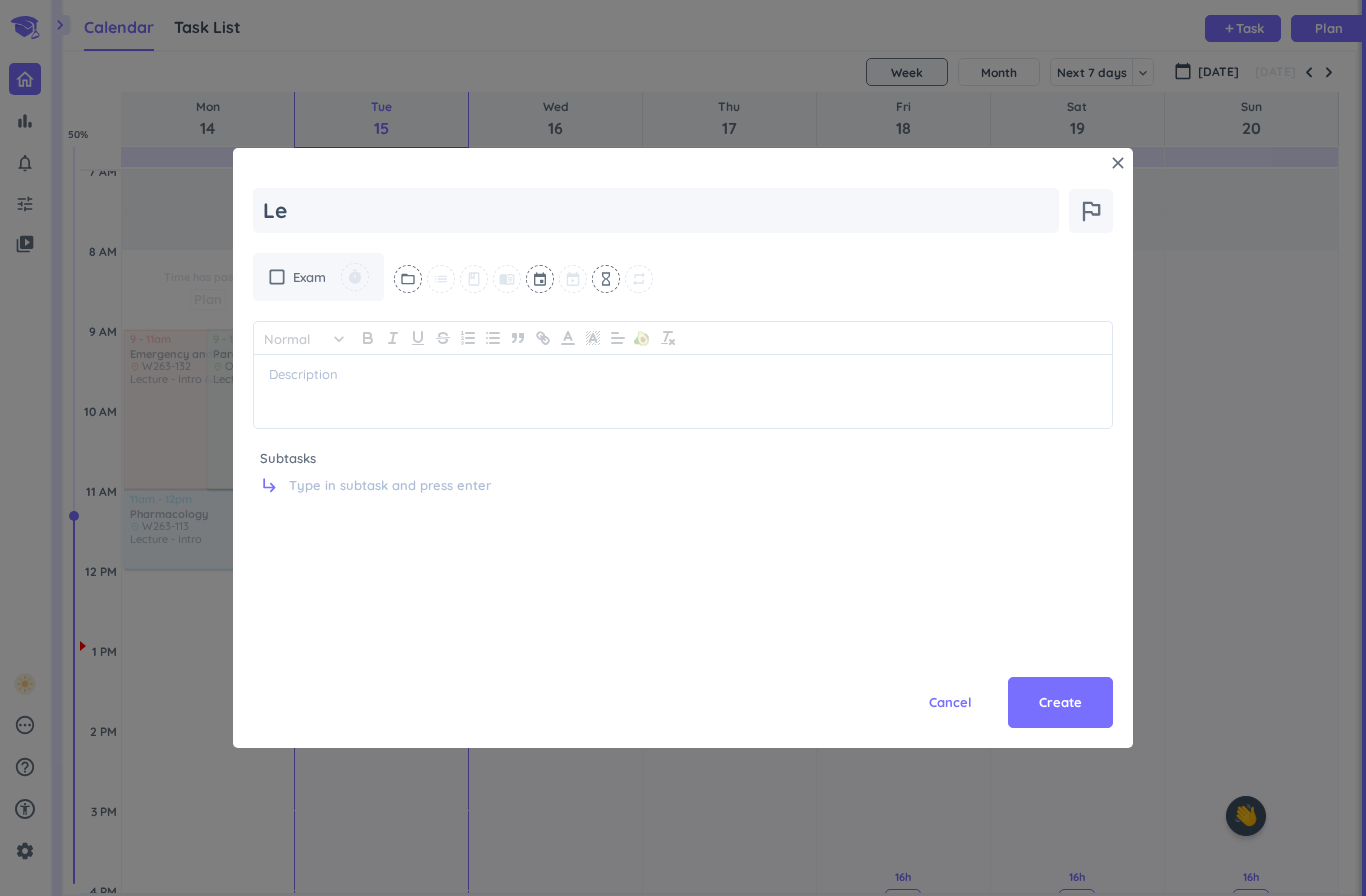 type on "Lec" 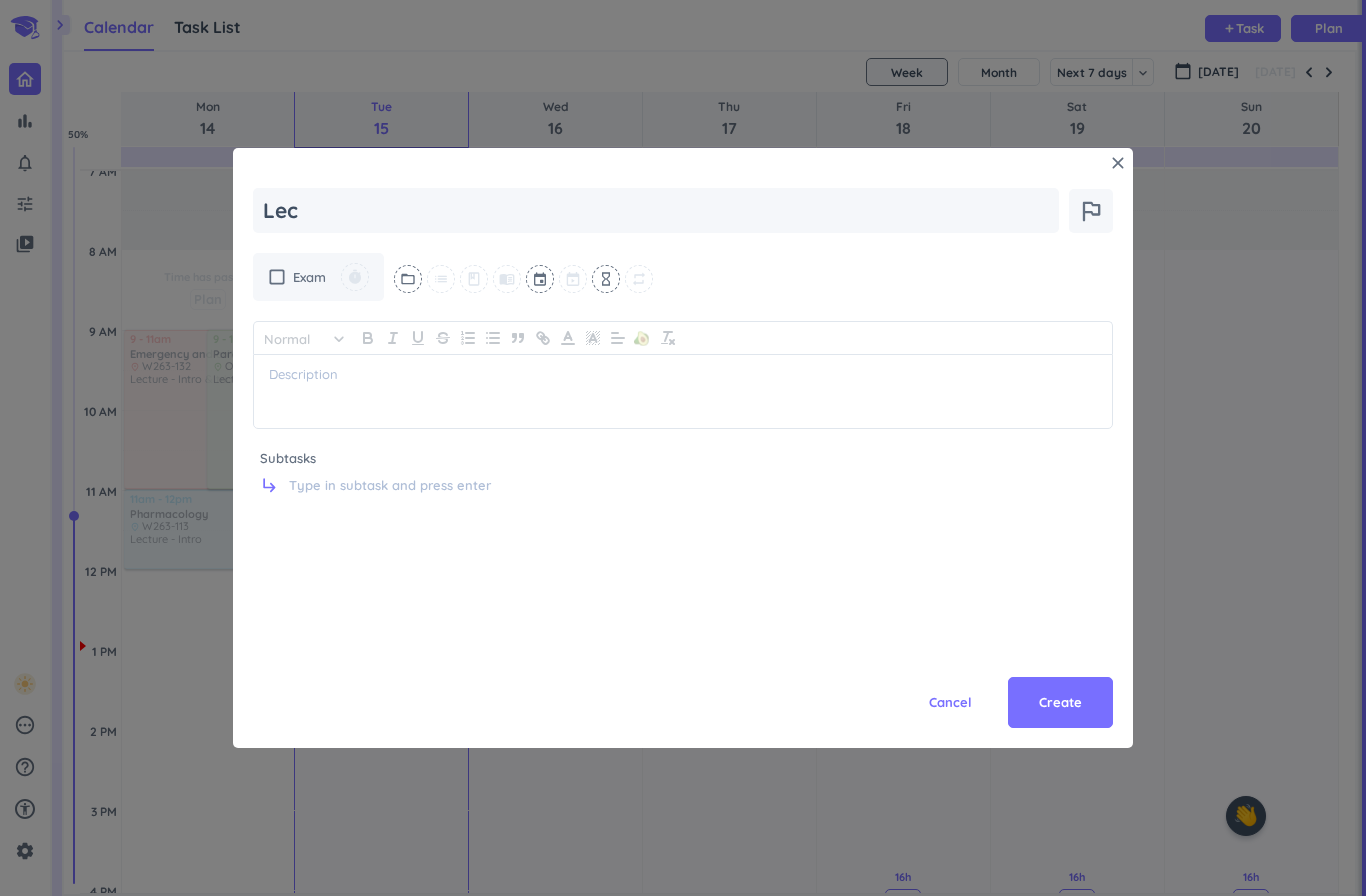 type on "x" 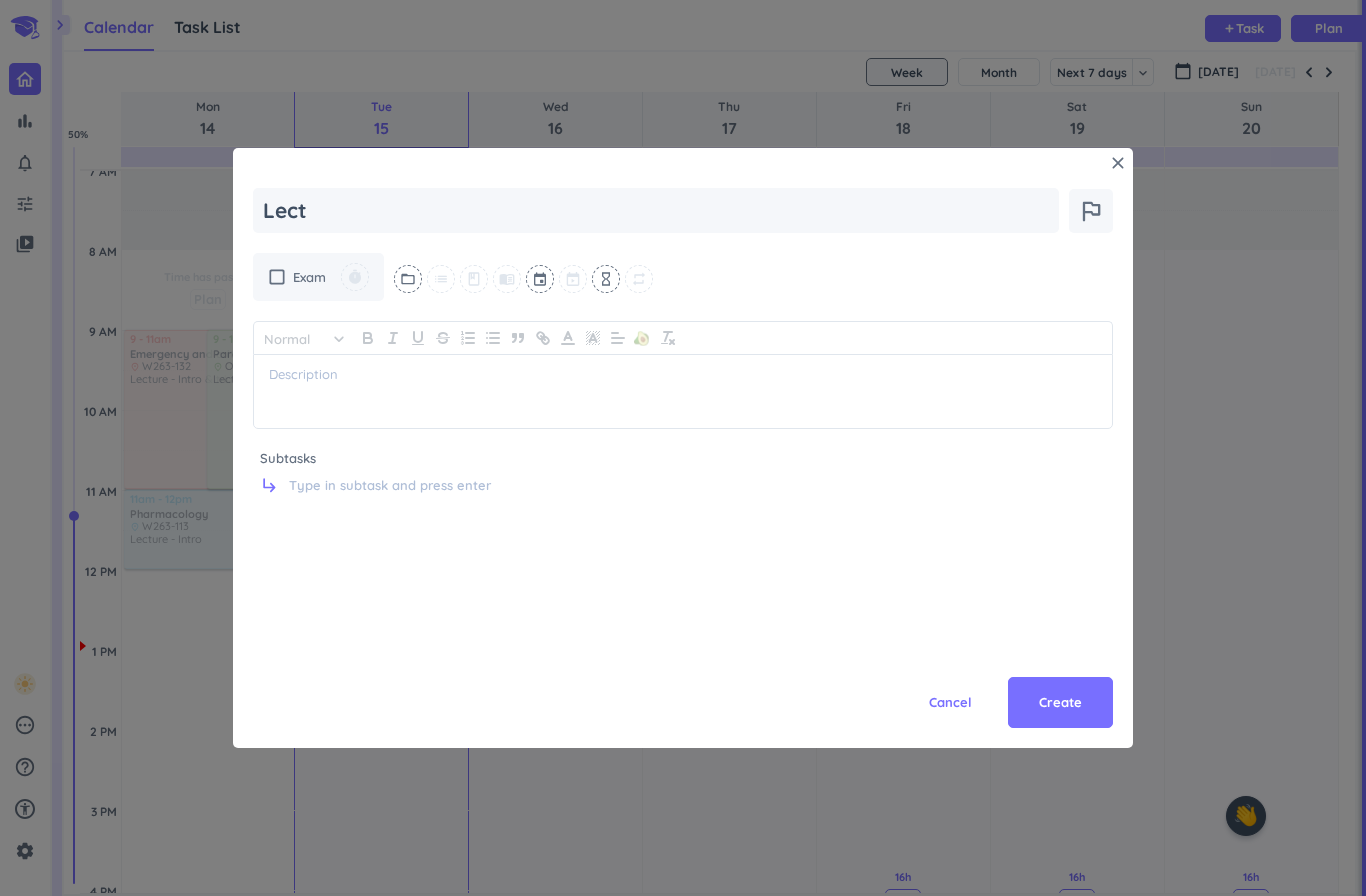 type on "x" 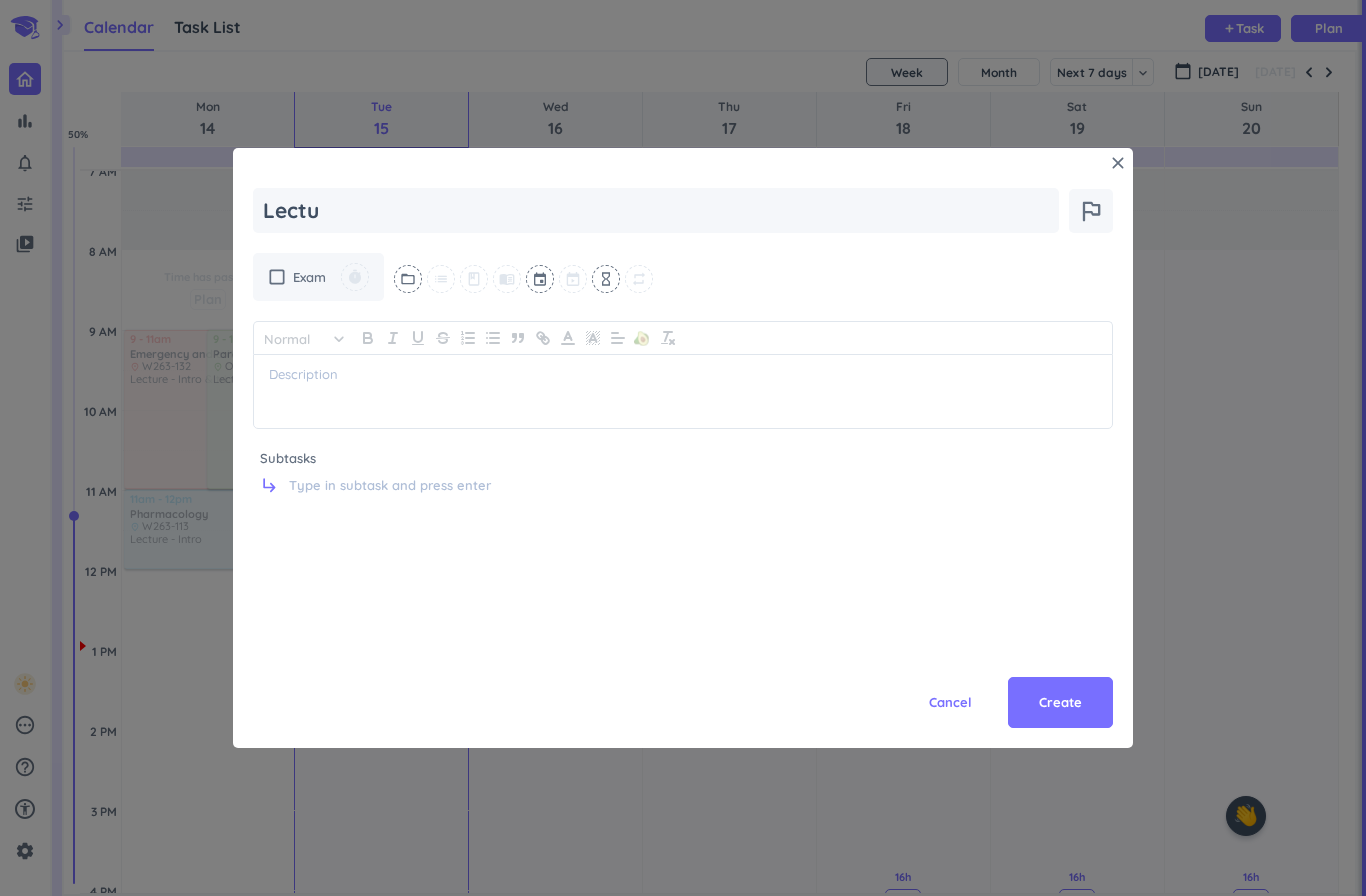 type on "x" 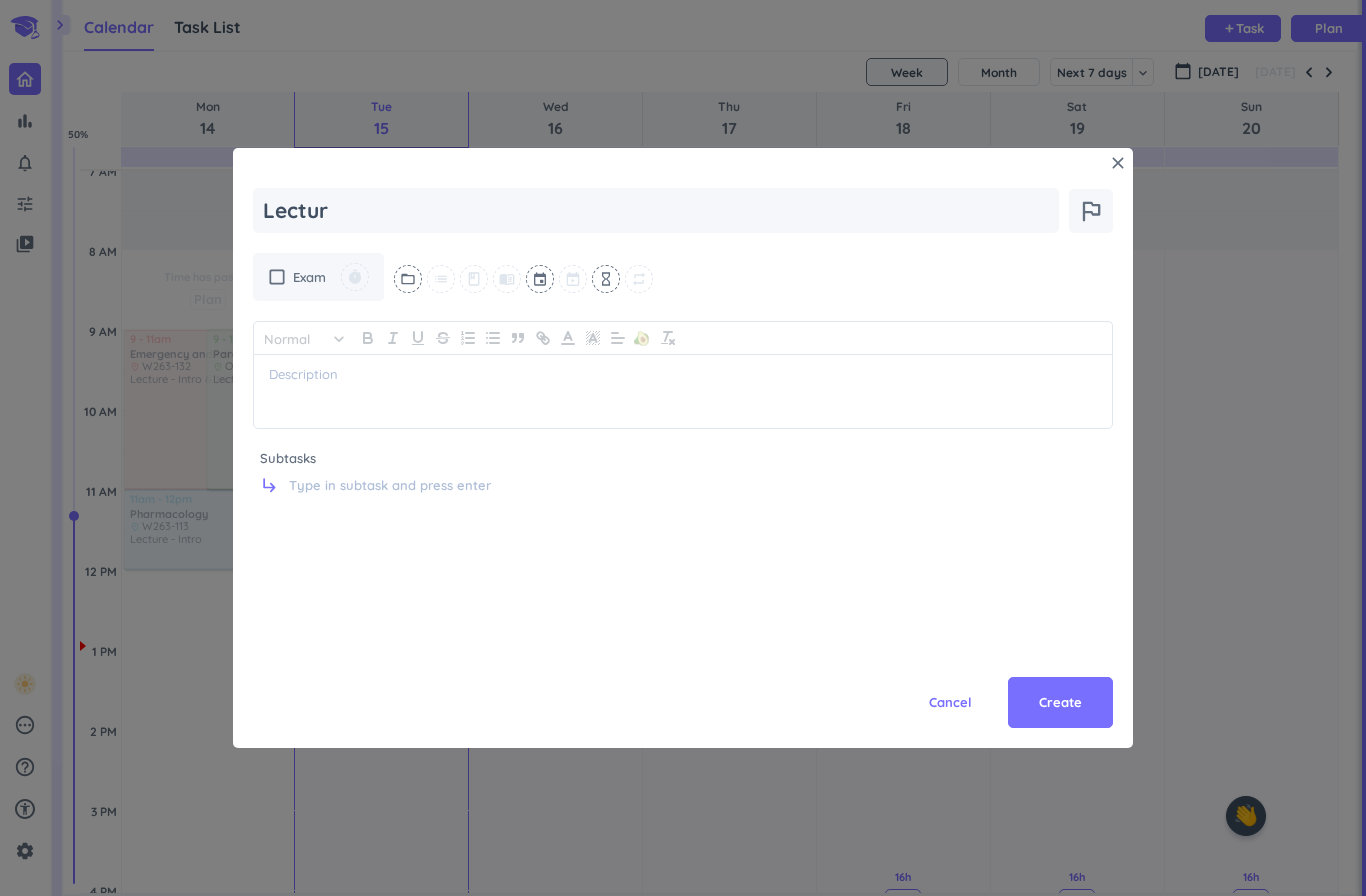 type on "Lecture" 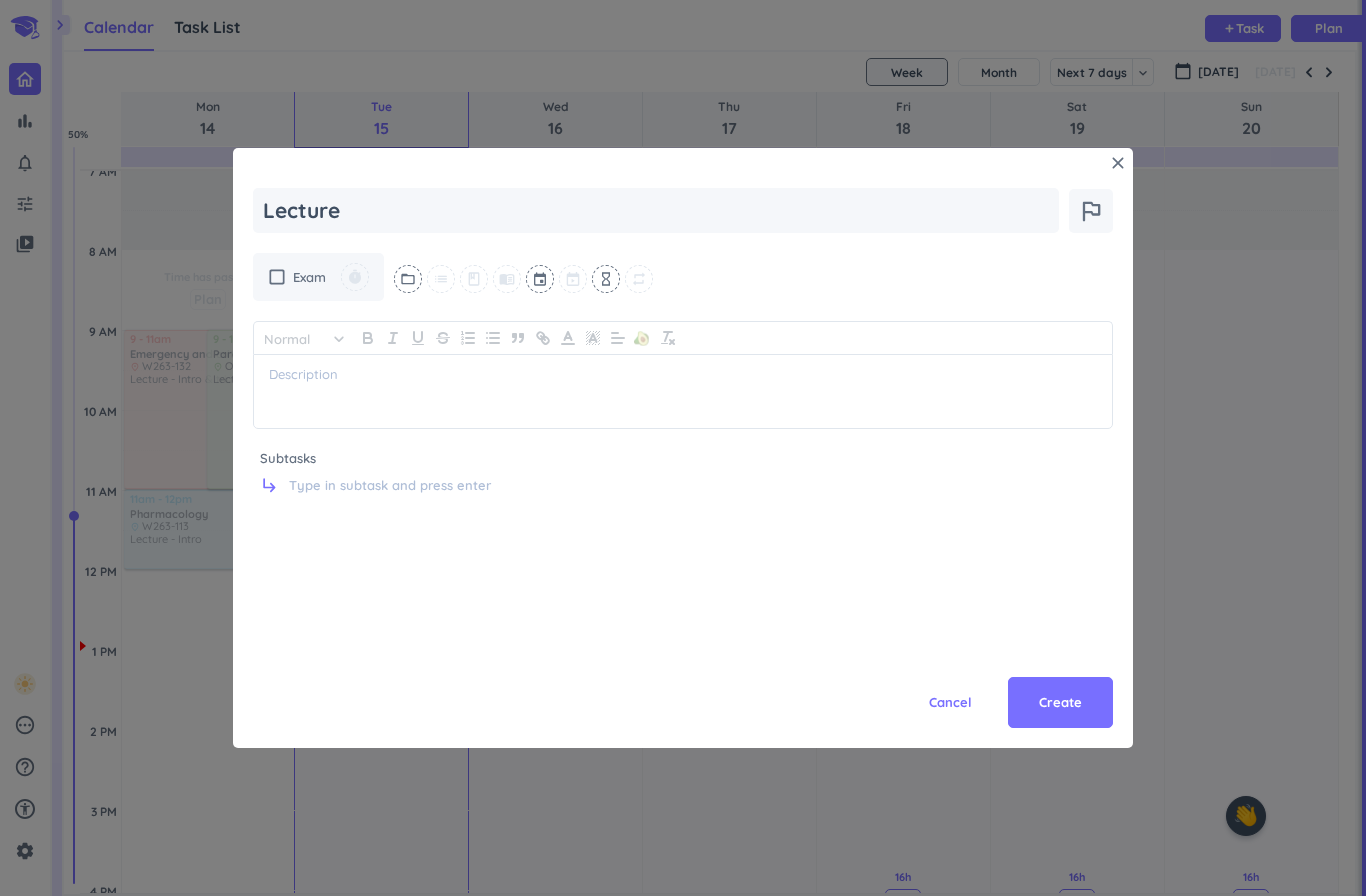 type on "x" 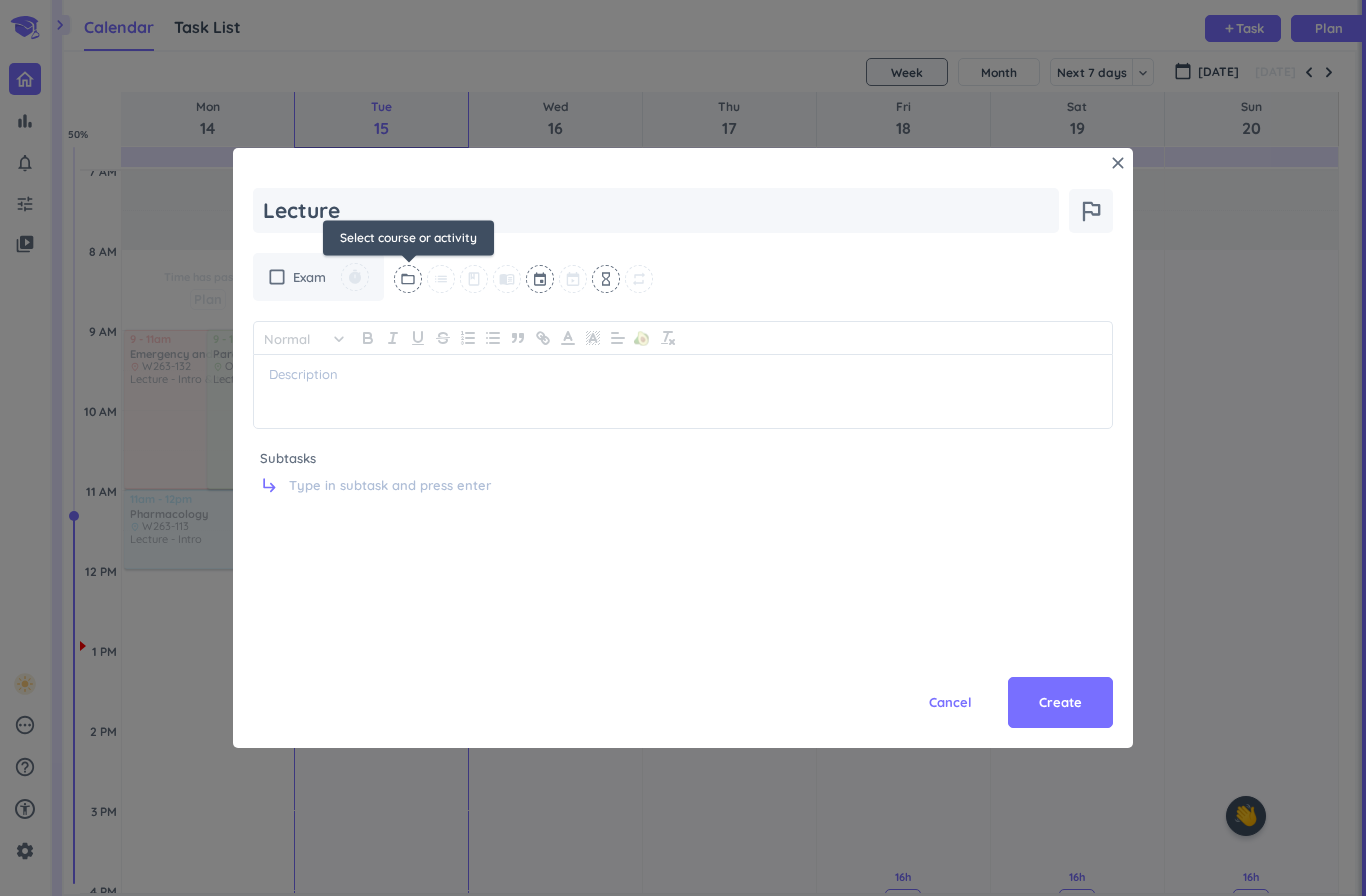 type on "Lecture" 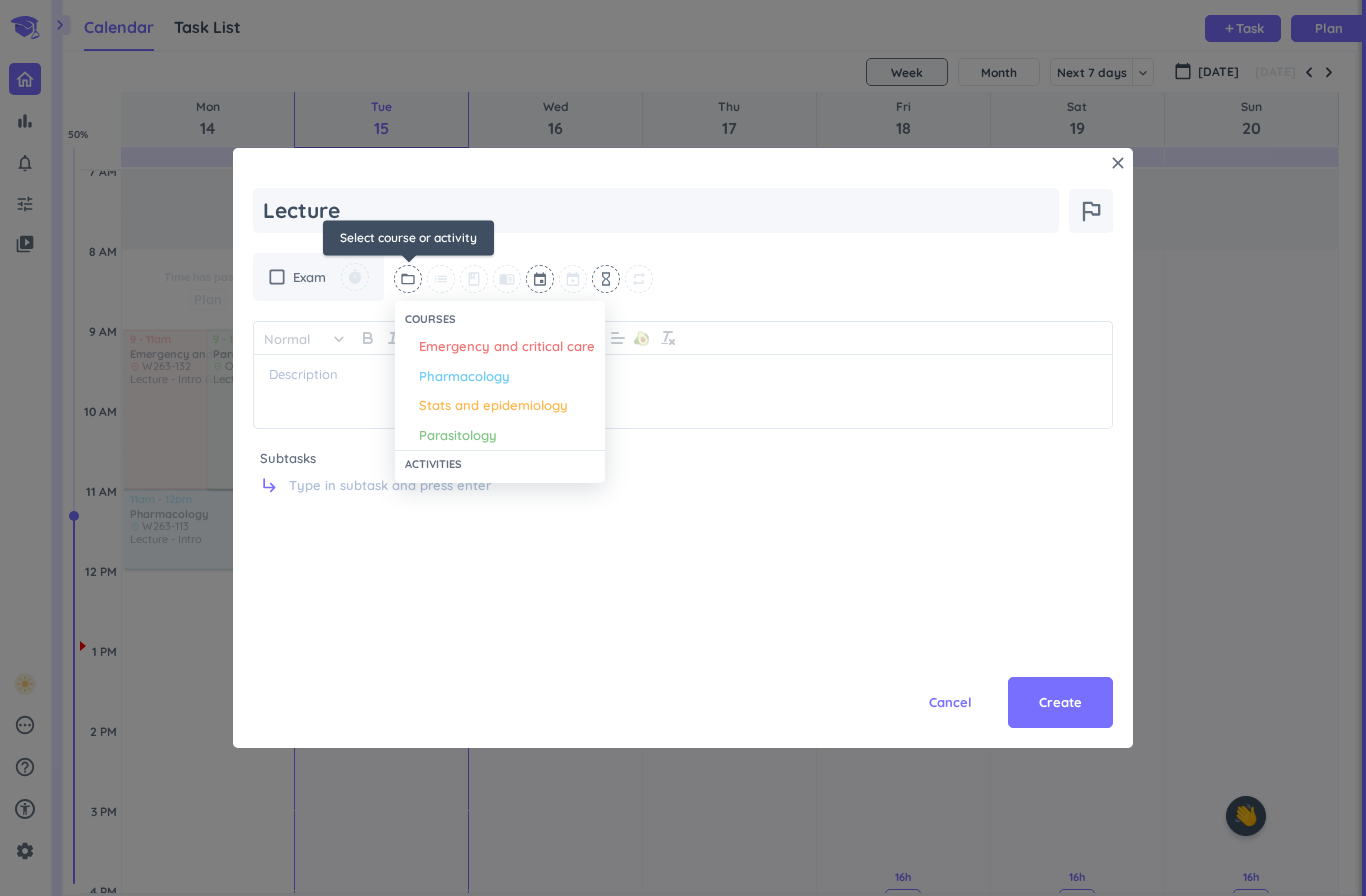 click on "Emergency and critical care" at bounding box center [507, 347] 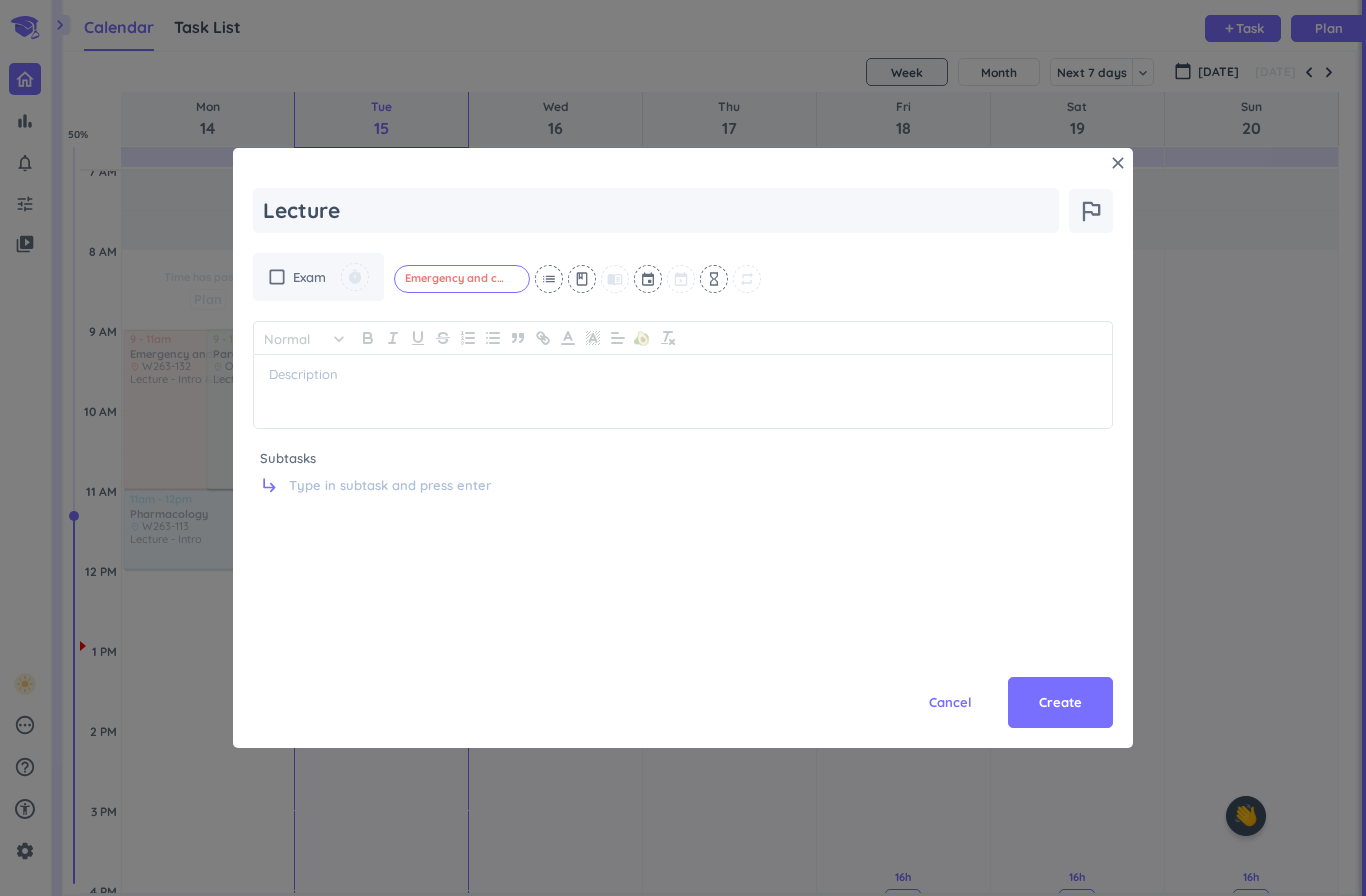 click at bounding box center [649, 279] 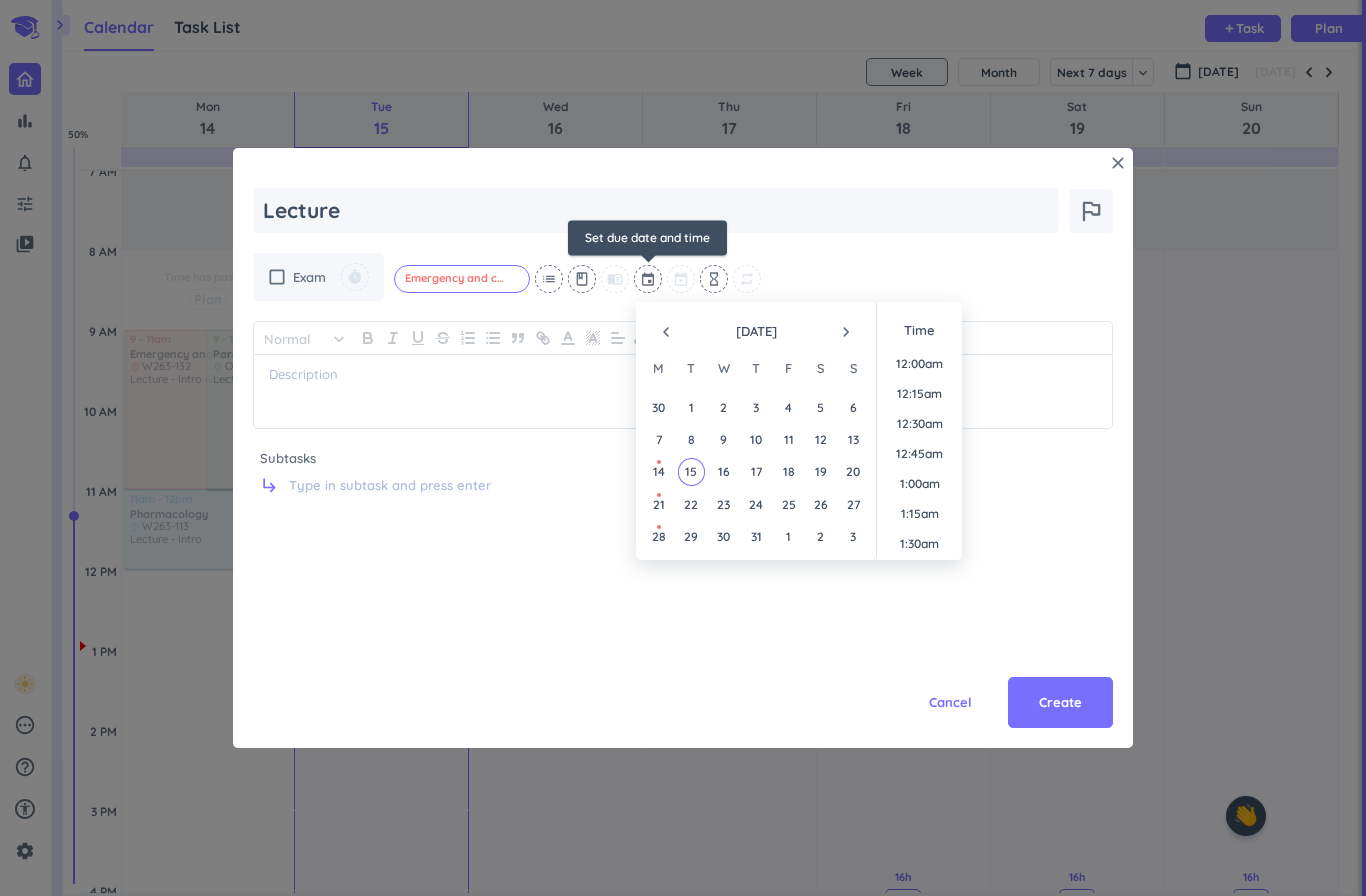 scroll, scrollTop: 1440, scrollLeft: 0, axis: vertical 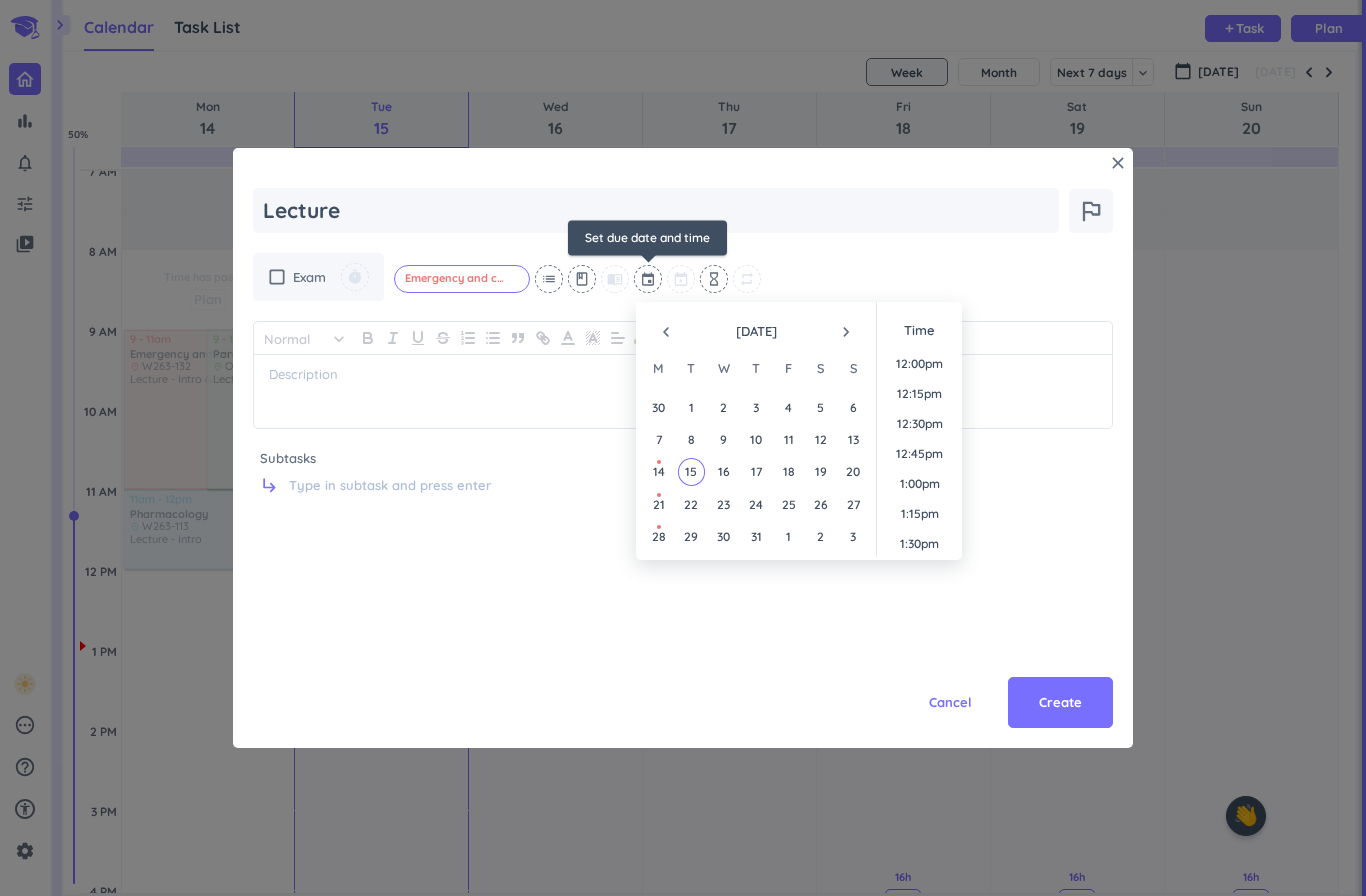 click on "21" at bounding box center (659, 504) 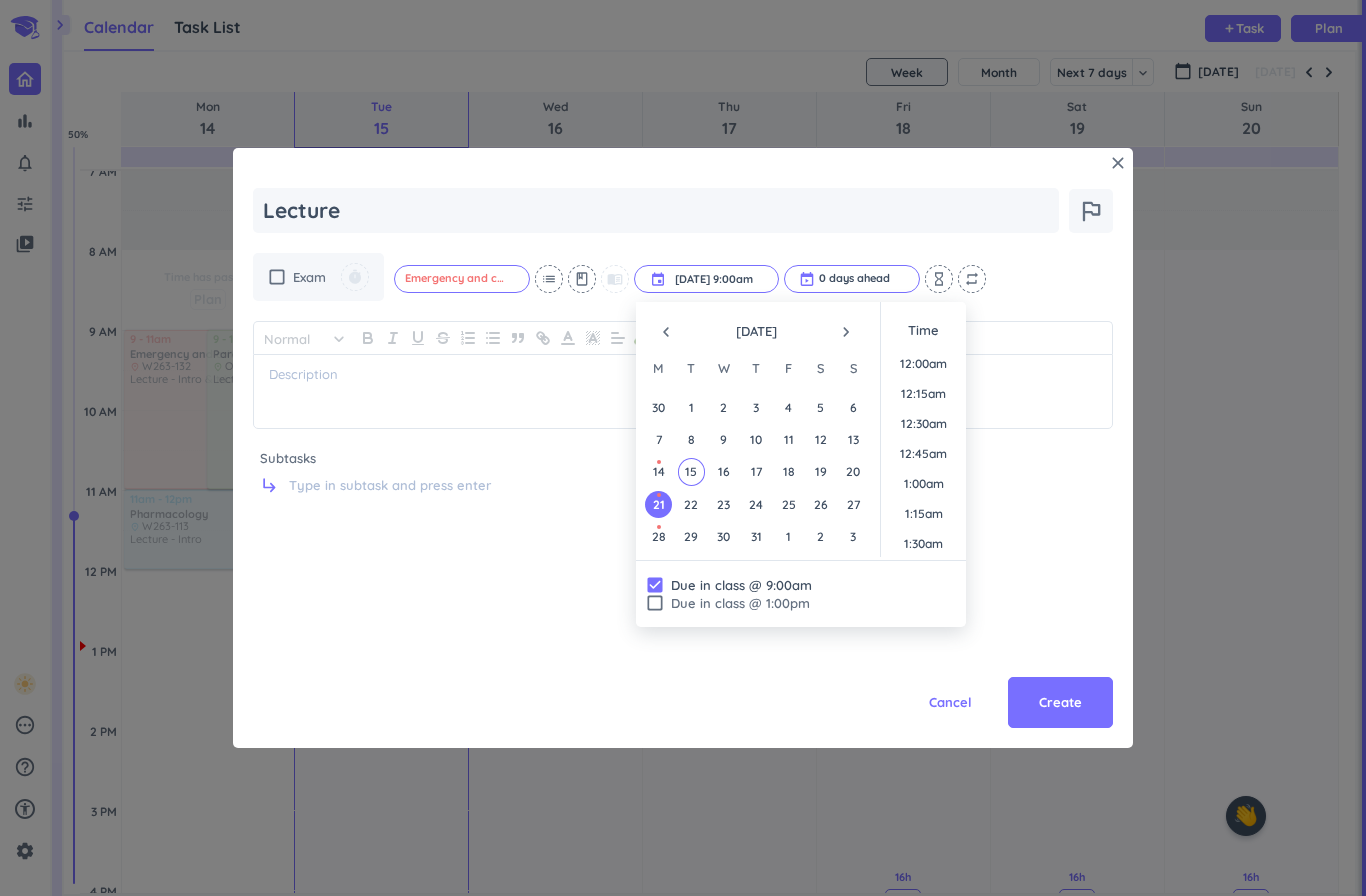 scroll, scrollTop: 990, scrollLeft: 0, axis: vertical 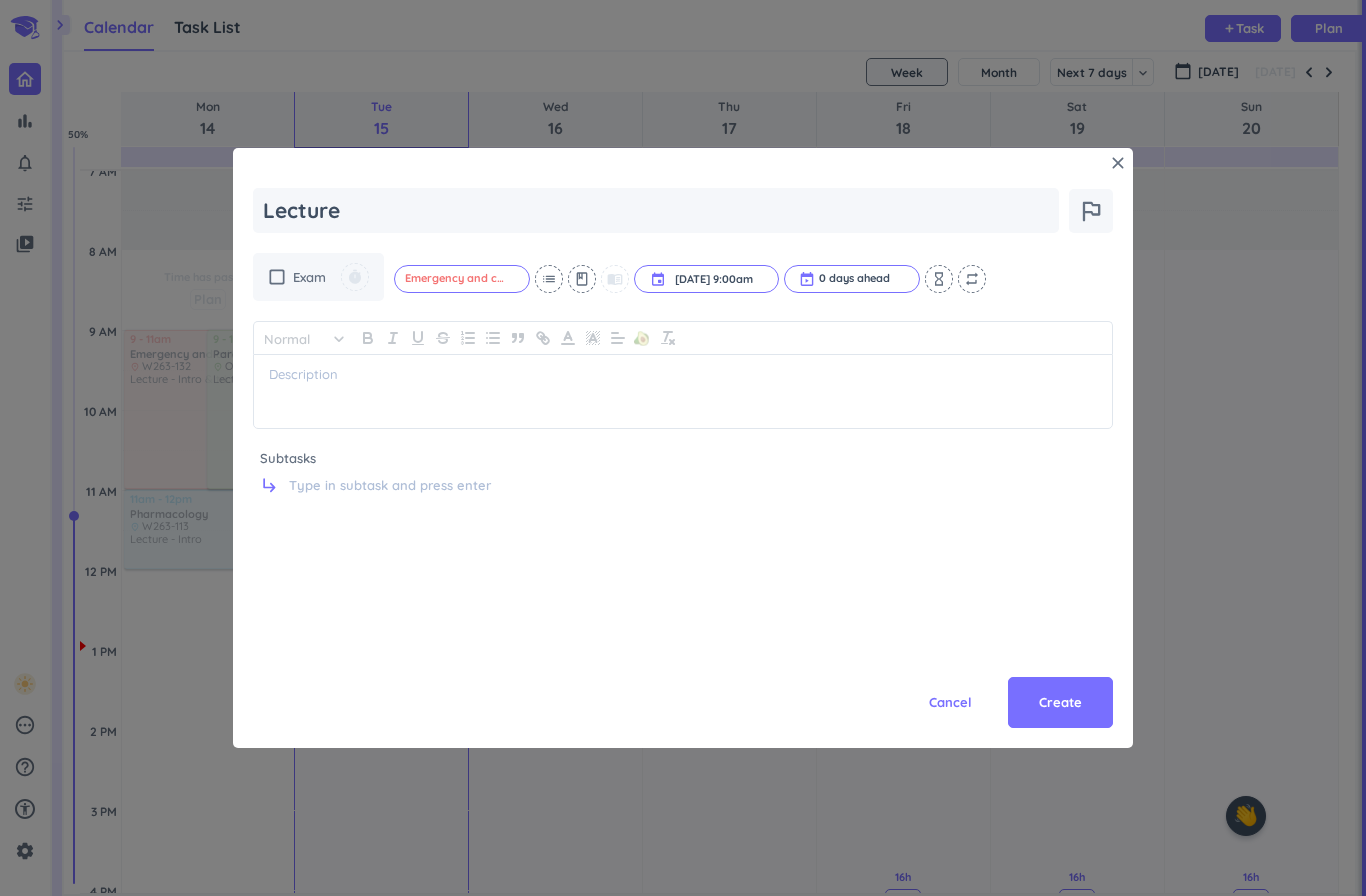 click on "Cancel Create" at bounding box center [683, 658] 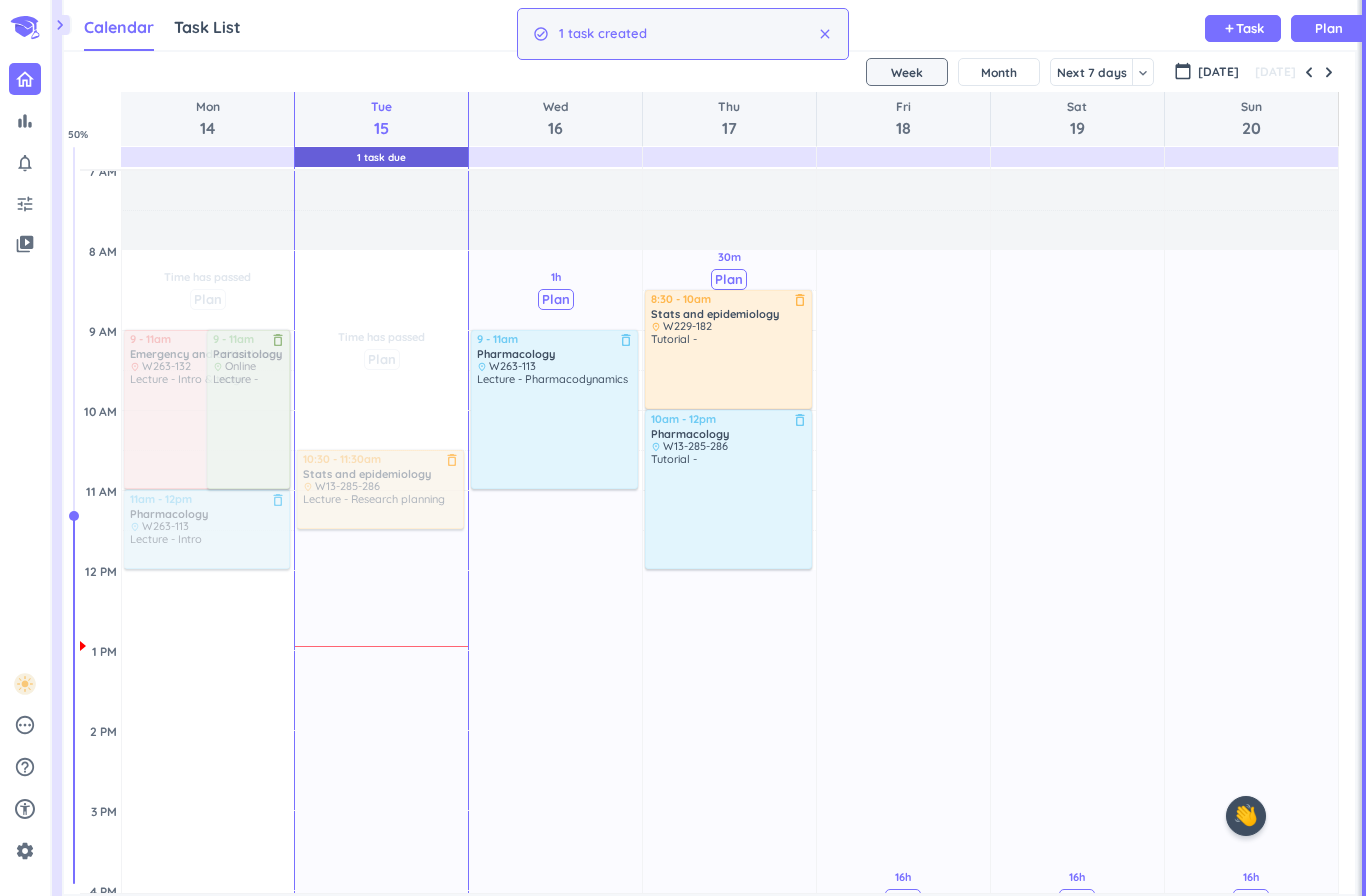 click on "add" at bounding box center [1229, 28] 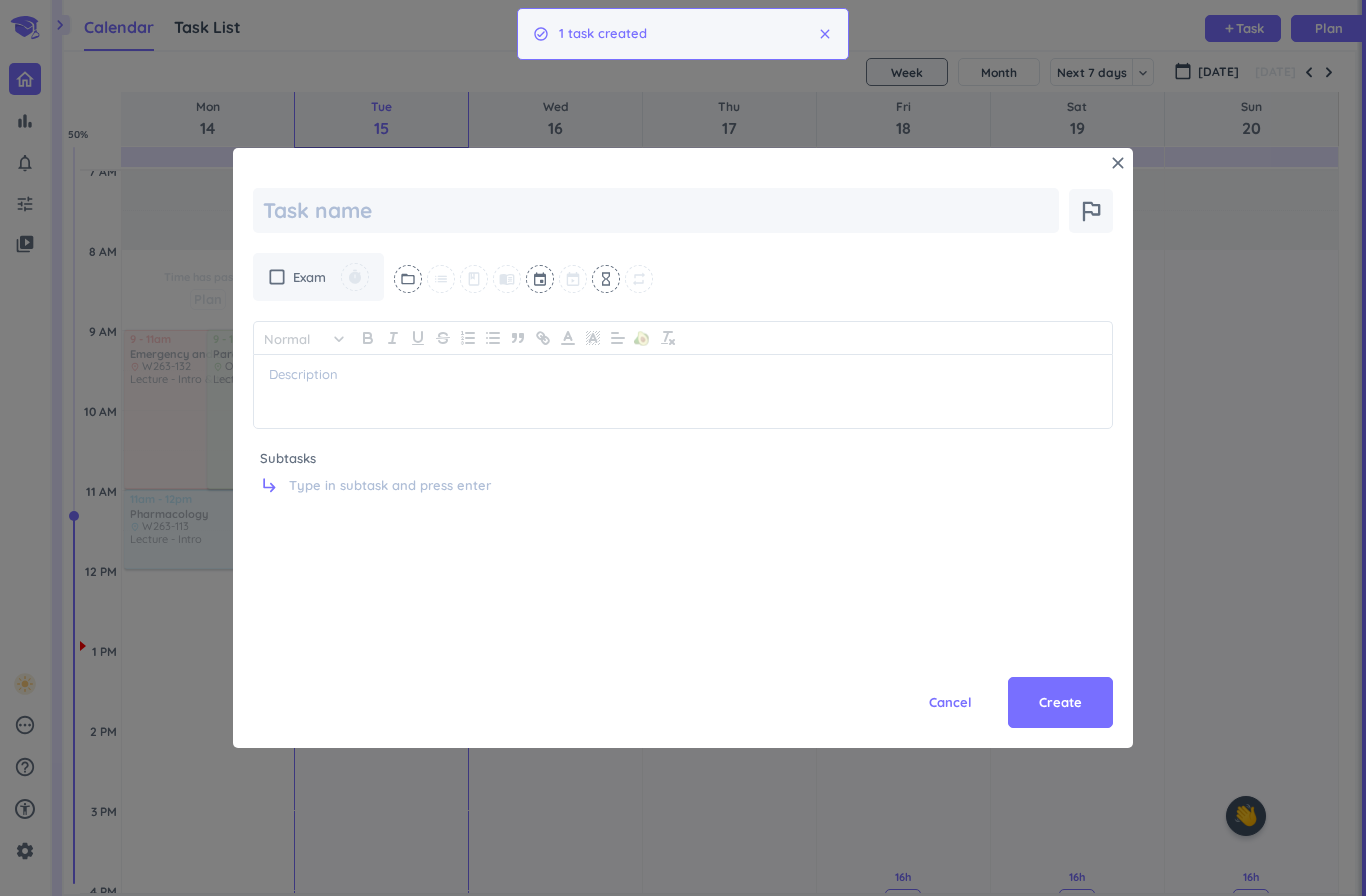 type on "x" 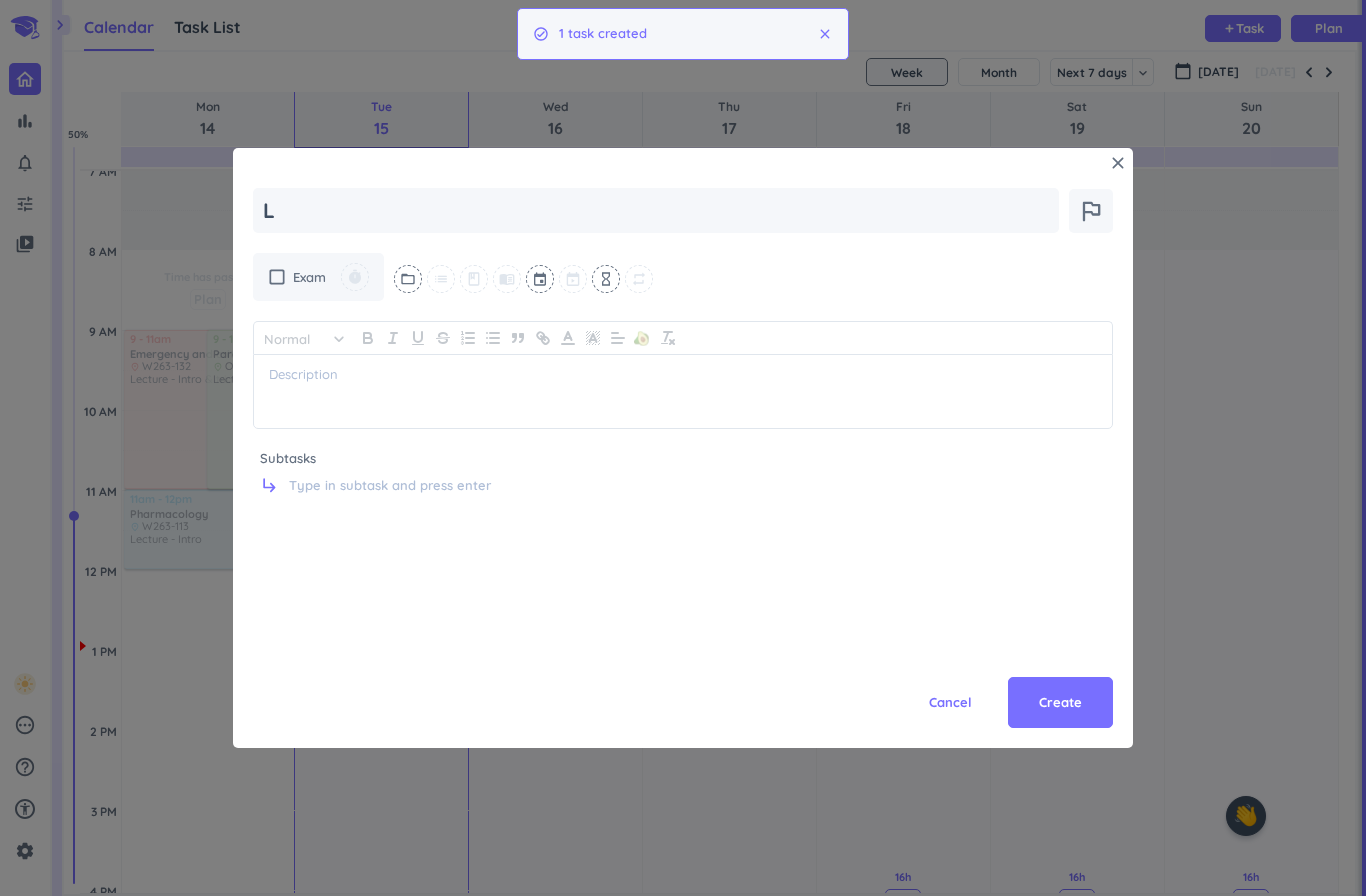 type on "x" 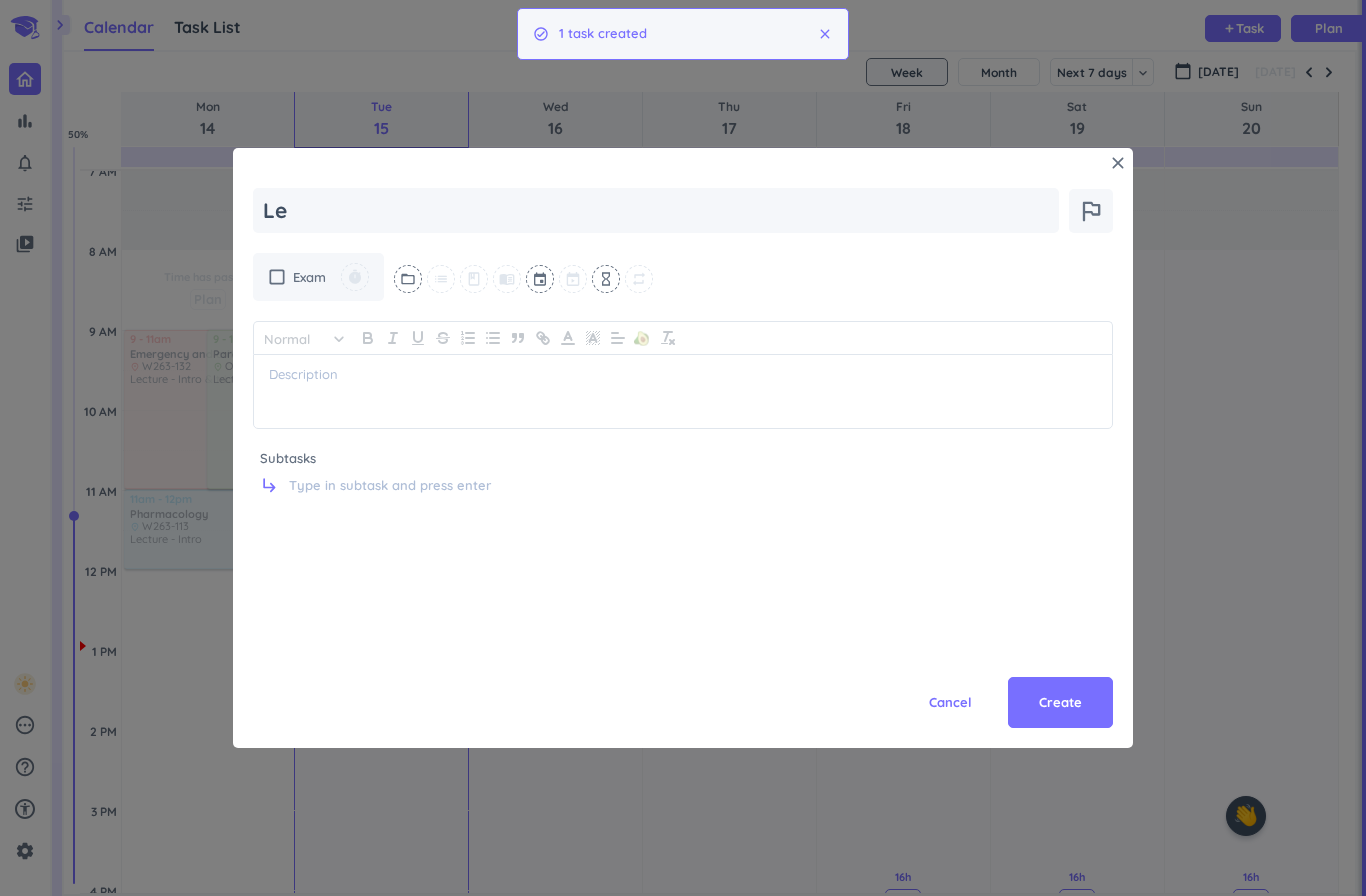 type on "x" 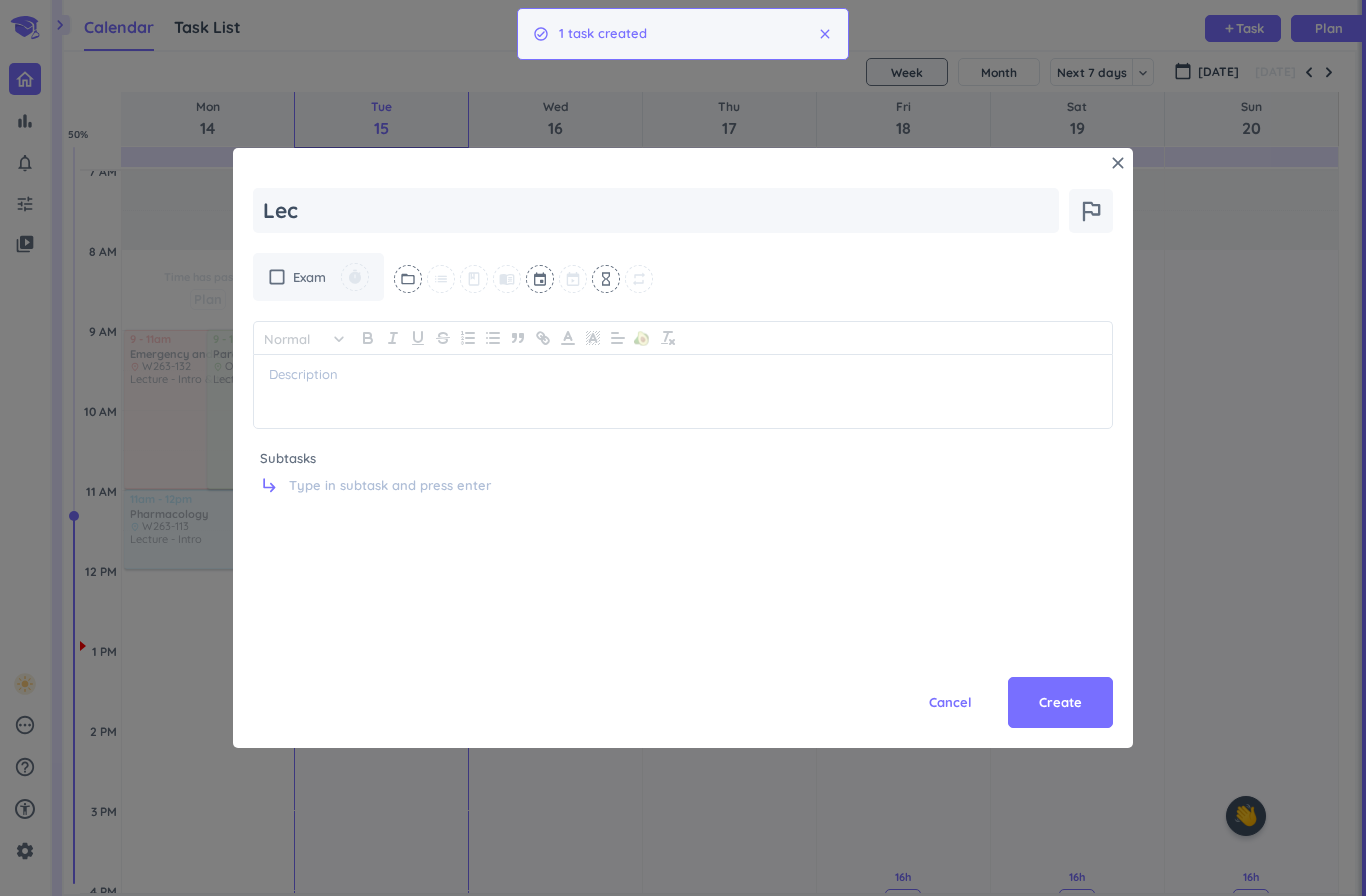 type on "x" 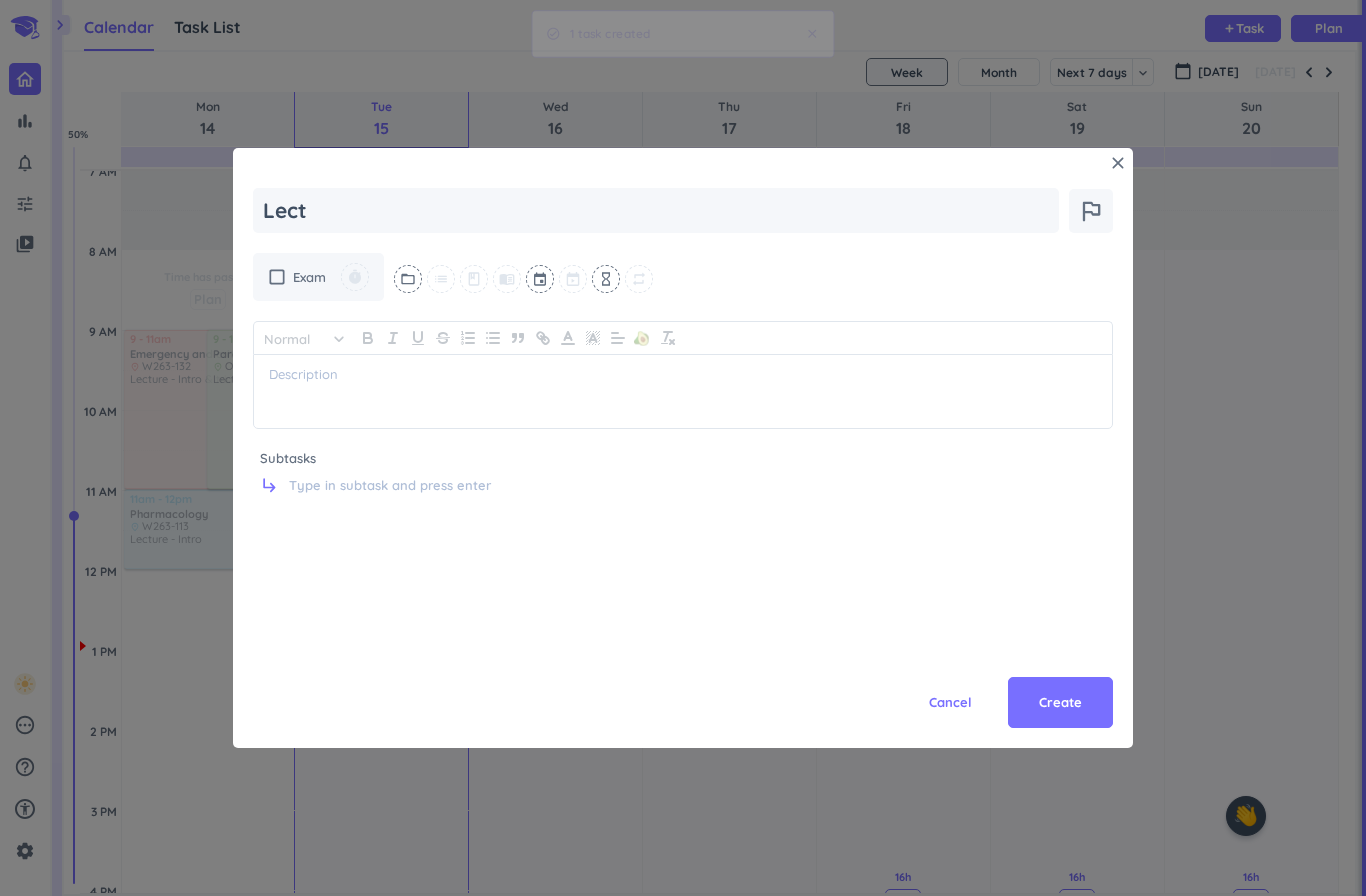 type on "x" 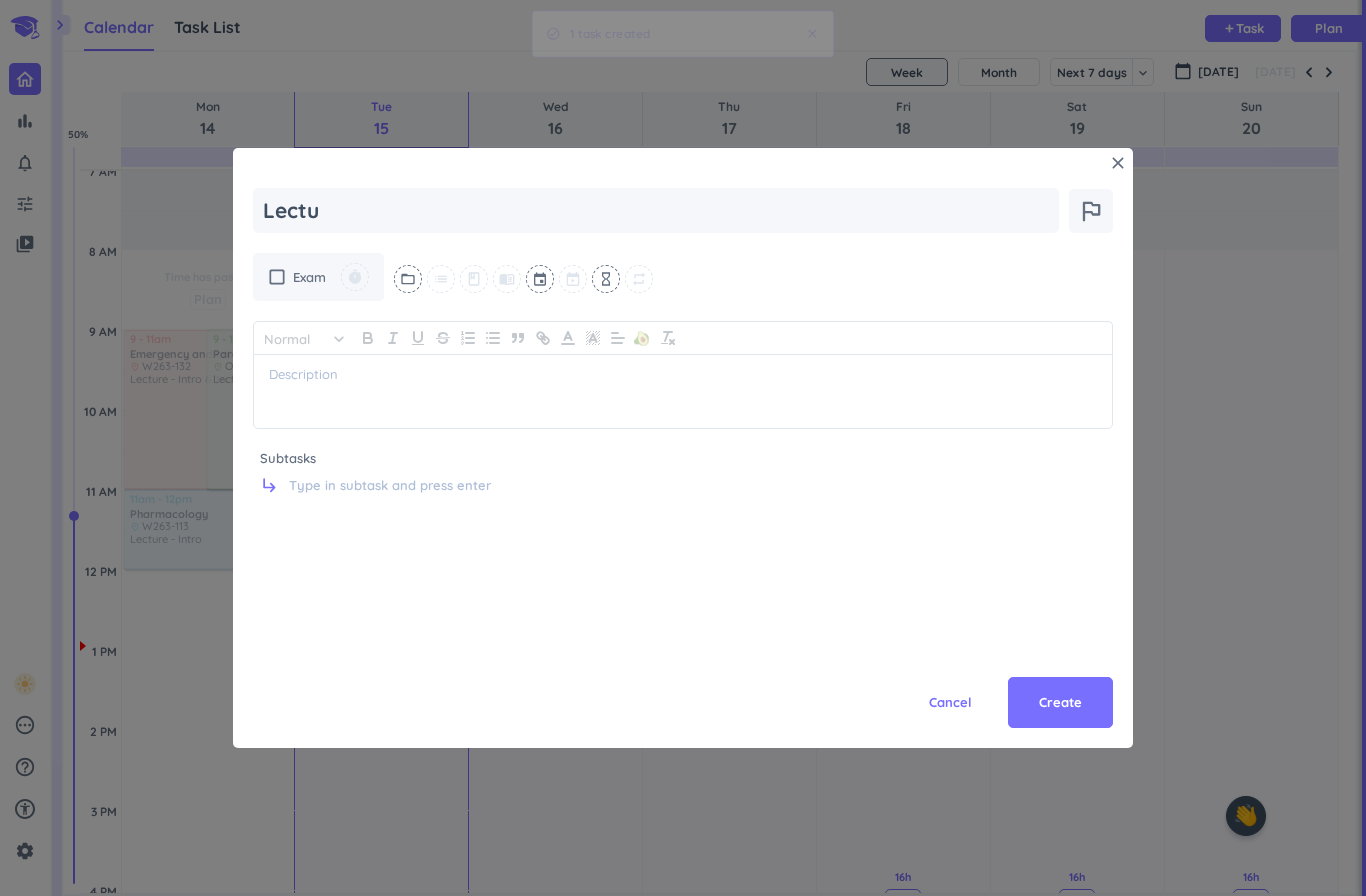 type on "x" 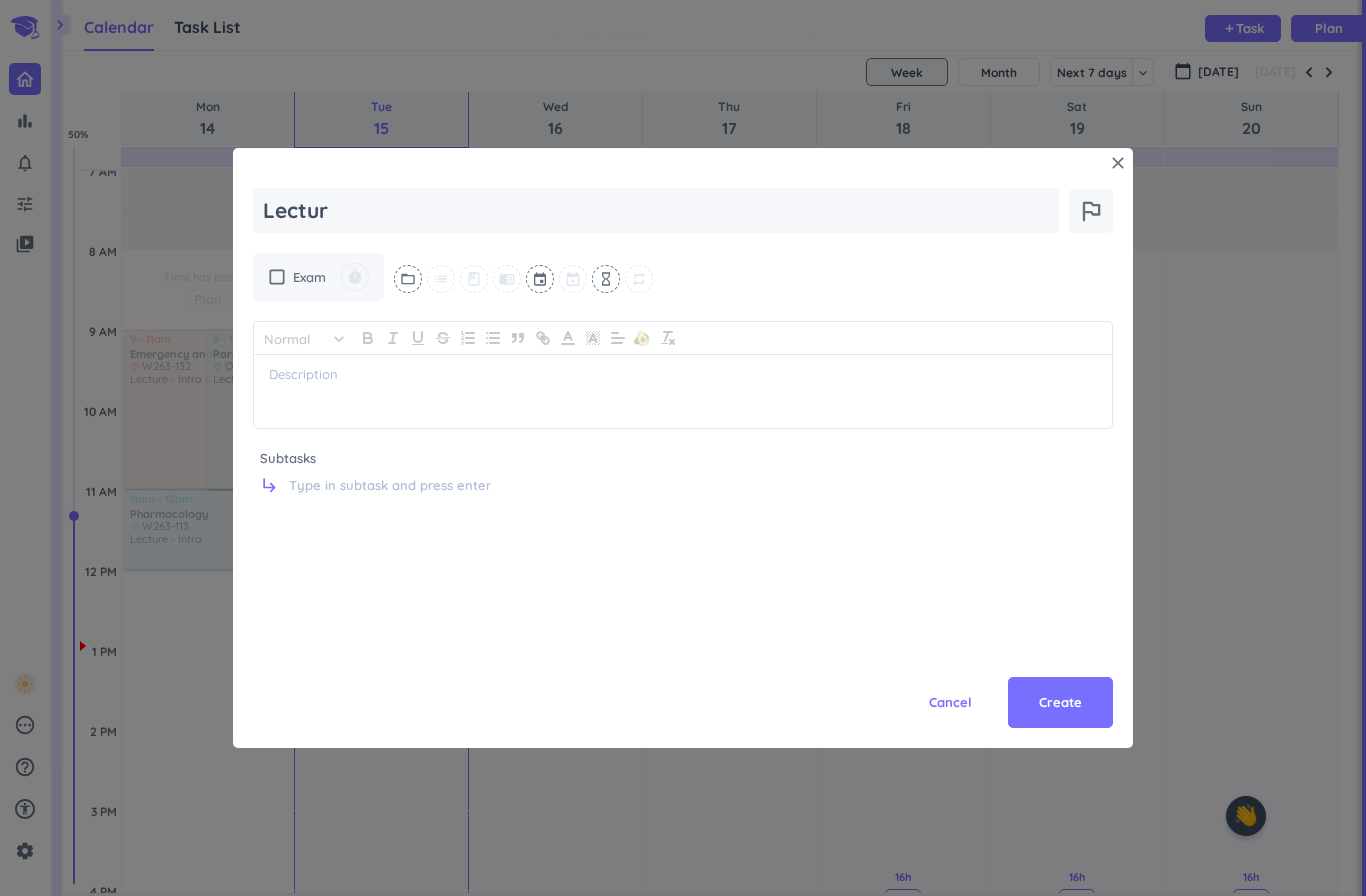 type on "x" 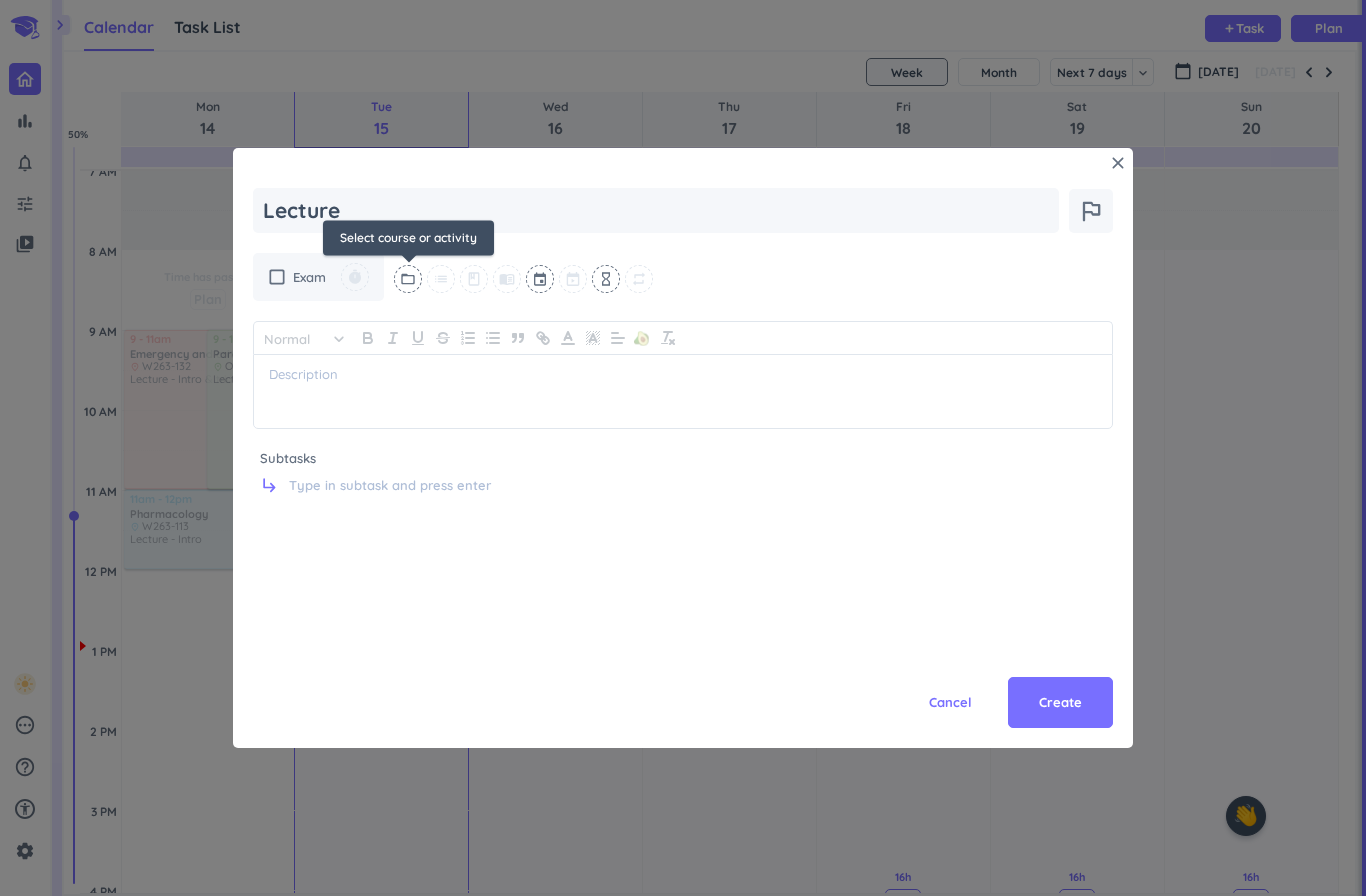 type on "Lecture" 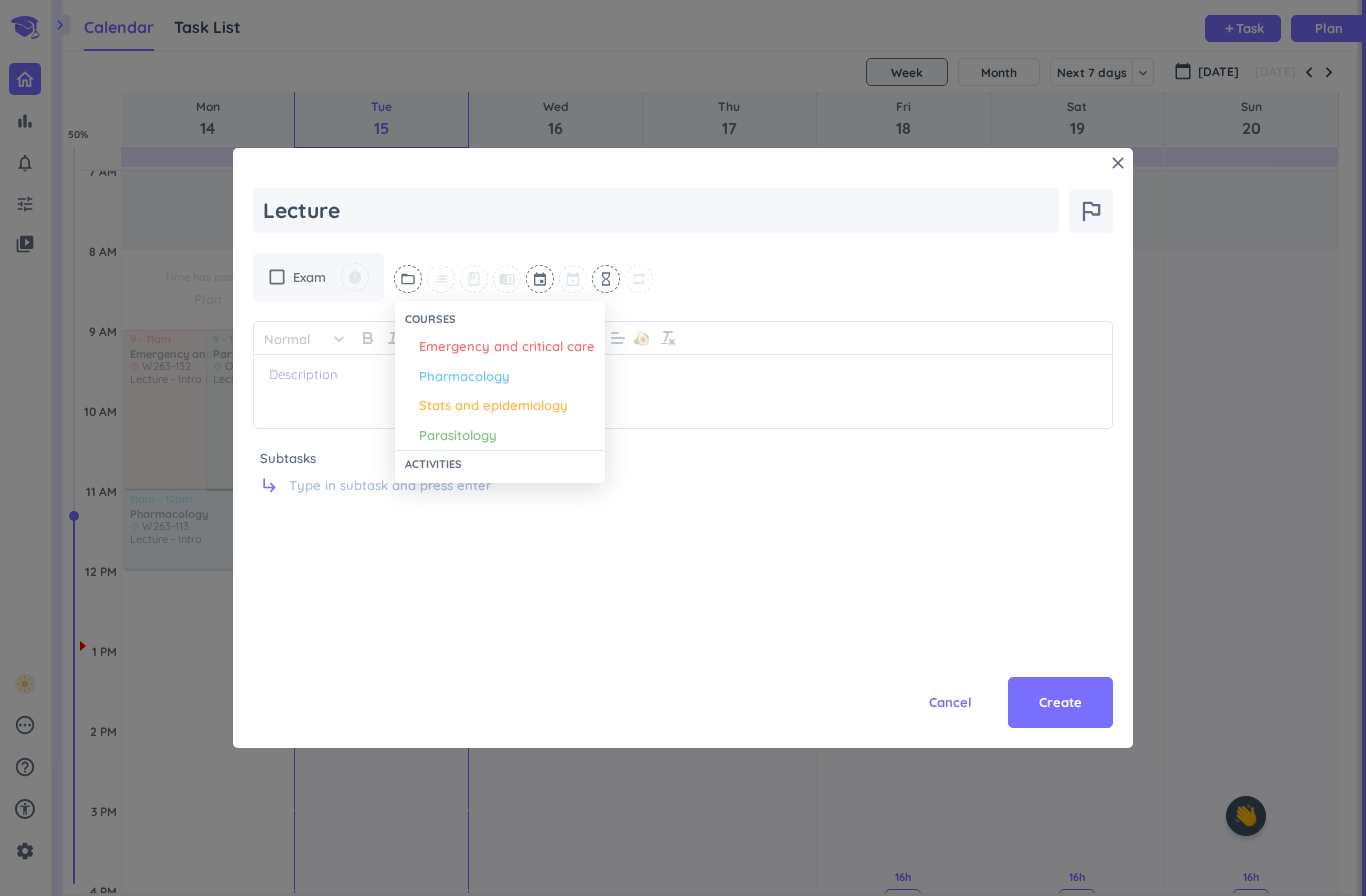 click on "Stats and epidemiology" at bounding box center [493, 406] 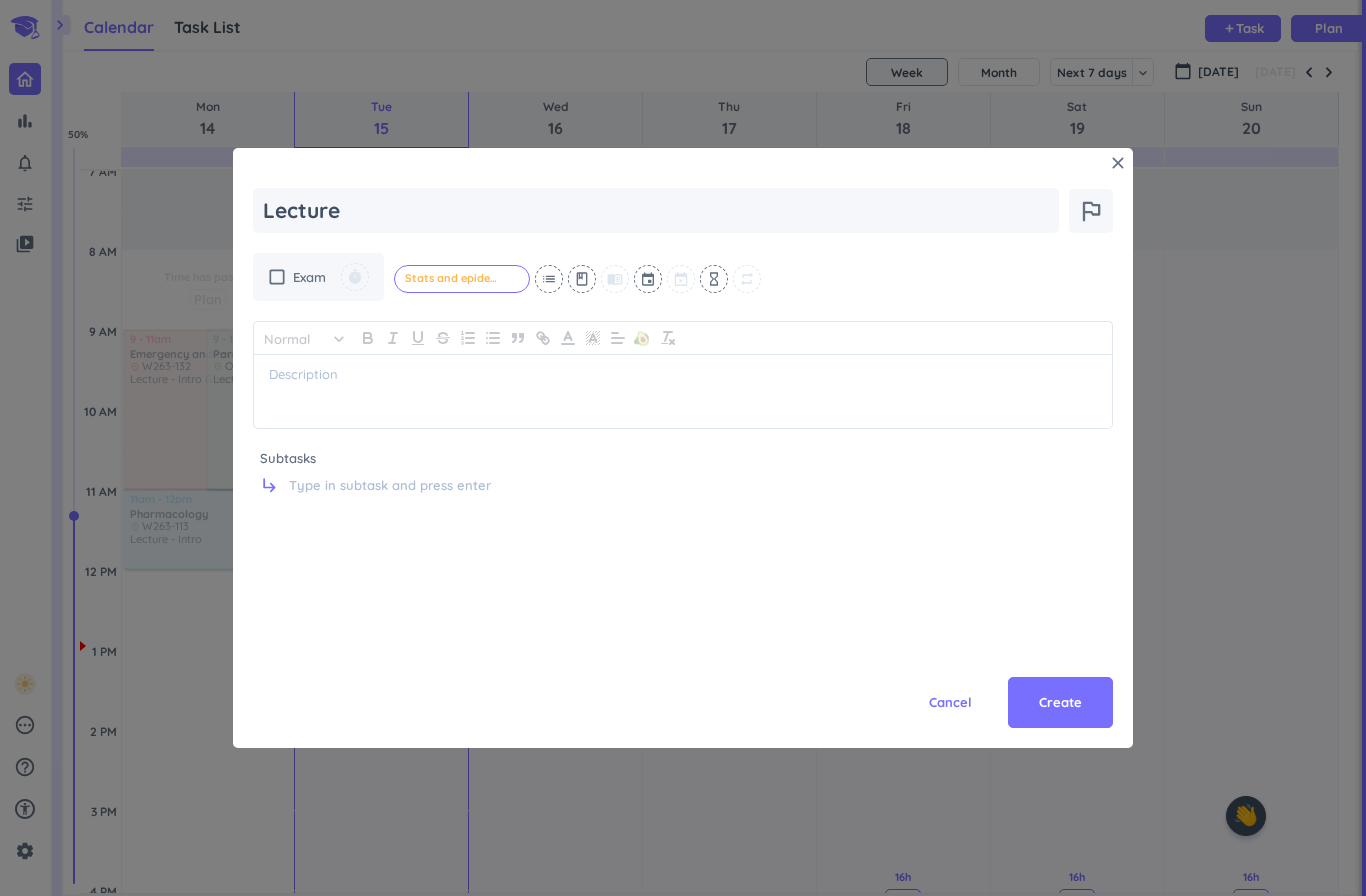 click on "Stats and epidemiology" 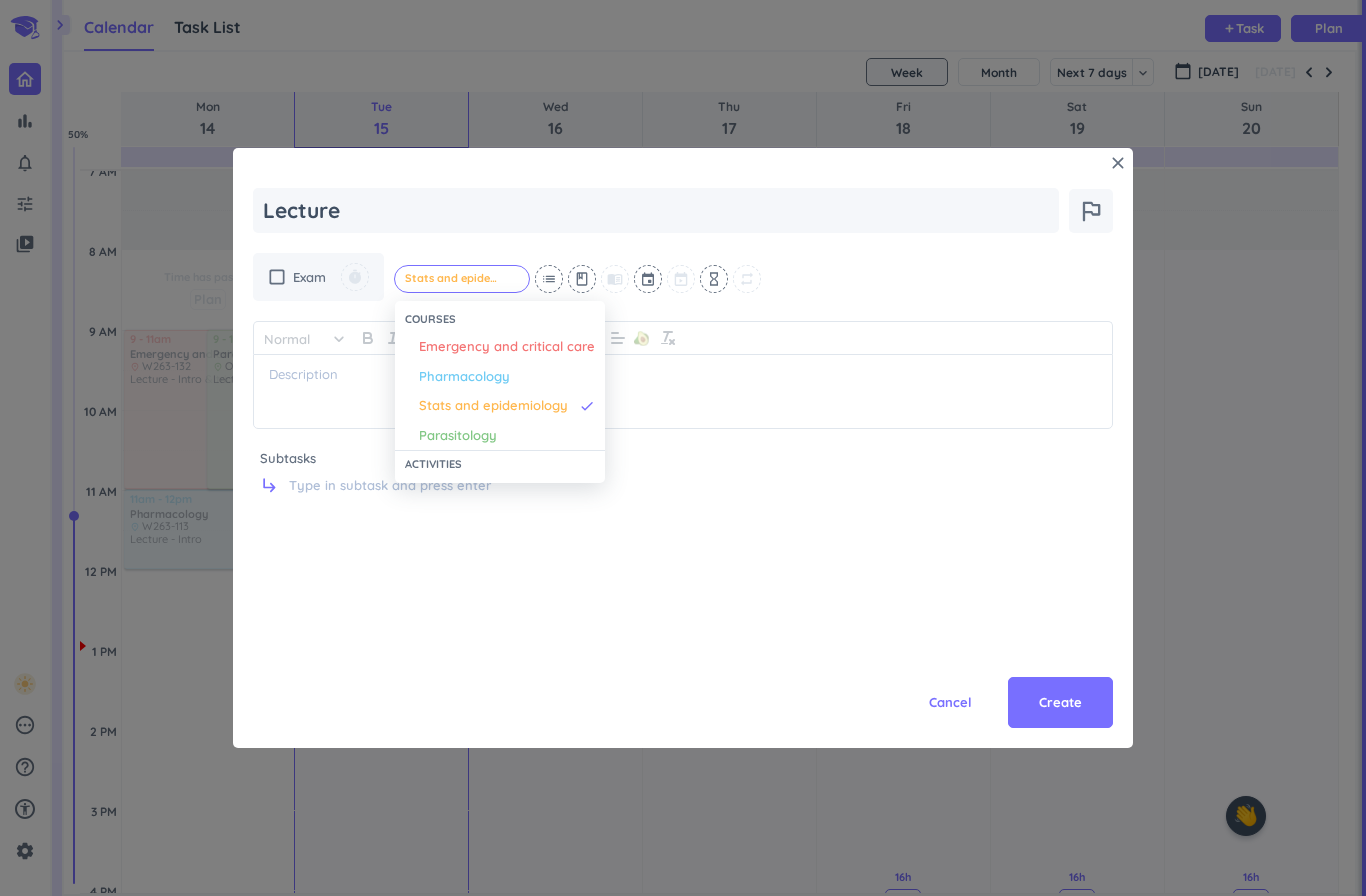 click on "Pharmacology" at bounding box center (464, 377) 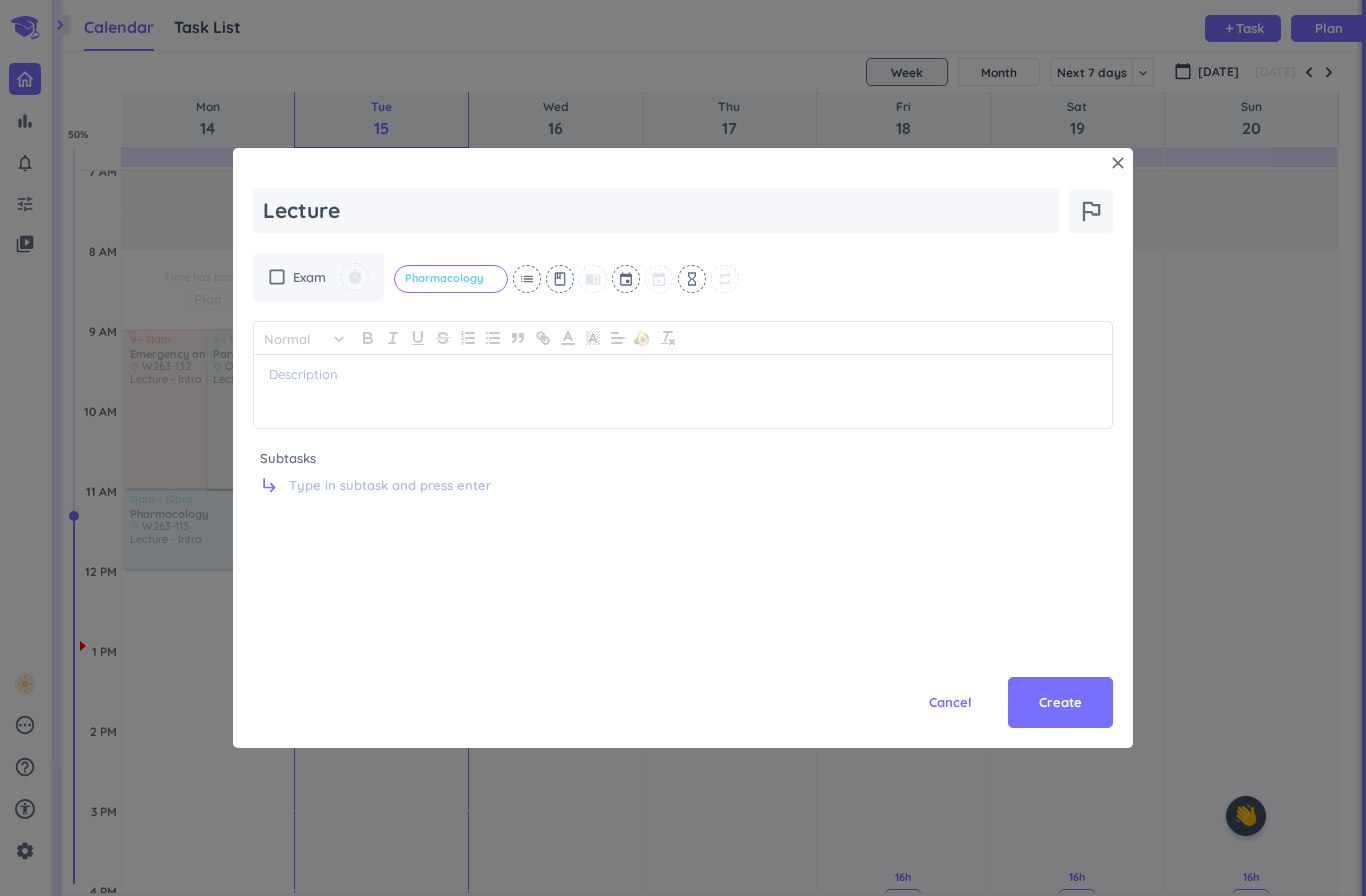 click at bounding box center [627, 279] 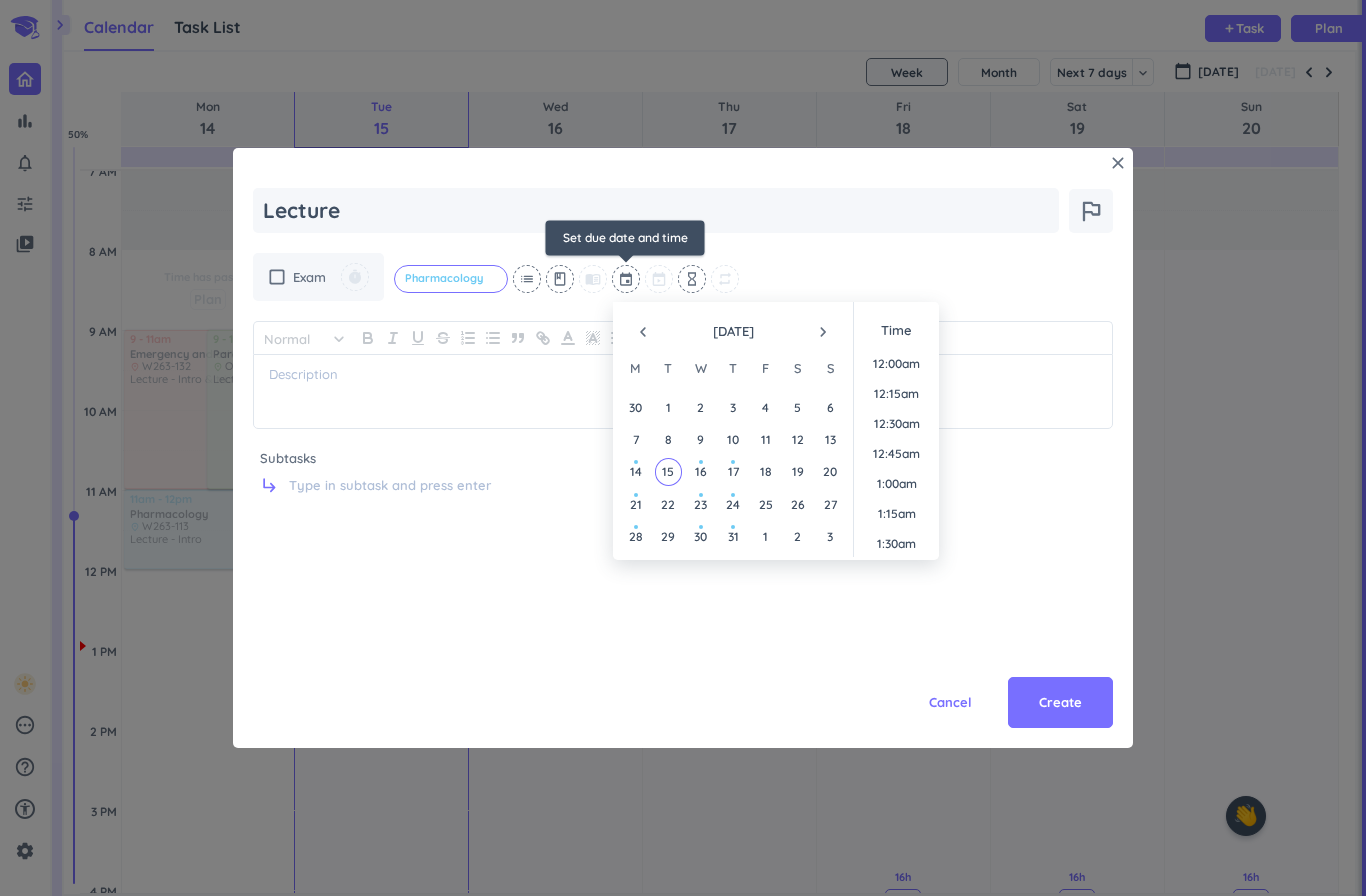 scroll, scrollTop: 1440, scrollLeft: 0, axis: vertical 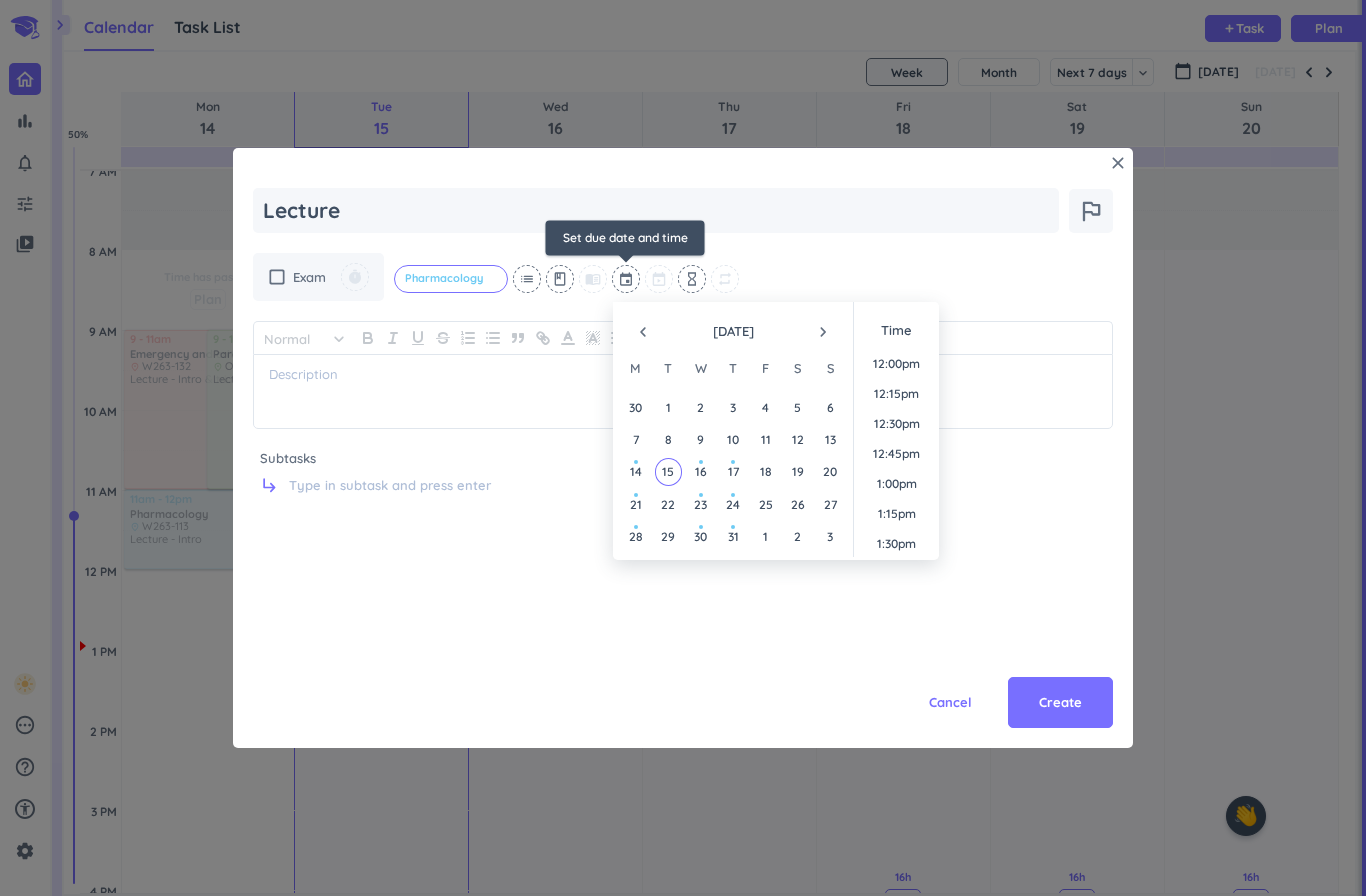 click on "16" at bounding box center (701, 471) 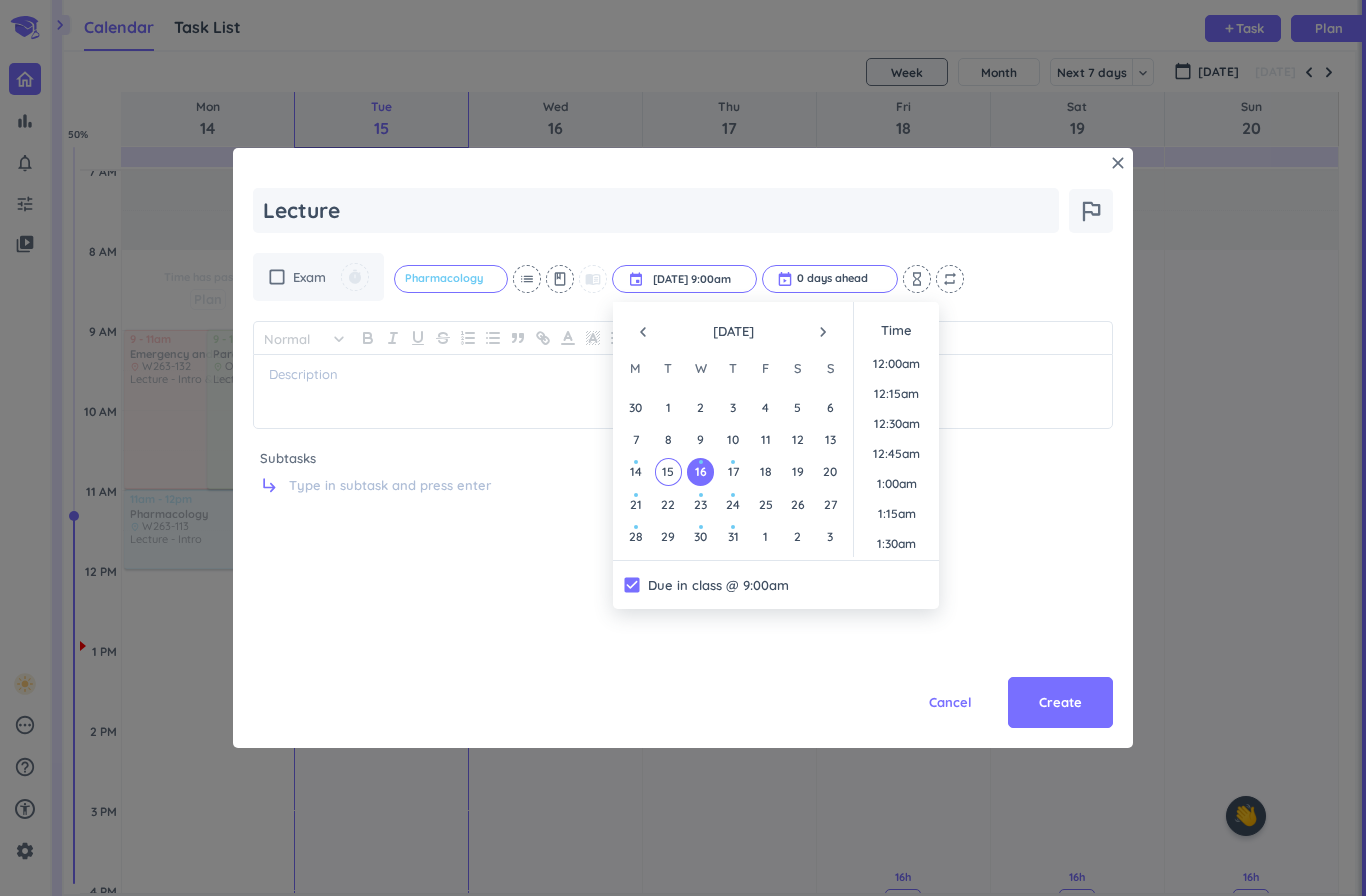 scroll, scrollTop: 990, scrollLeft: 0, axis: vertical 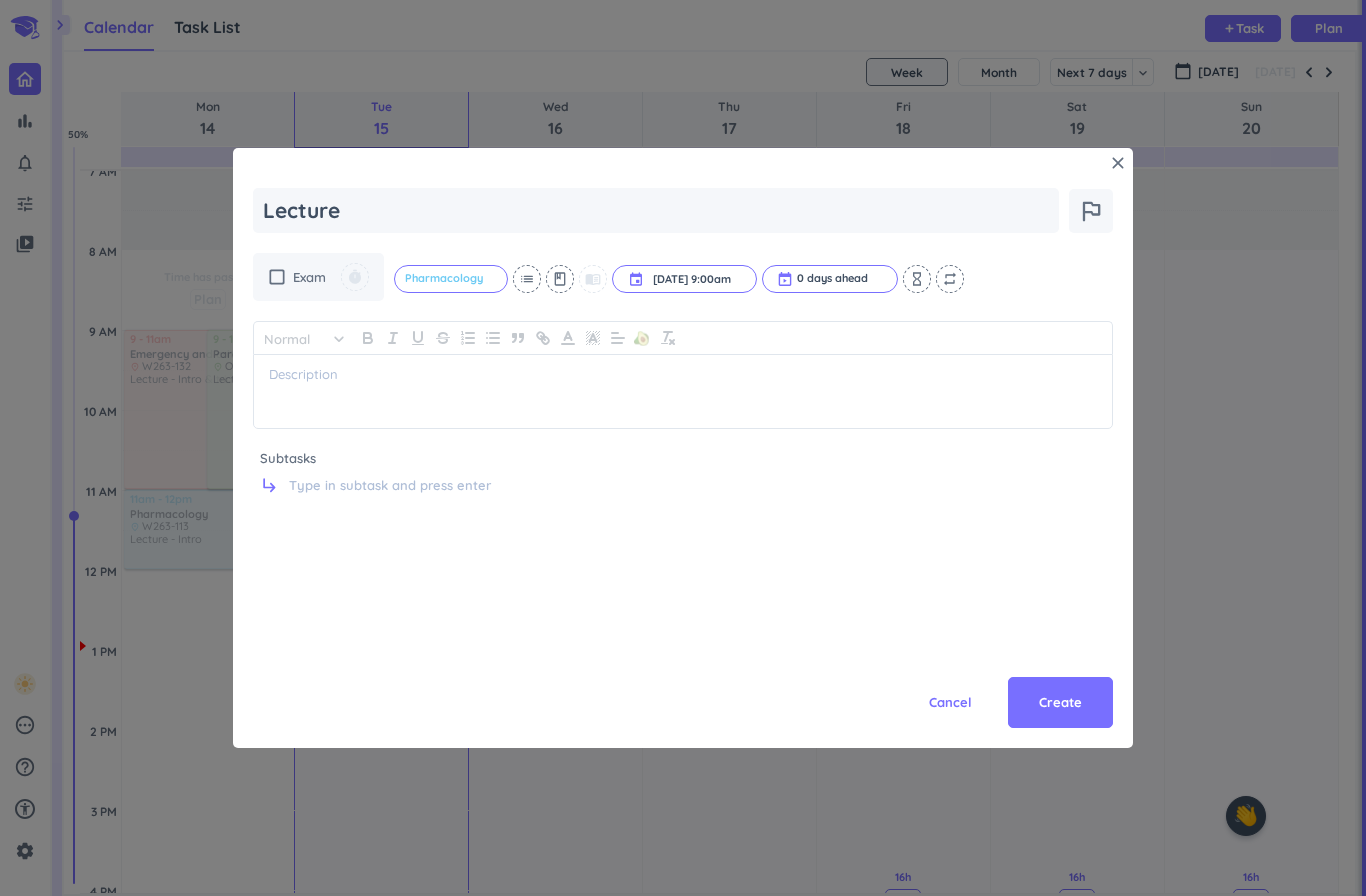 click on "Create" at bounding box center (1060, 703) 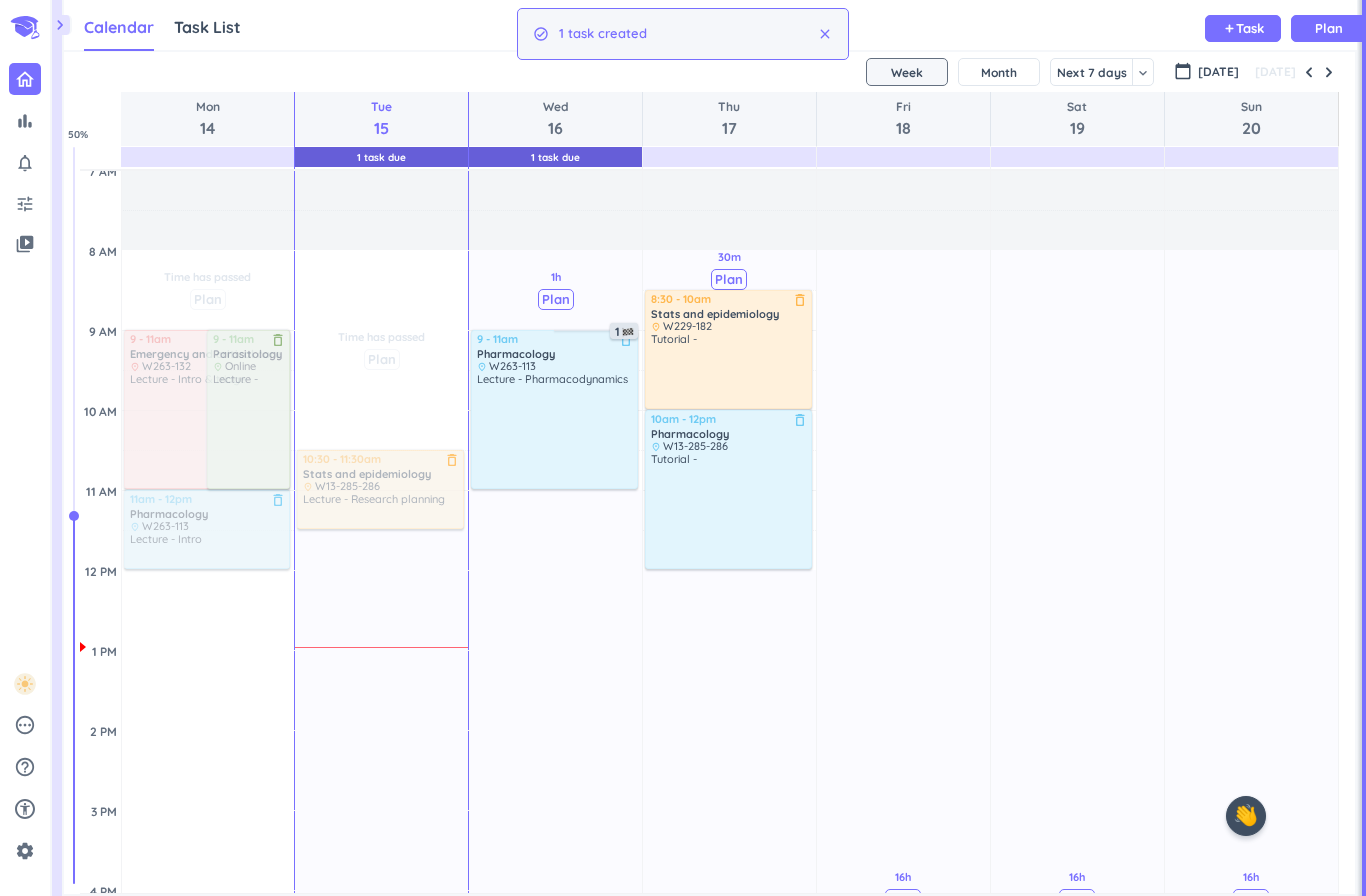click on "Task" at bounding box center (1250, 28) 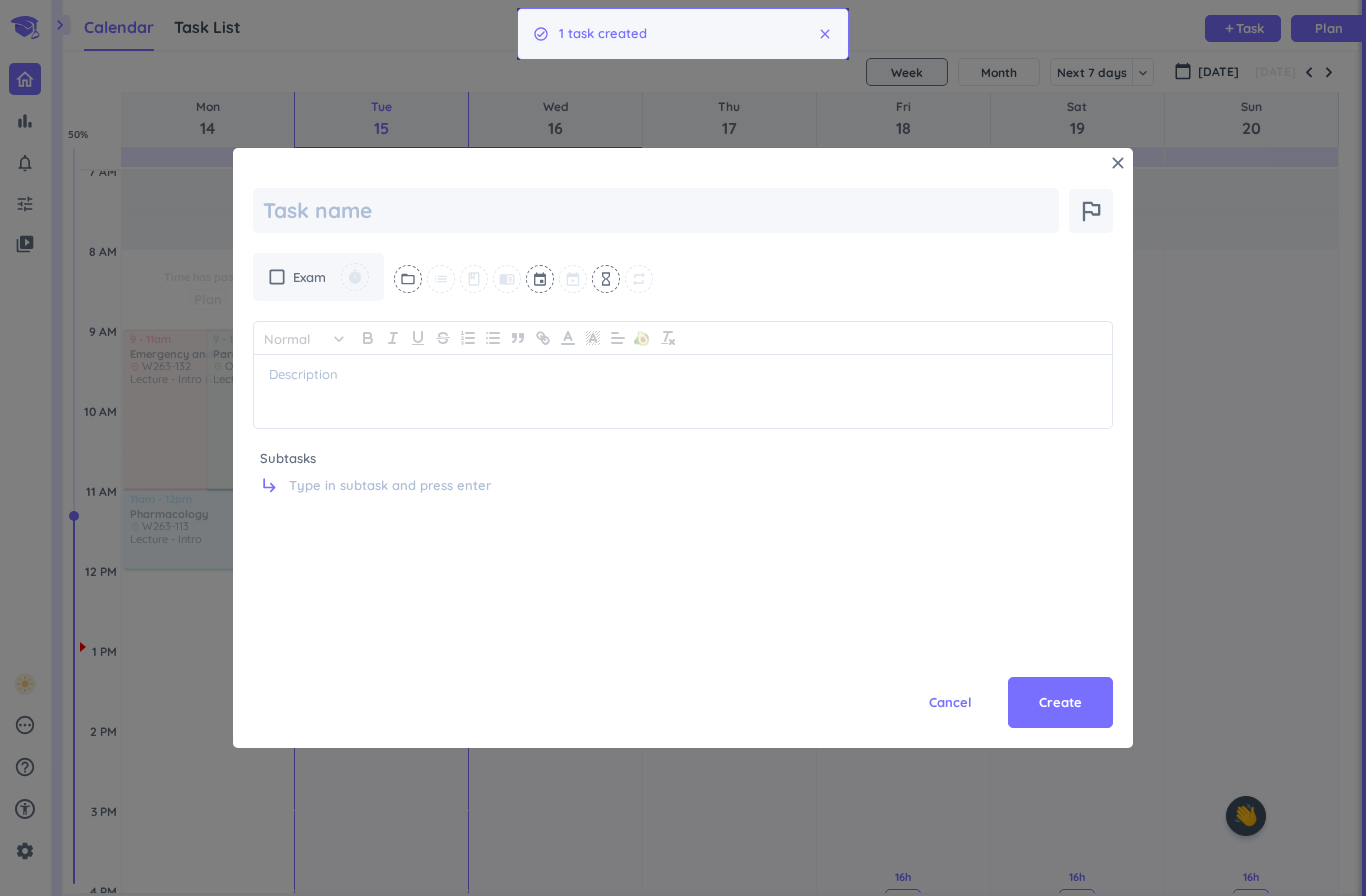 type on "x" 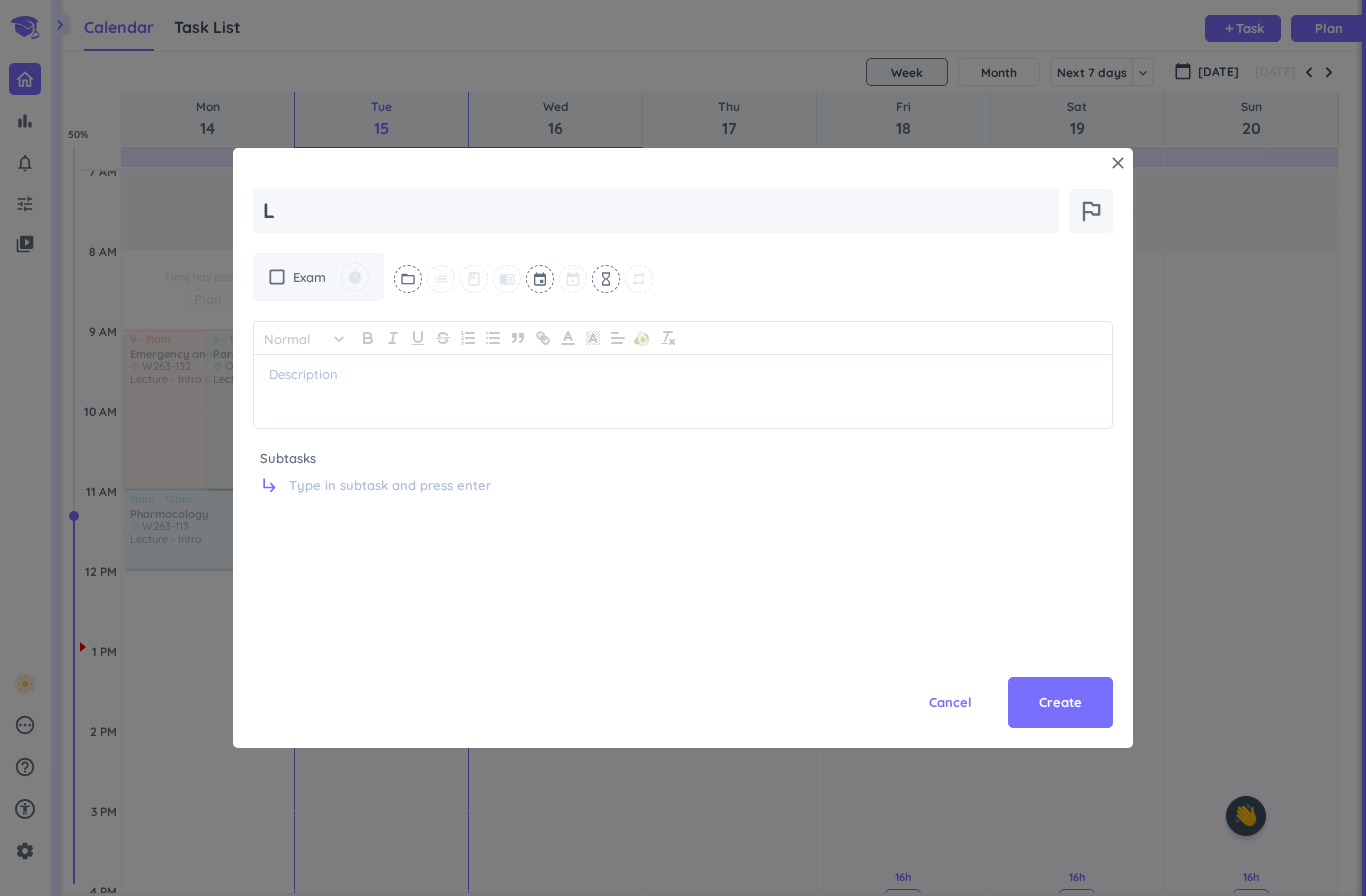 type on "x" 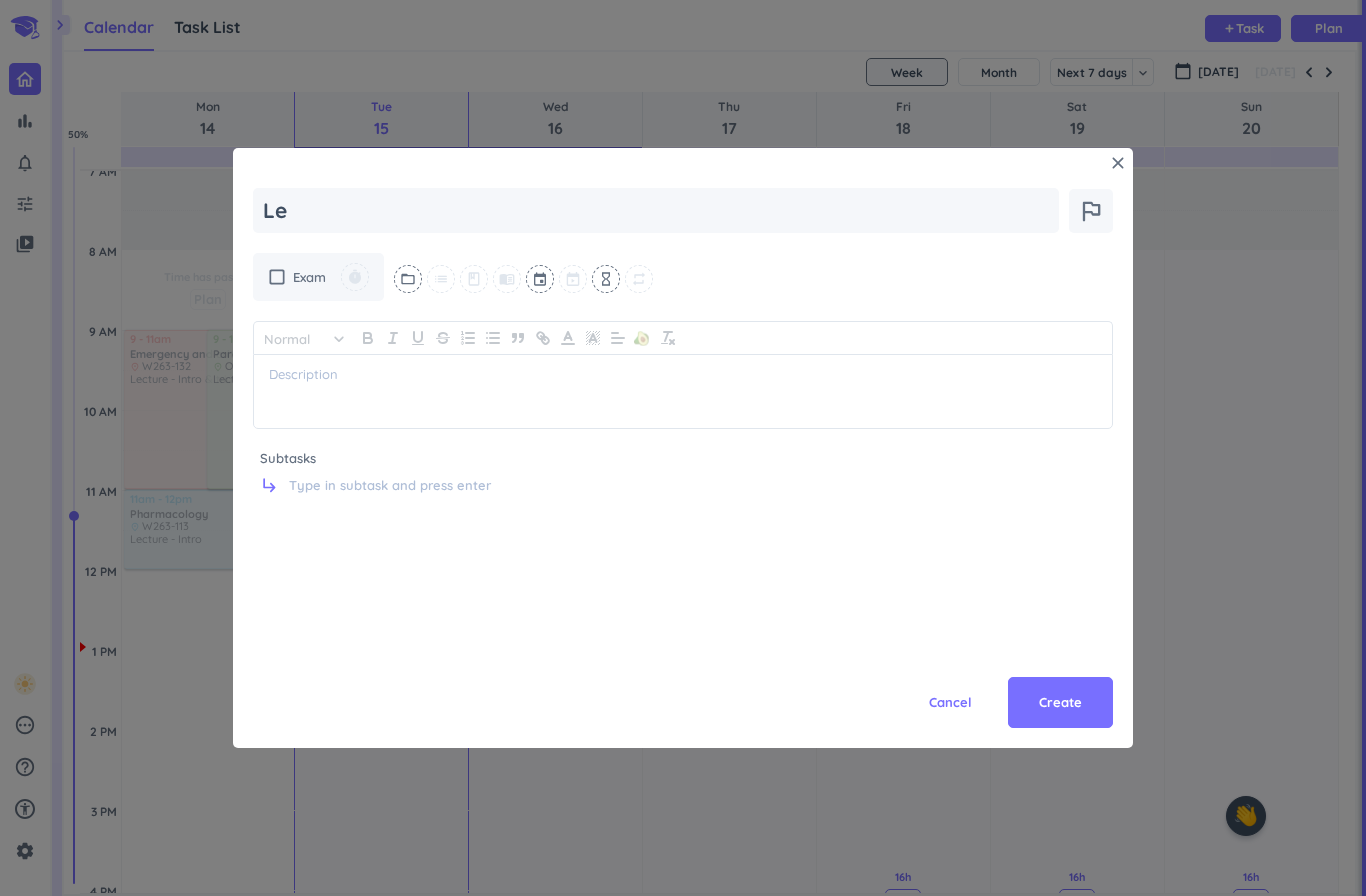 type on "x" 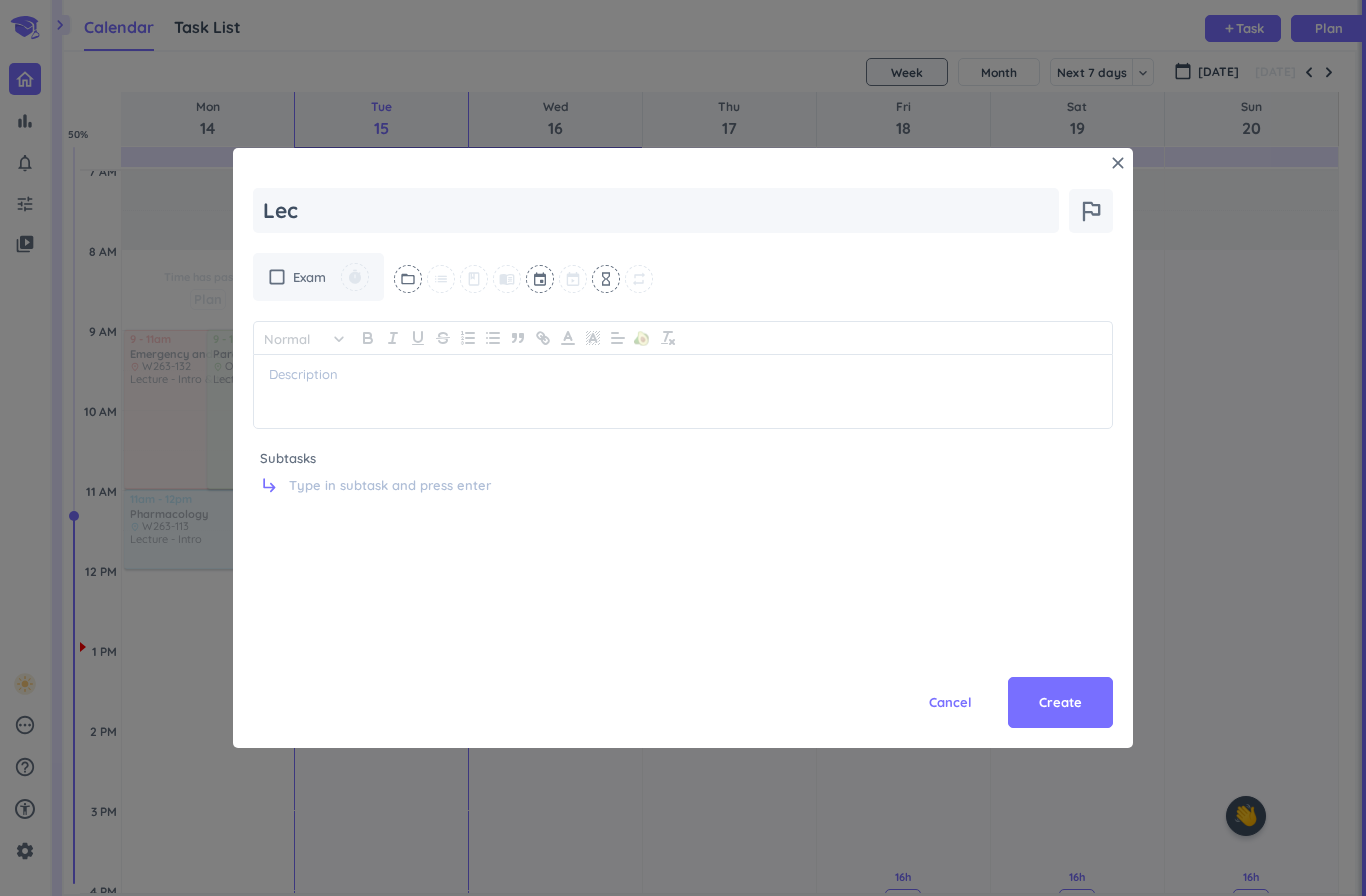 type on "Lect" 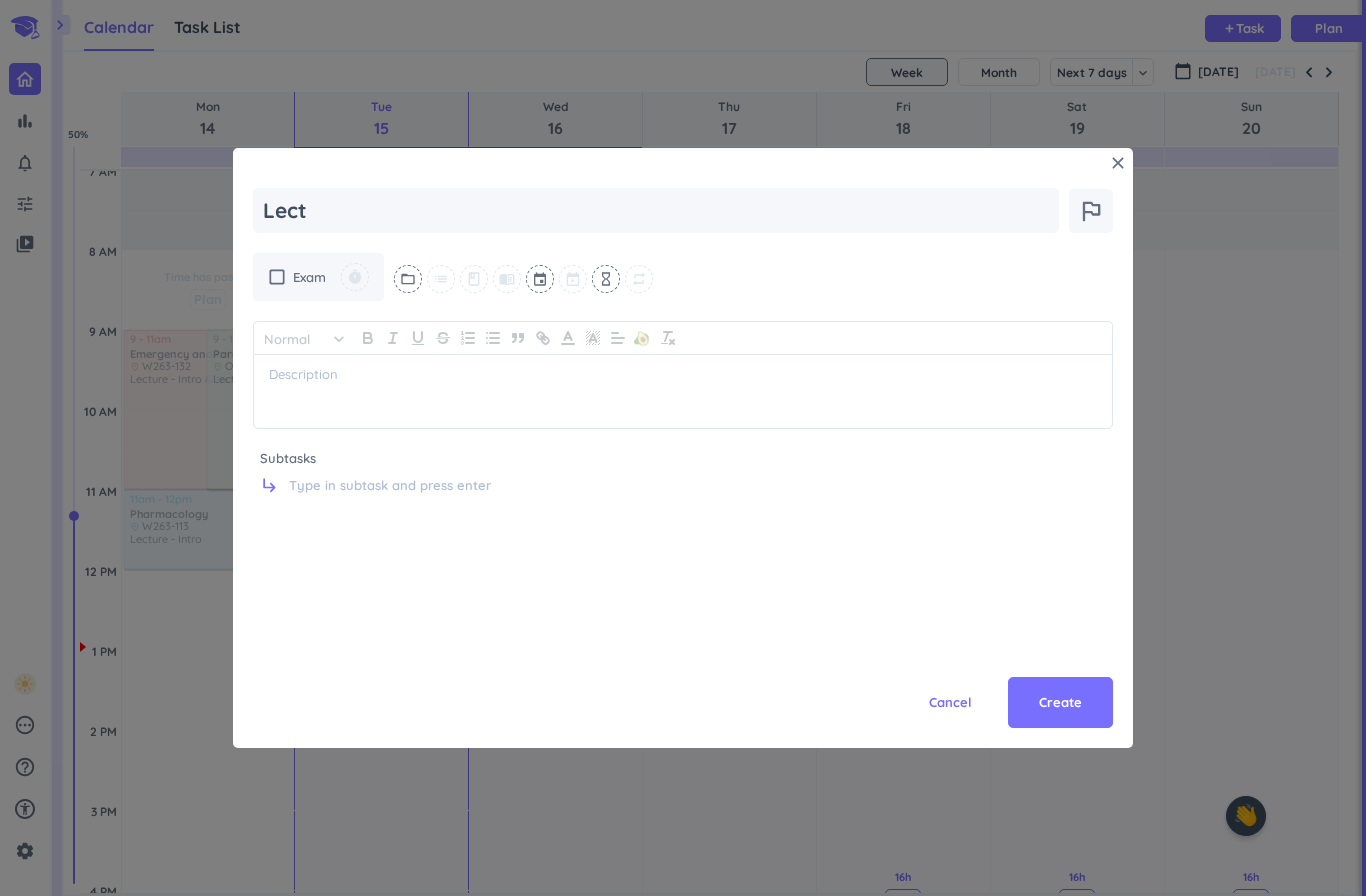 type on "x" 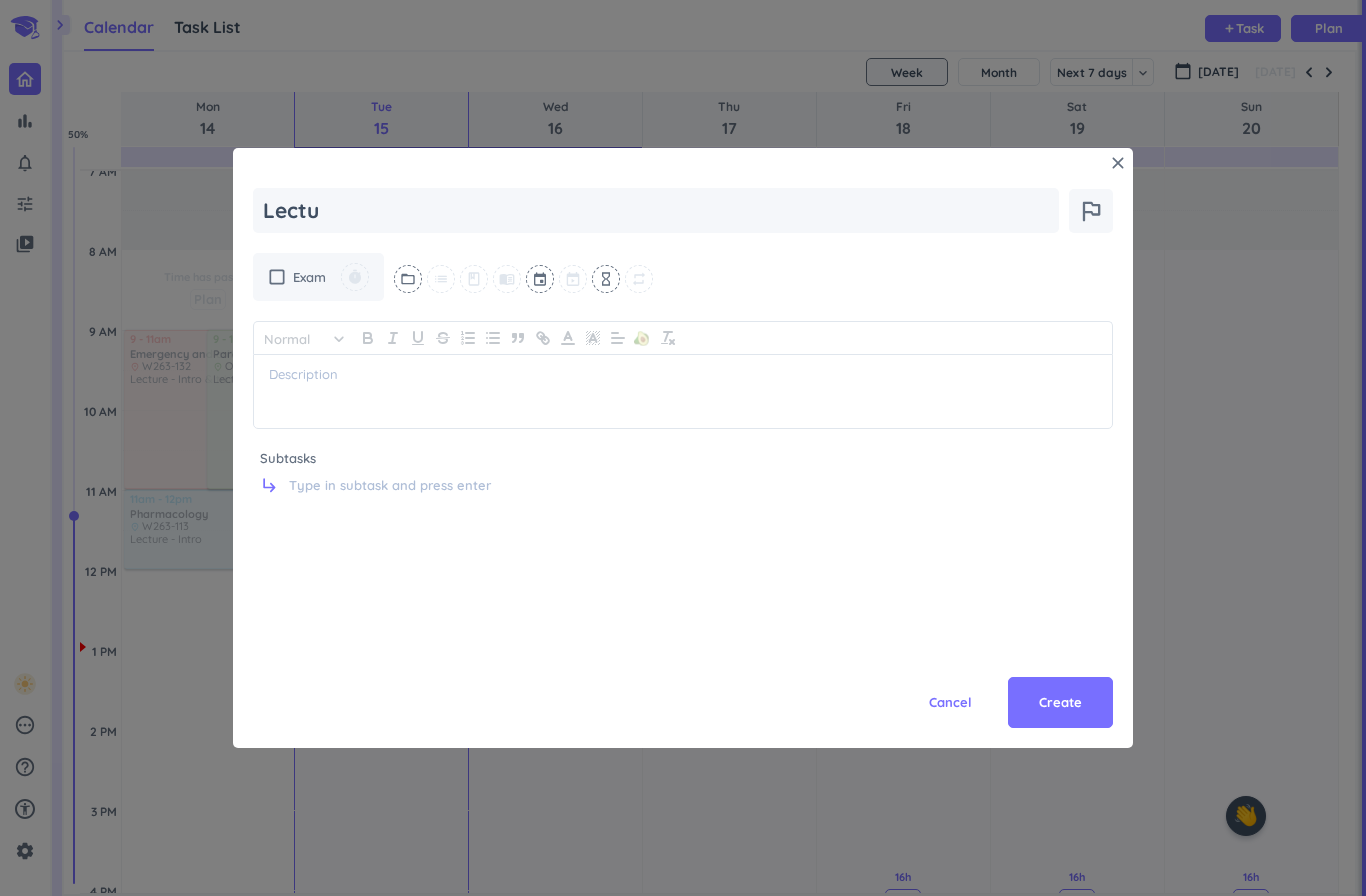 type on "x" 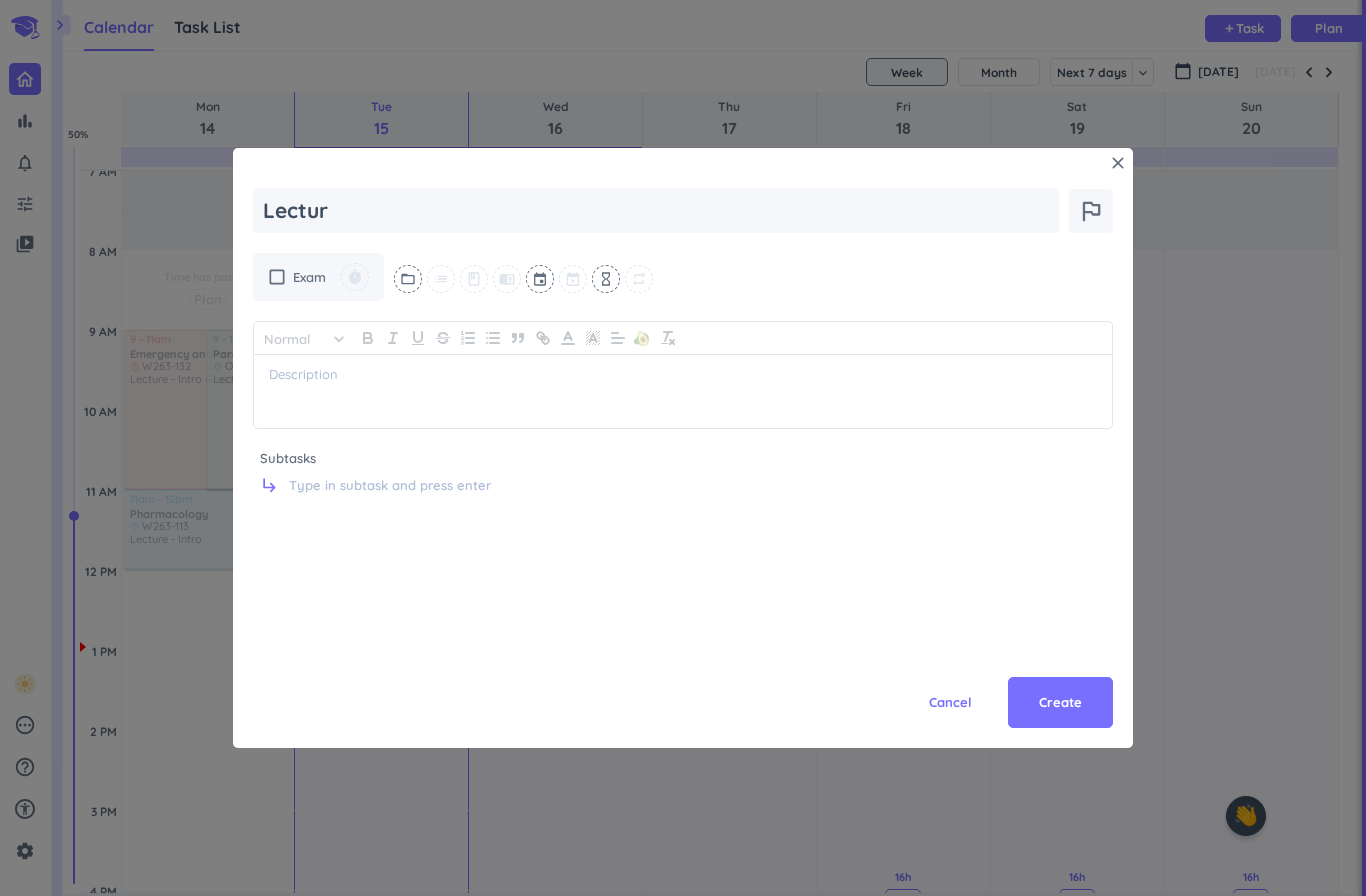 type on "Lecture" 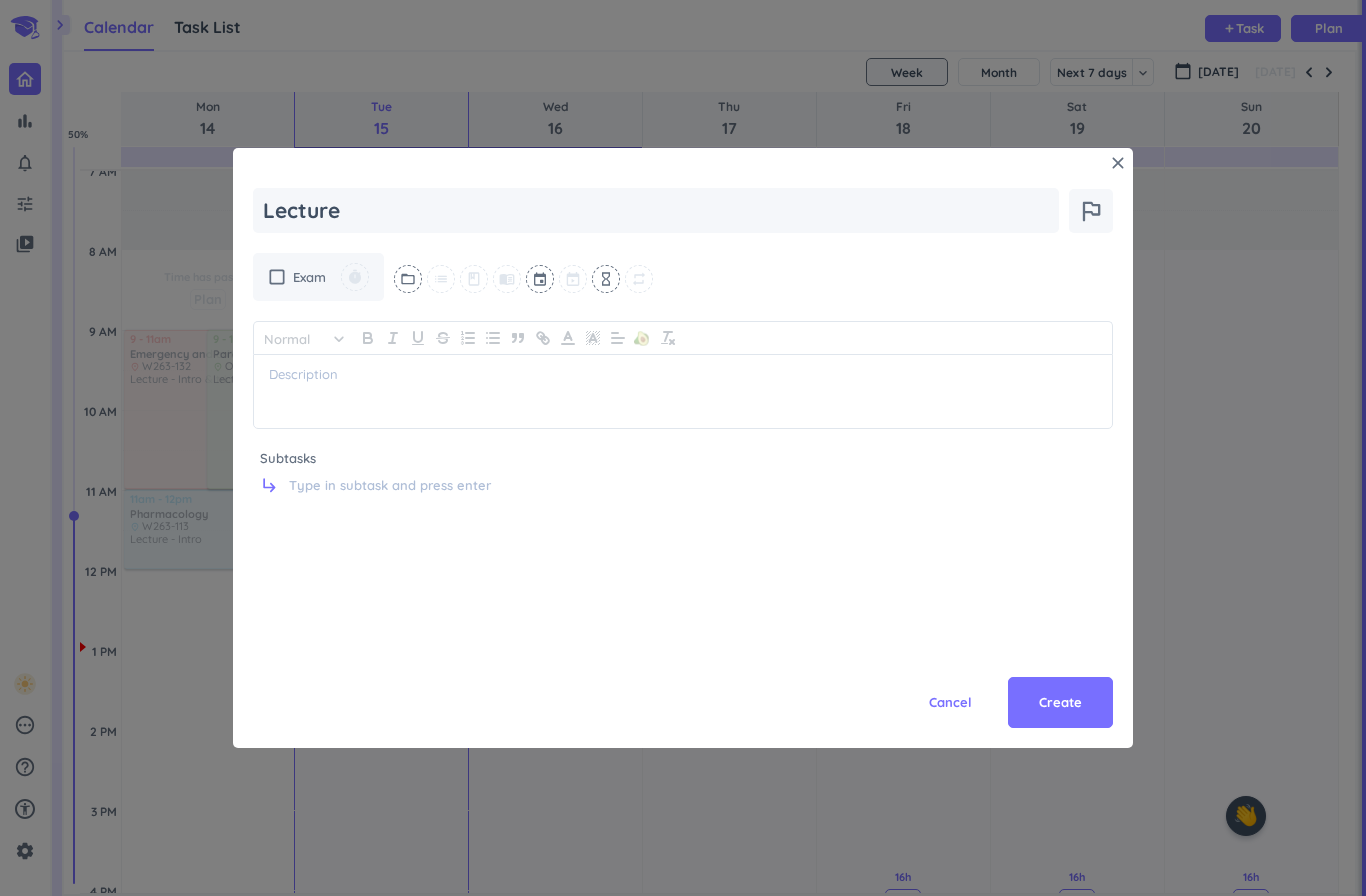 type on "x" 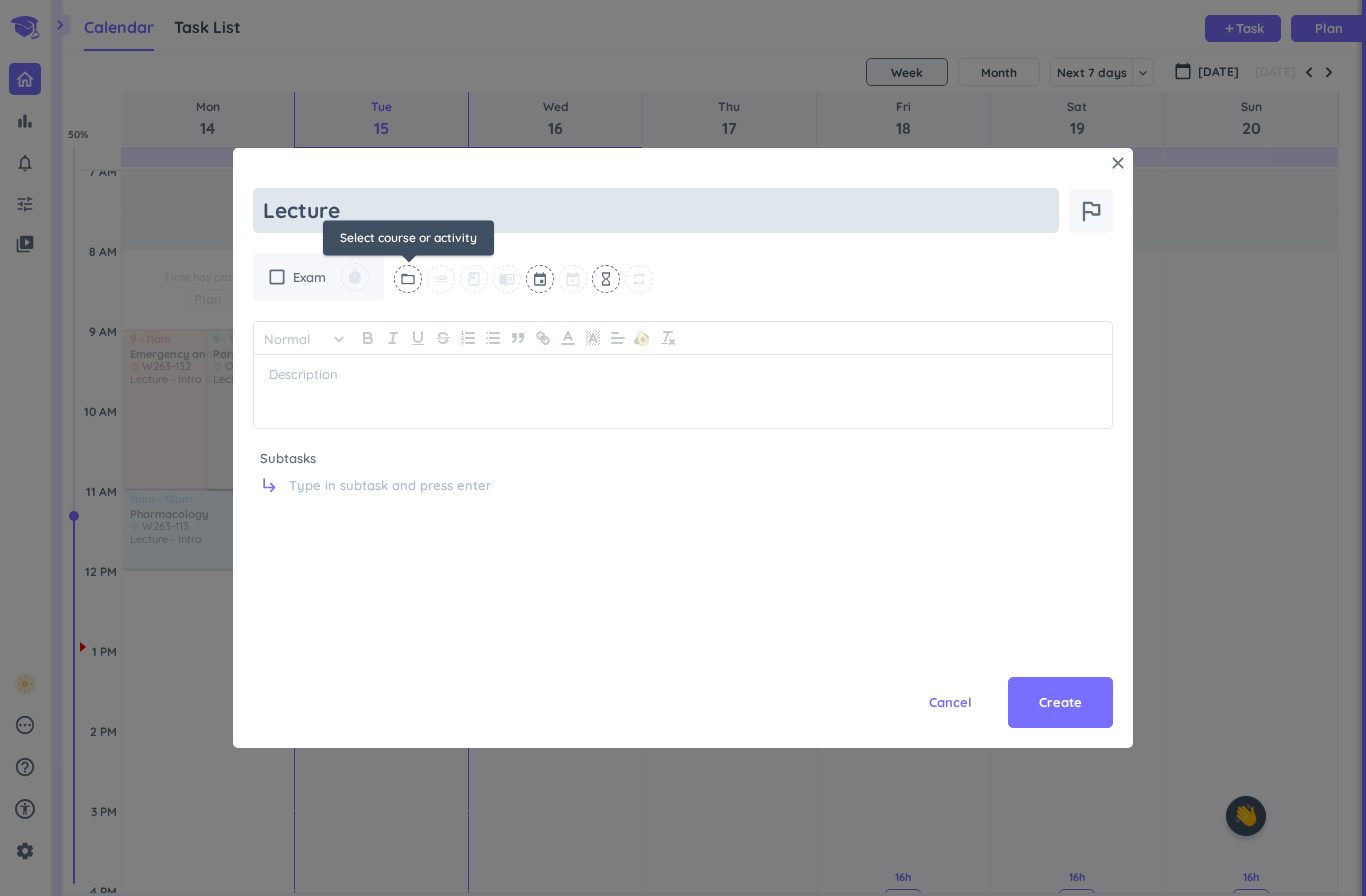 type on "Lecture" 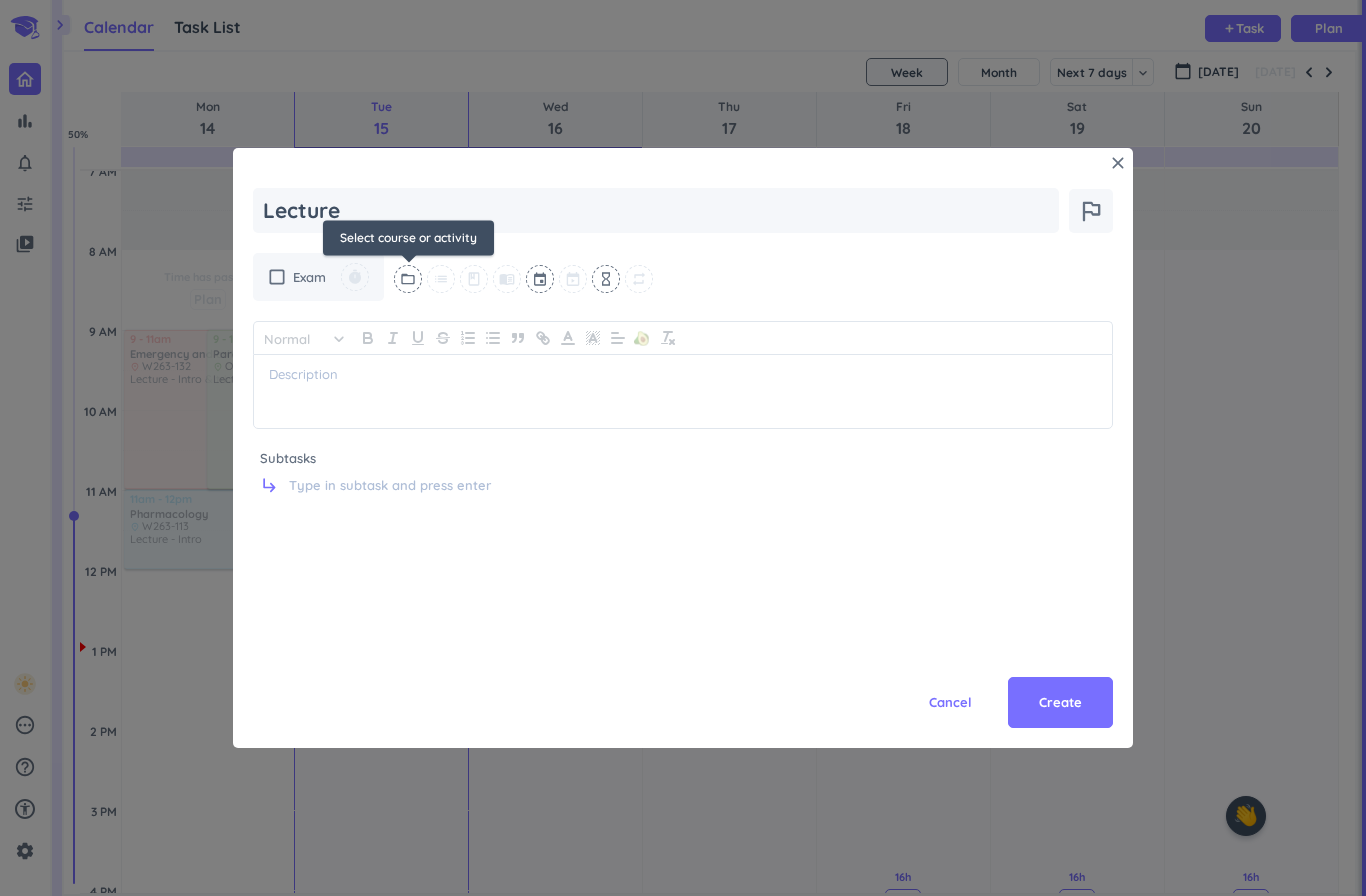 click on "folder_open" at bounding box center (408, 279) 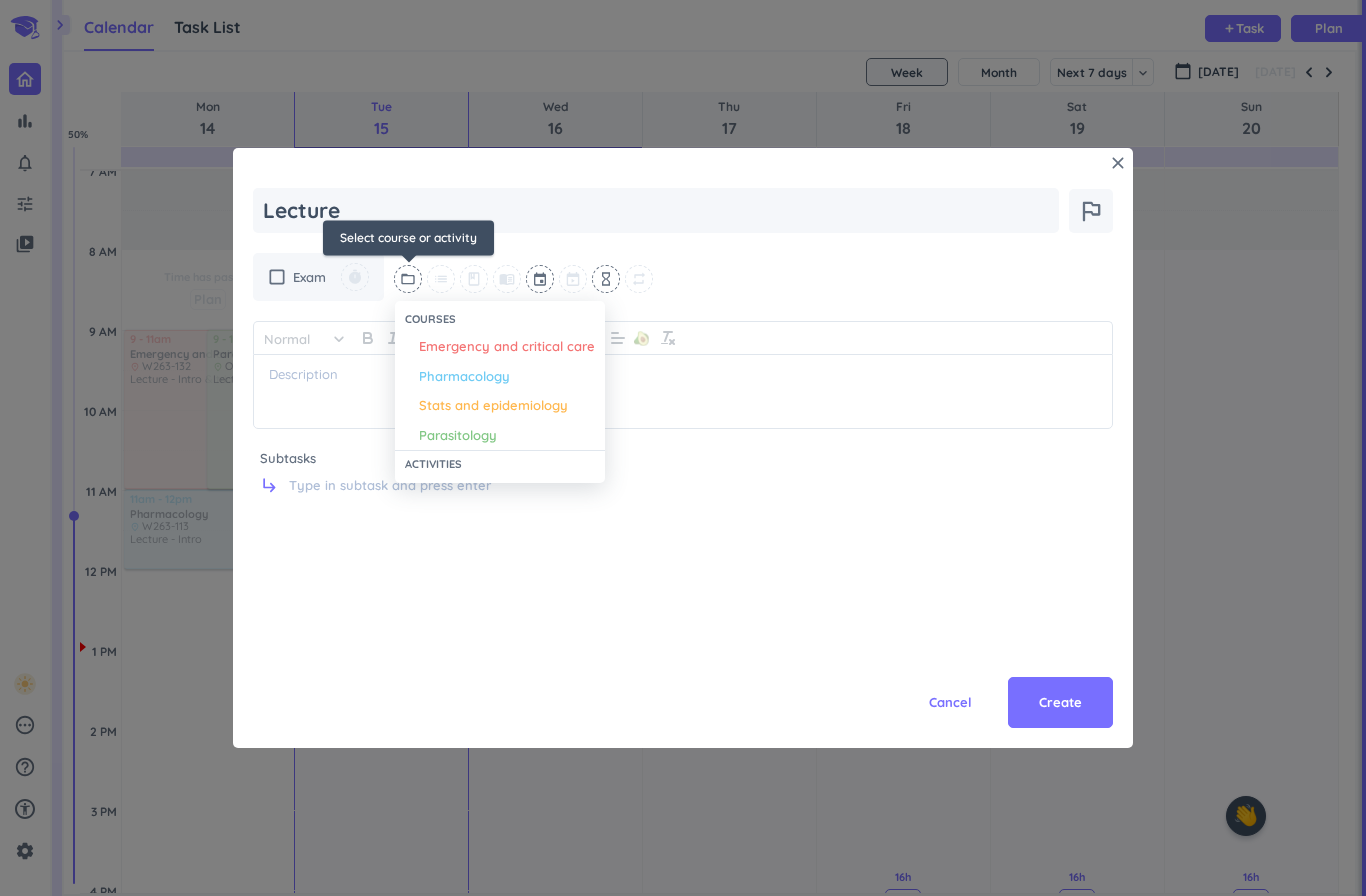 click on "Parasitology" at bounding box center [458, 436] 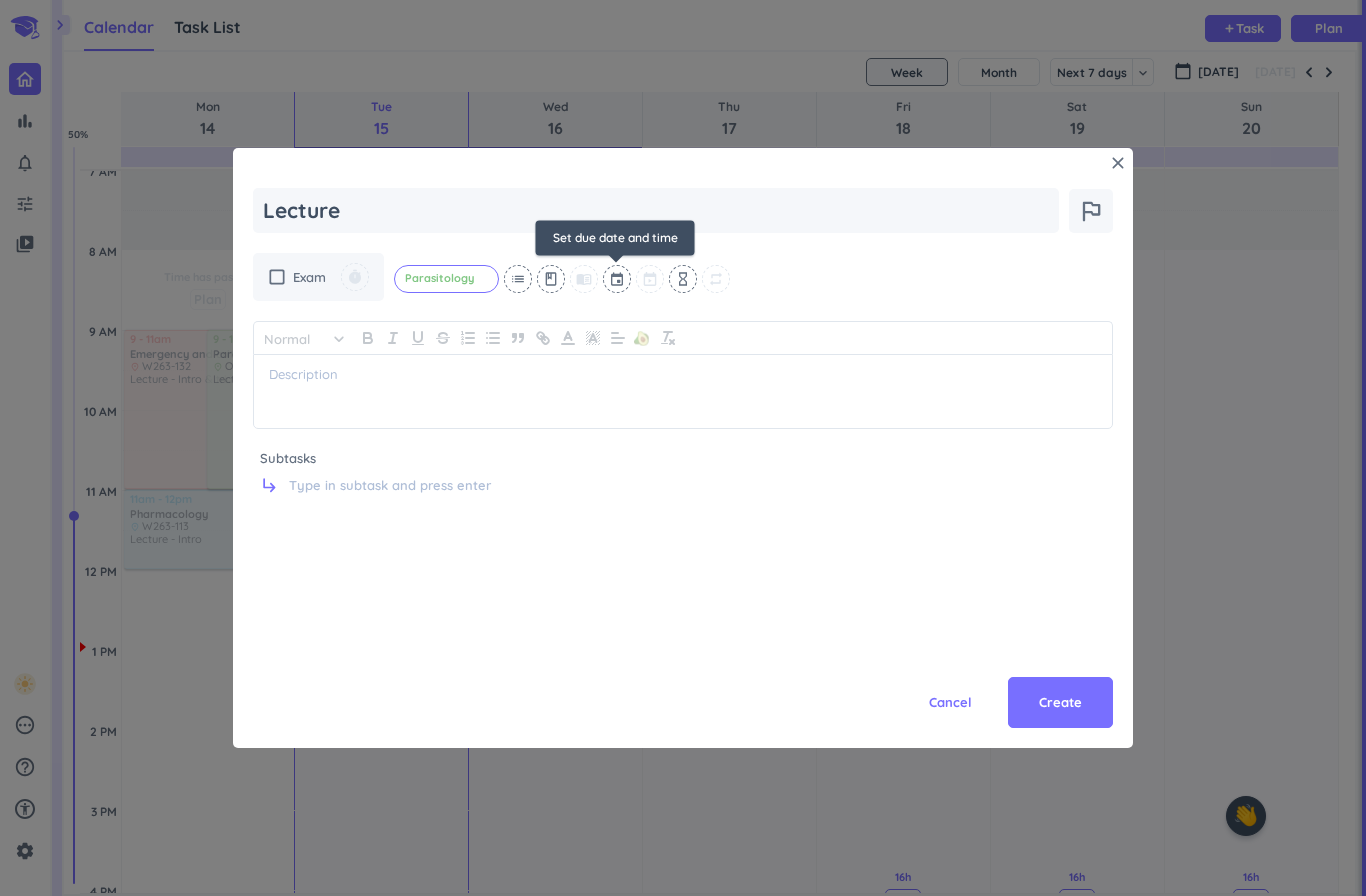 click at bounding box center [618, 279] 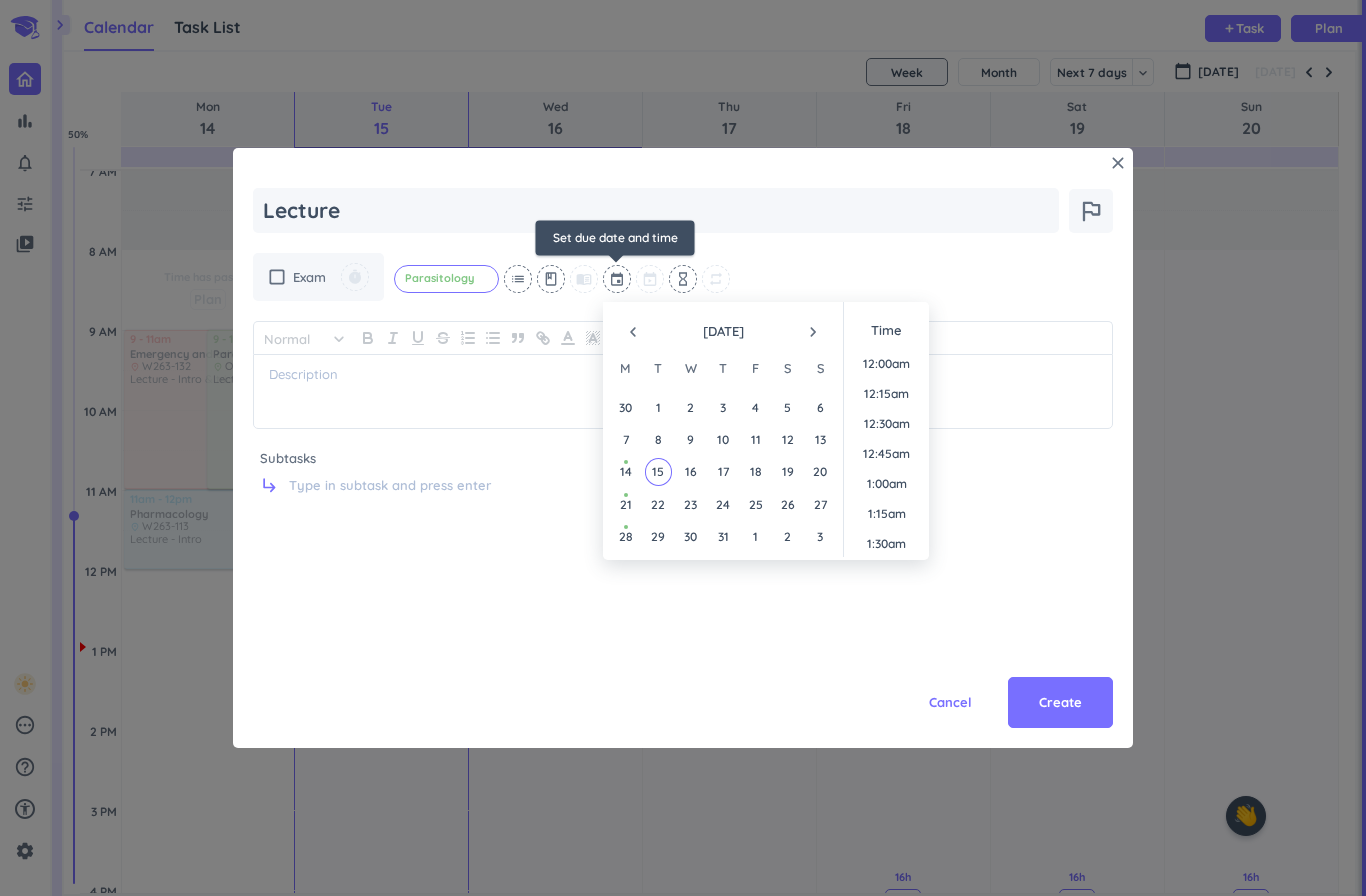 scroll, scrollTop: 1440, scrollLeft: 0, axis: vertical 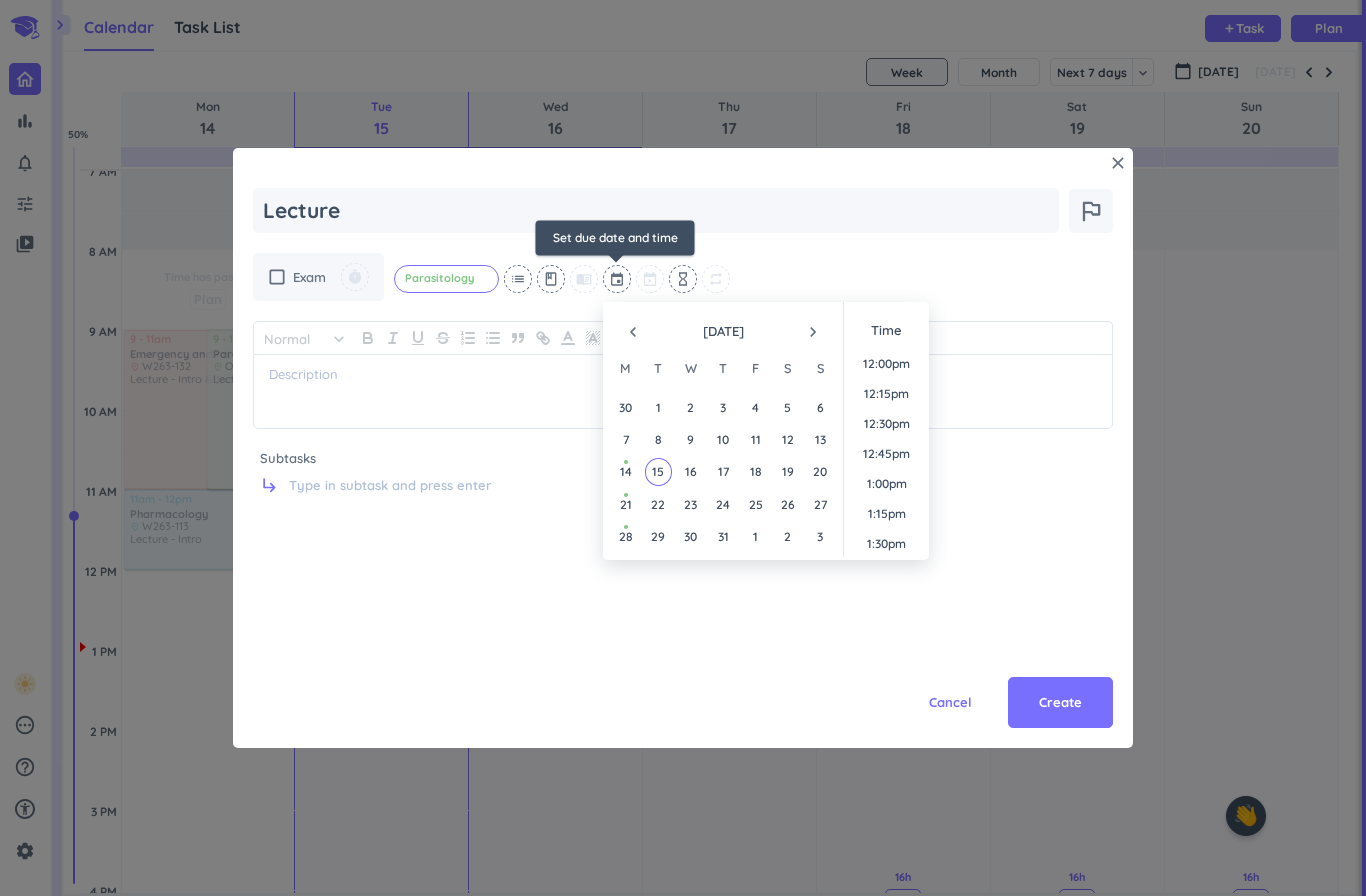 click on "21" at bounding box center [625, 504] 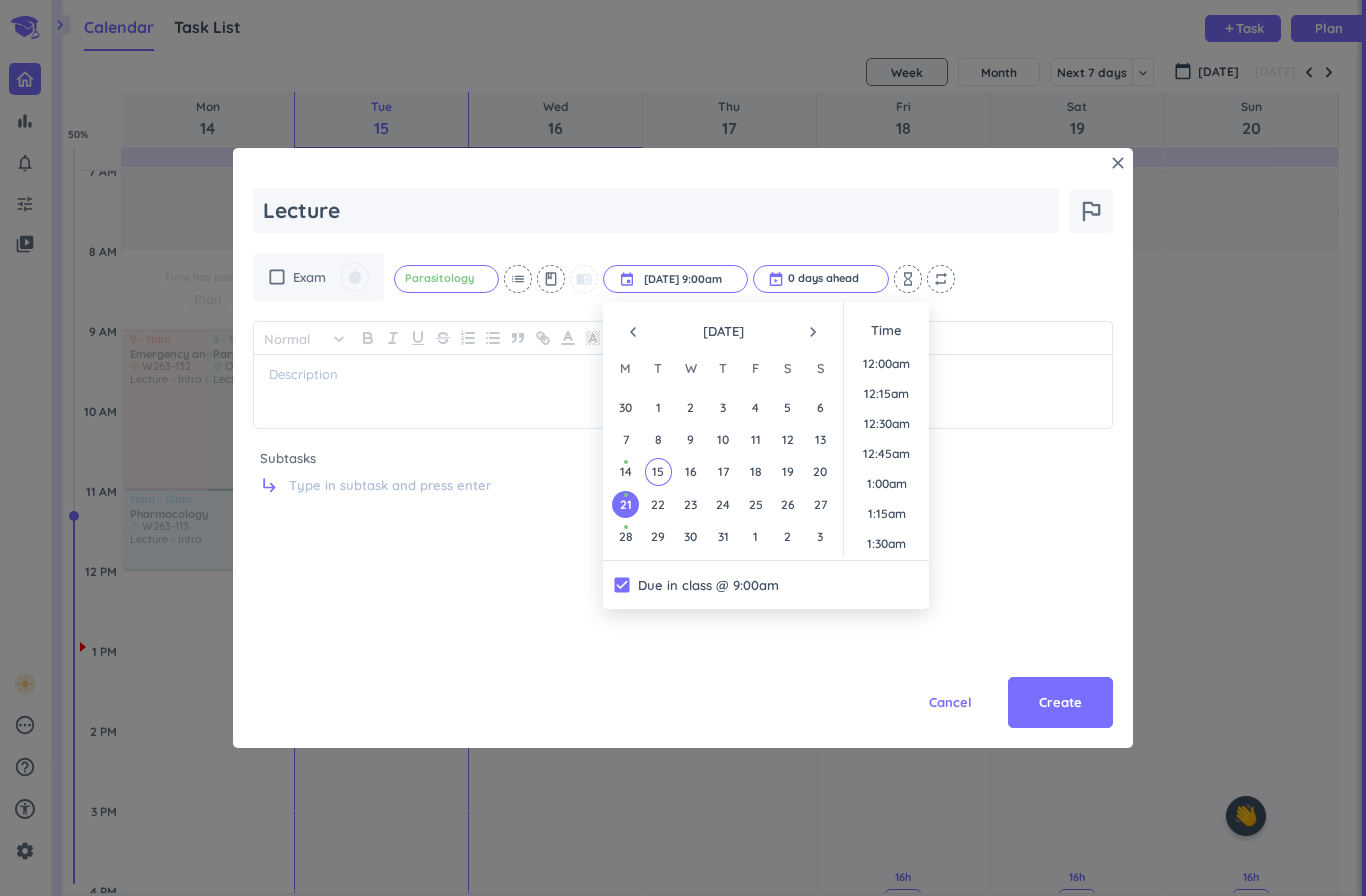 scroll, scrollTop: 990, scrollLeft: 0, axis: vertical 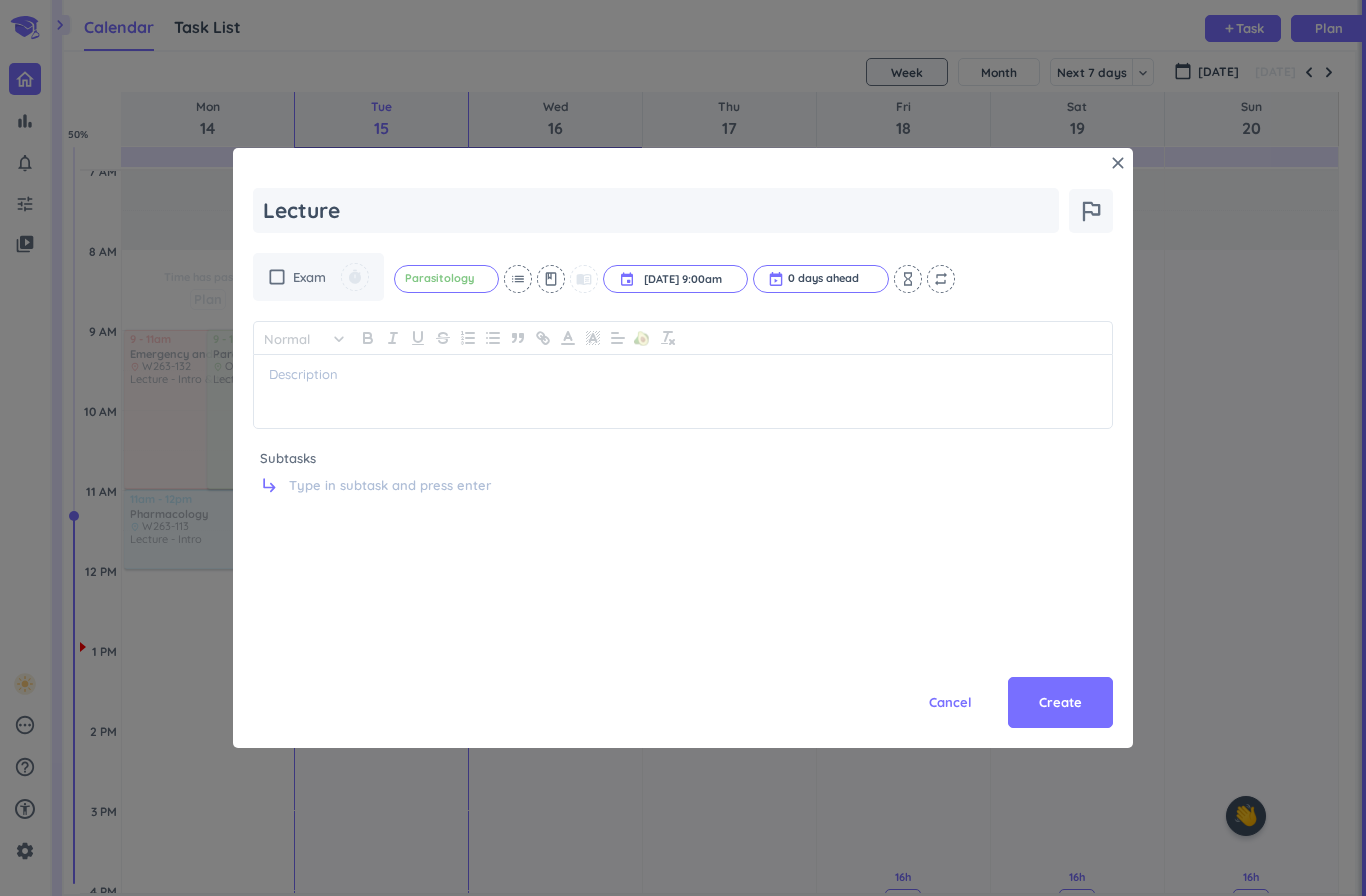 click on "Cancel Create" at bounding box center (683, 658) 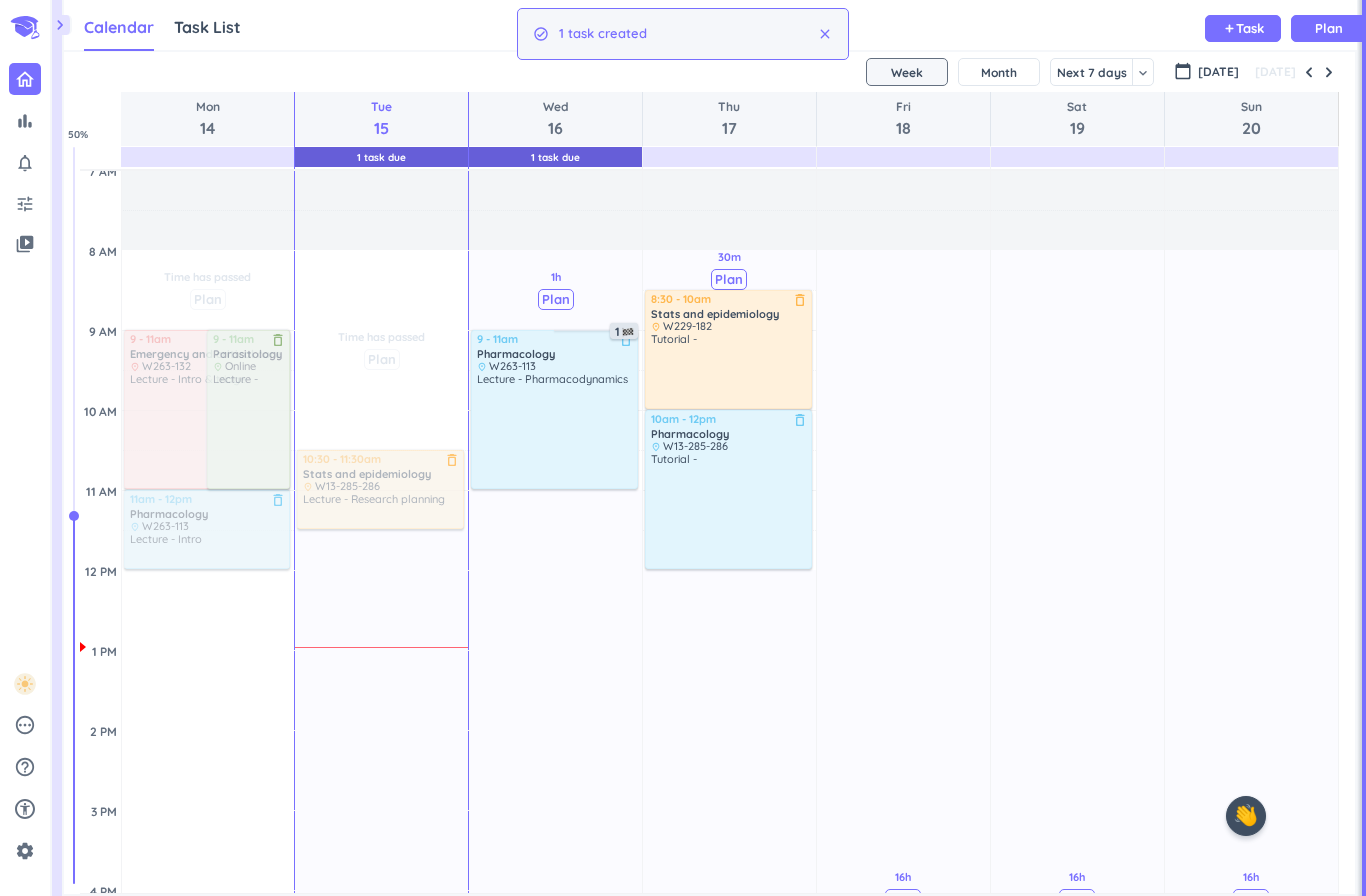 click on "add Task" at bounding box center [1243, 28] 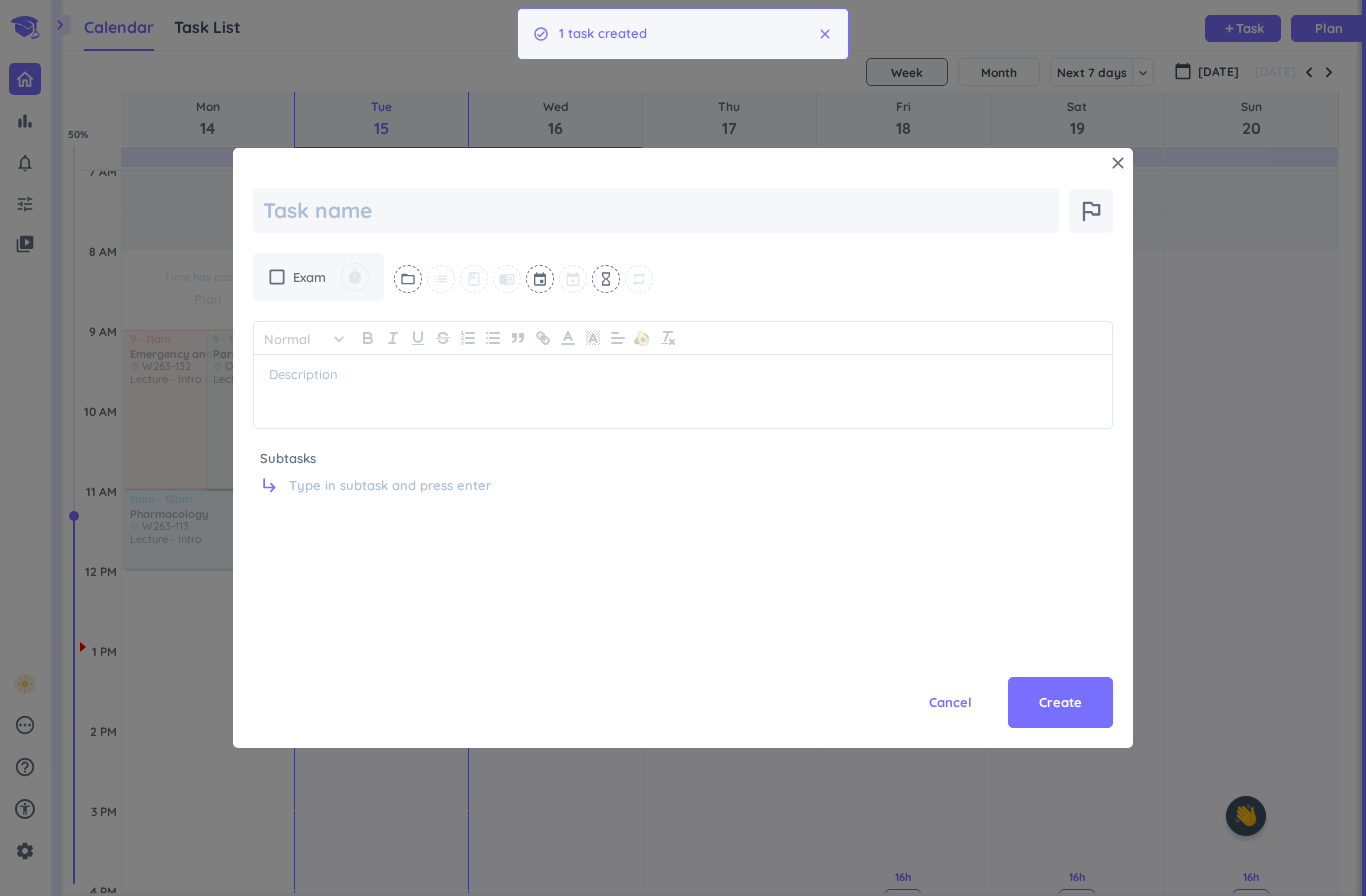 type on "x" 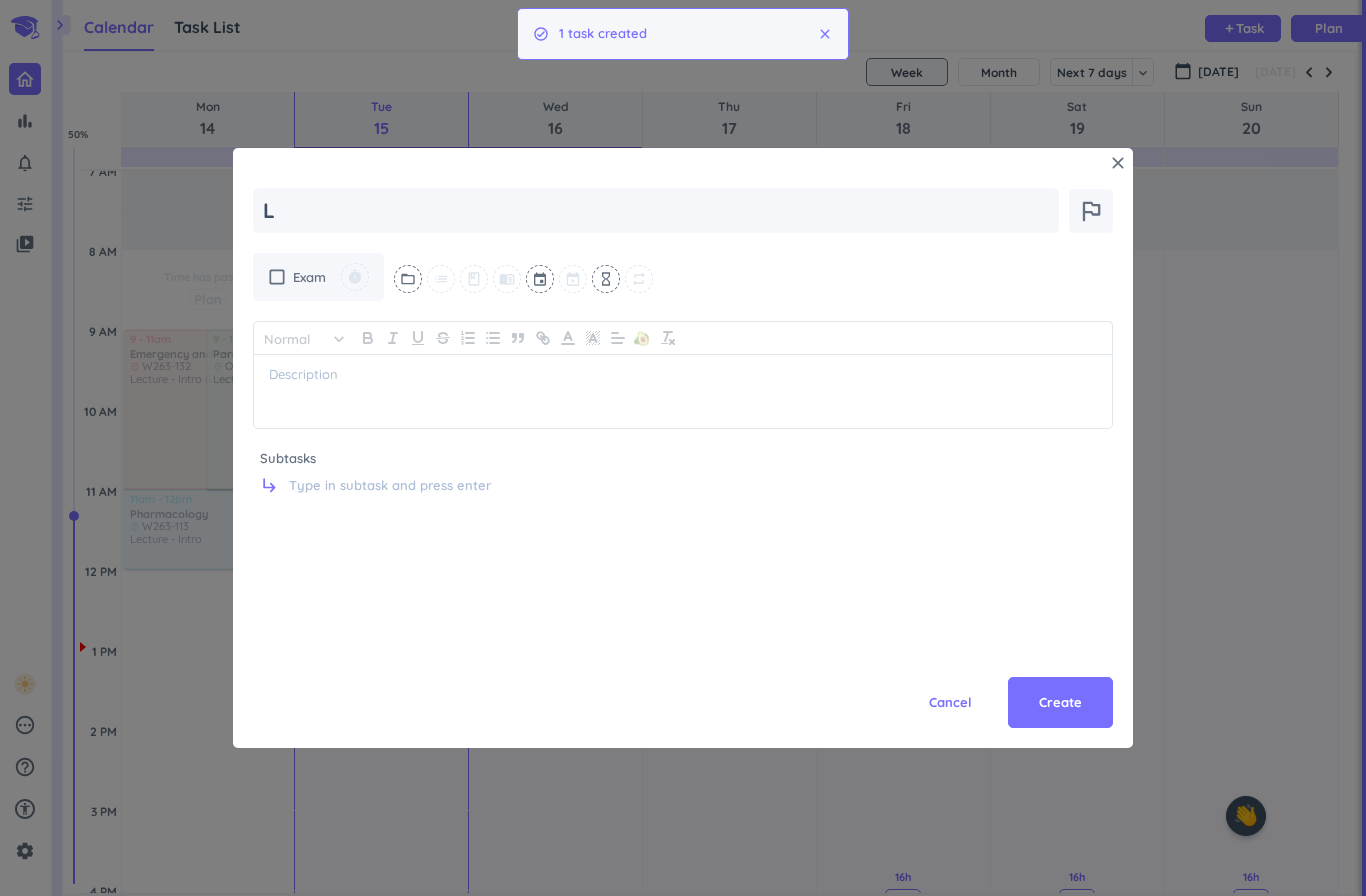 type on "x" 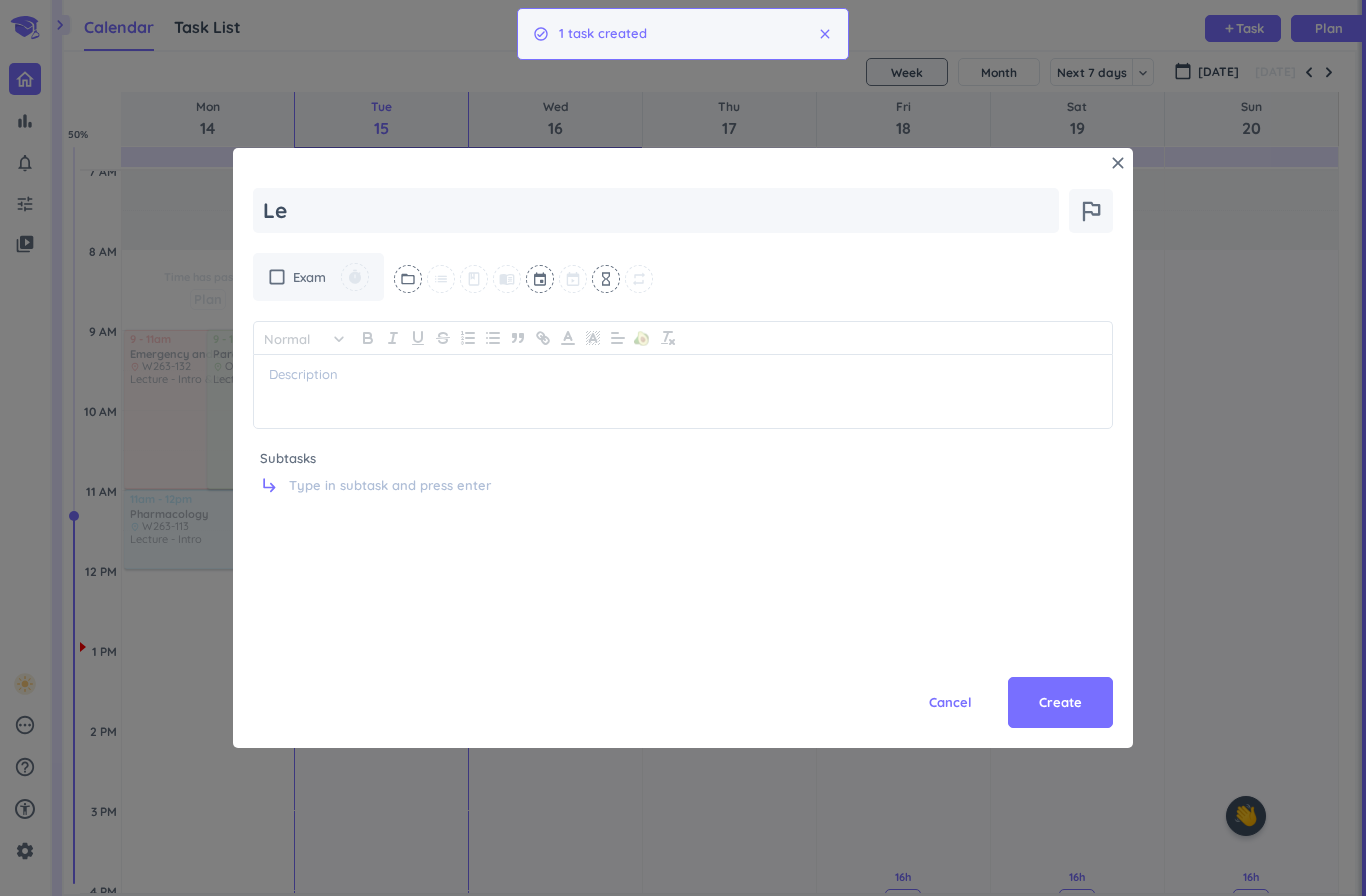 type on "x" 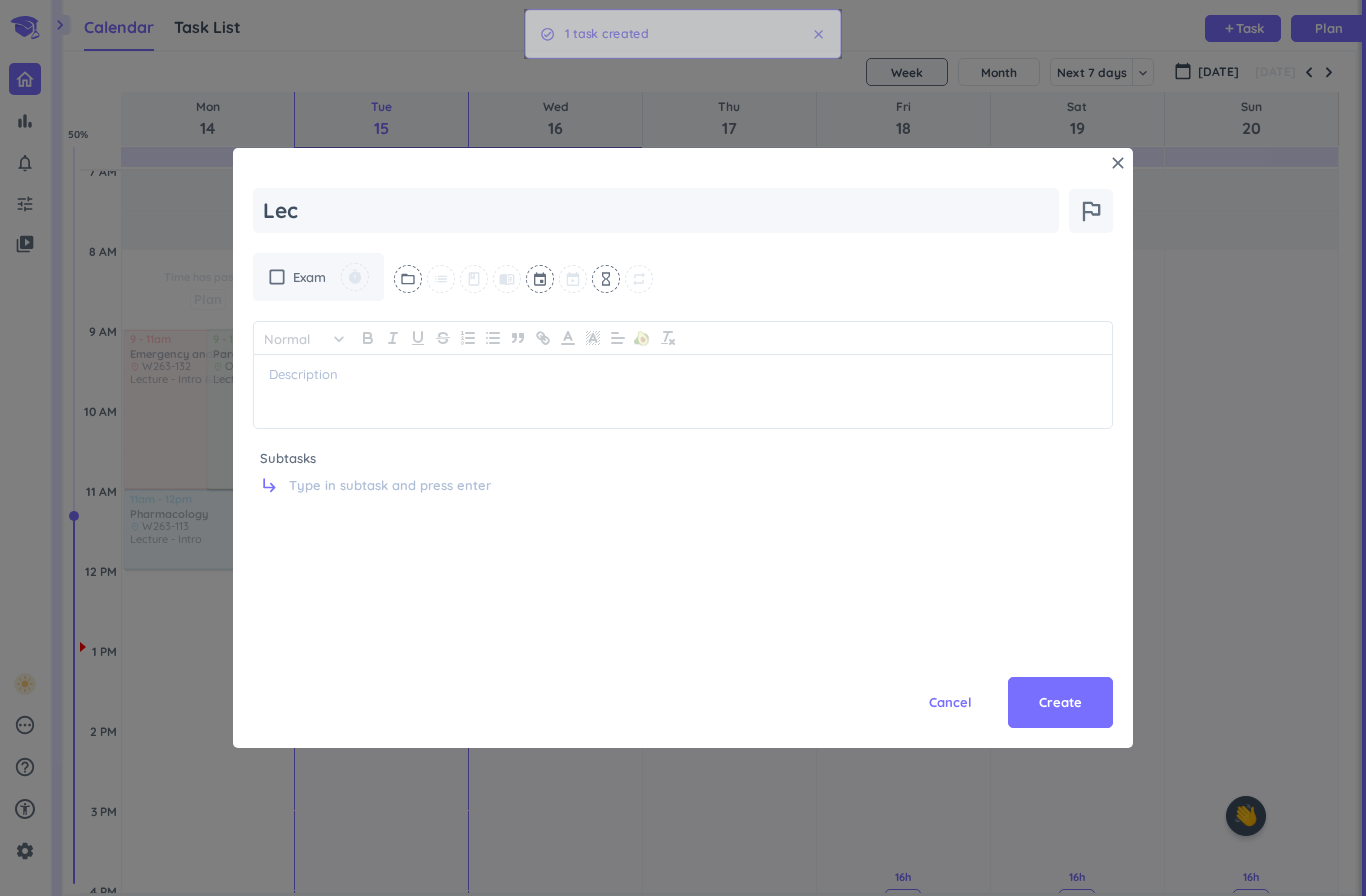 type on "x" 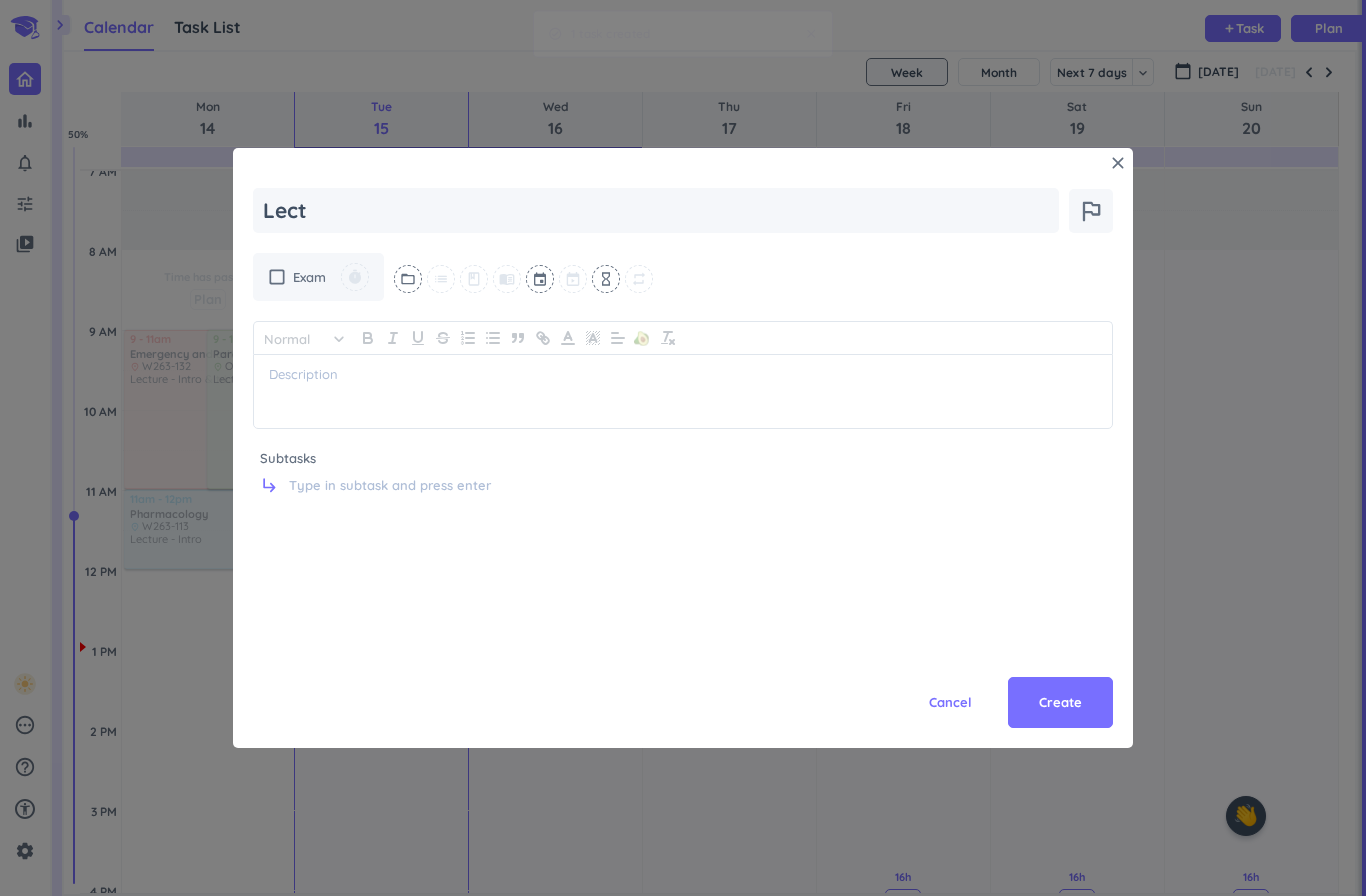 type on "x" 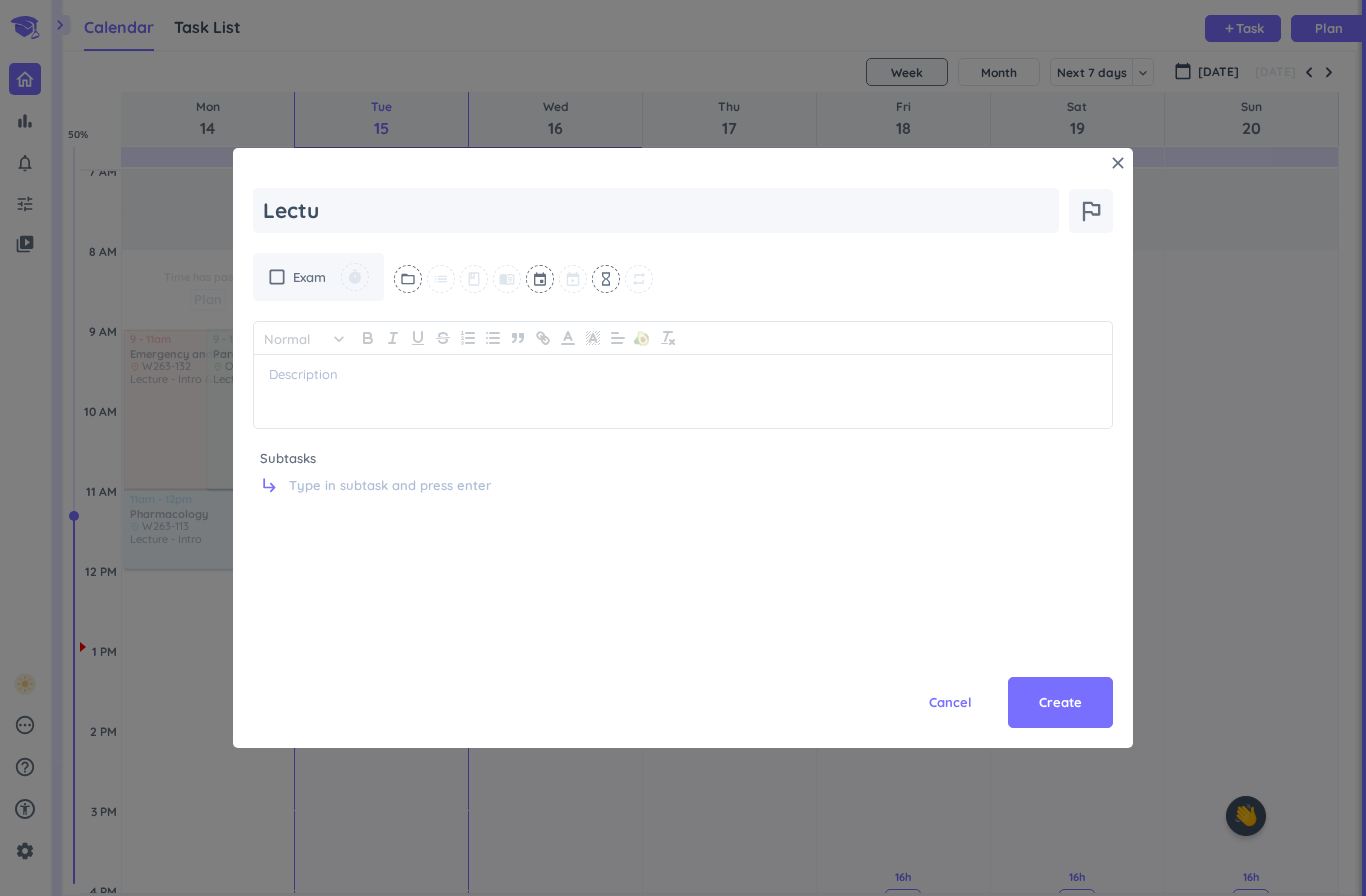 type on "x" 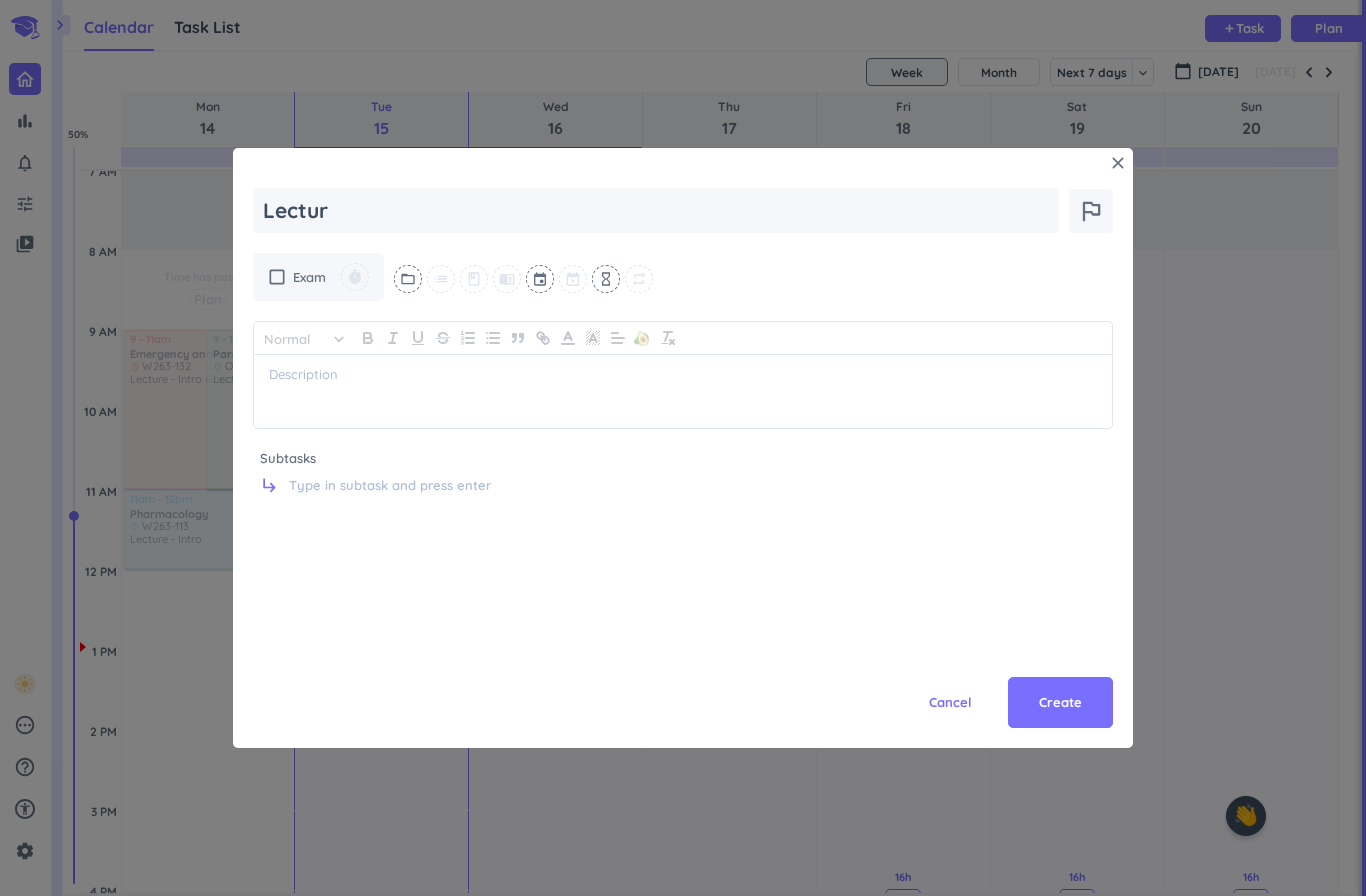 type on "x" 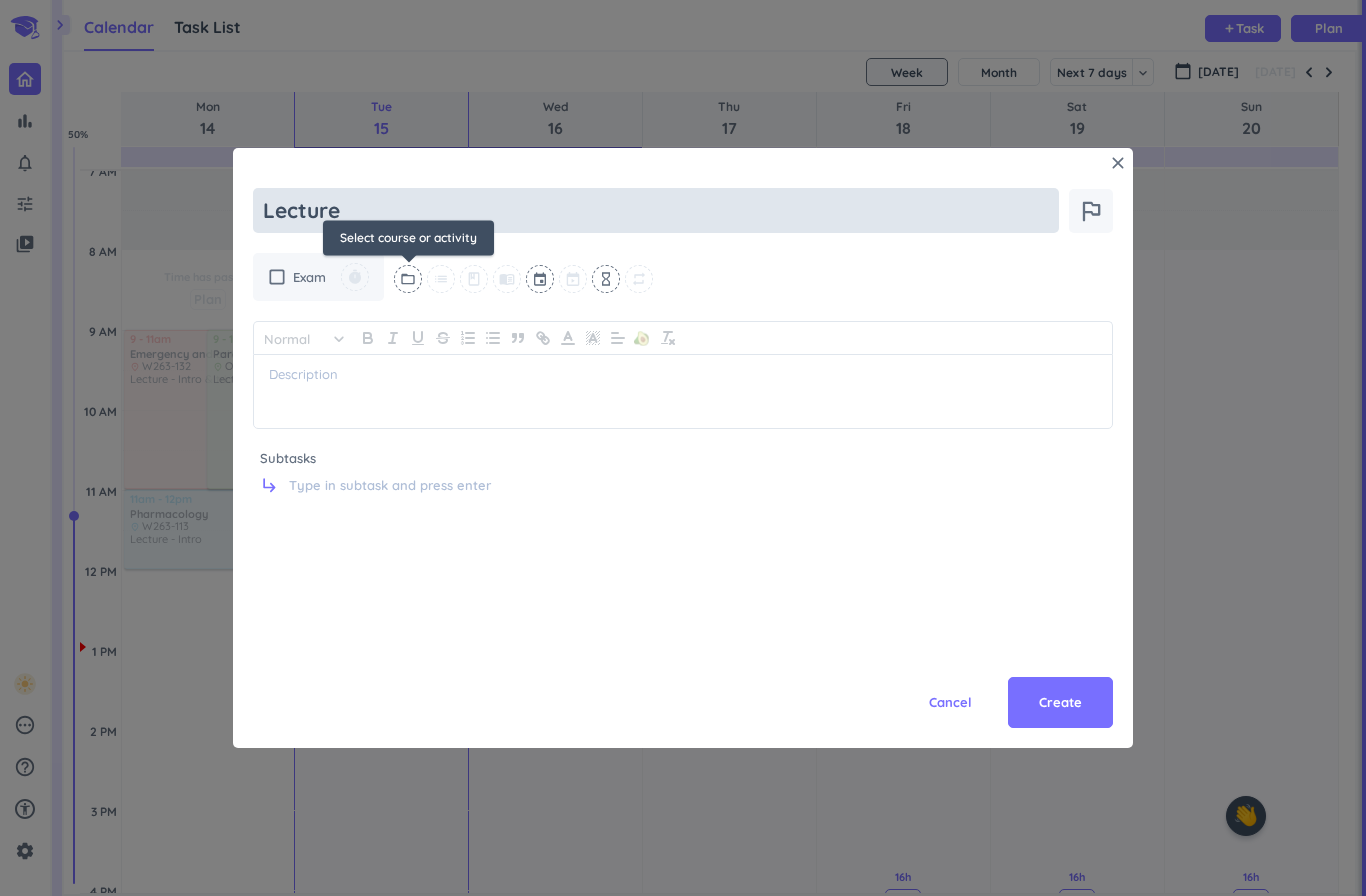 type on "Lecture" 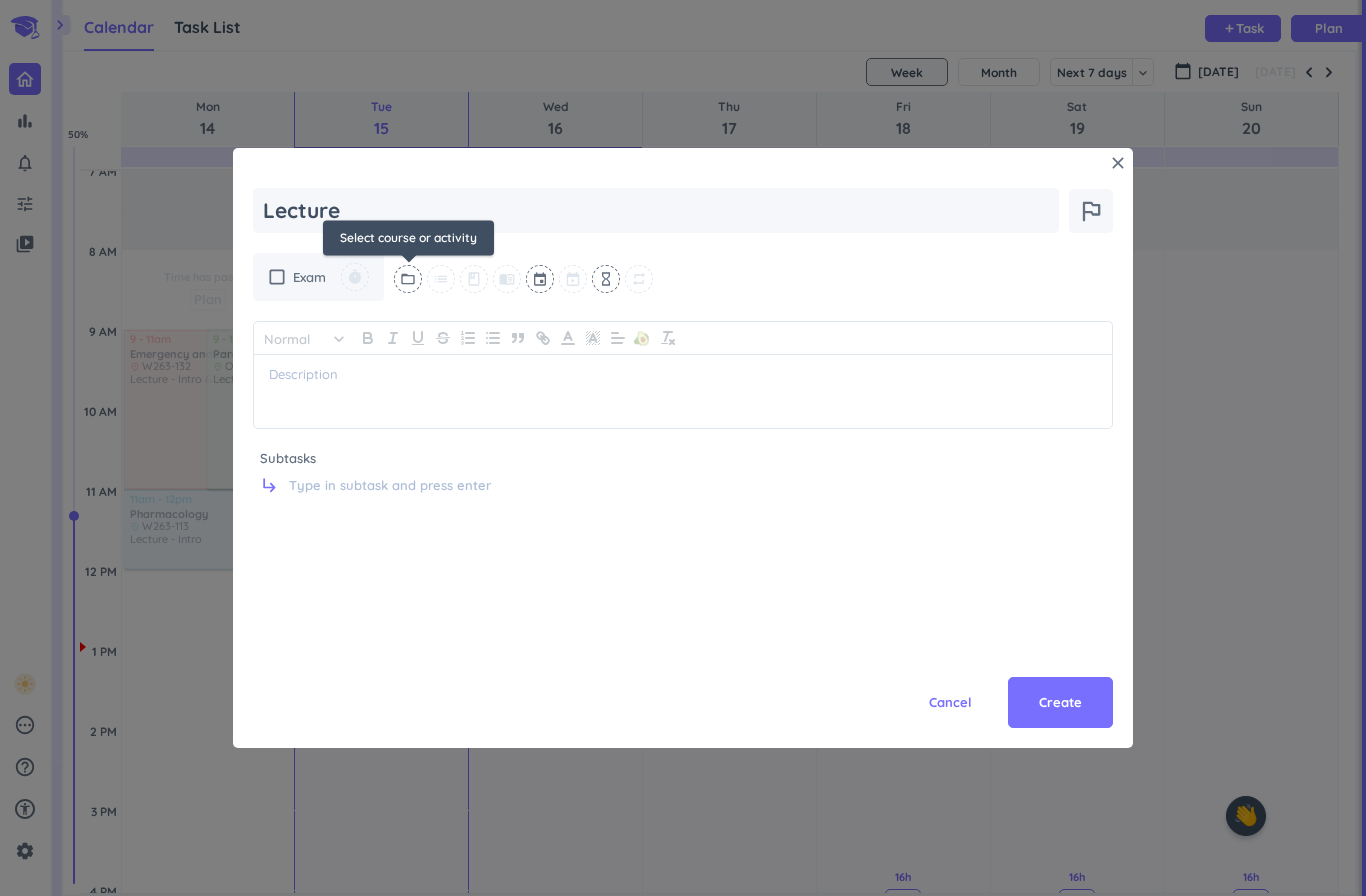 click on "folder_open" at bounding box center [408, 279] 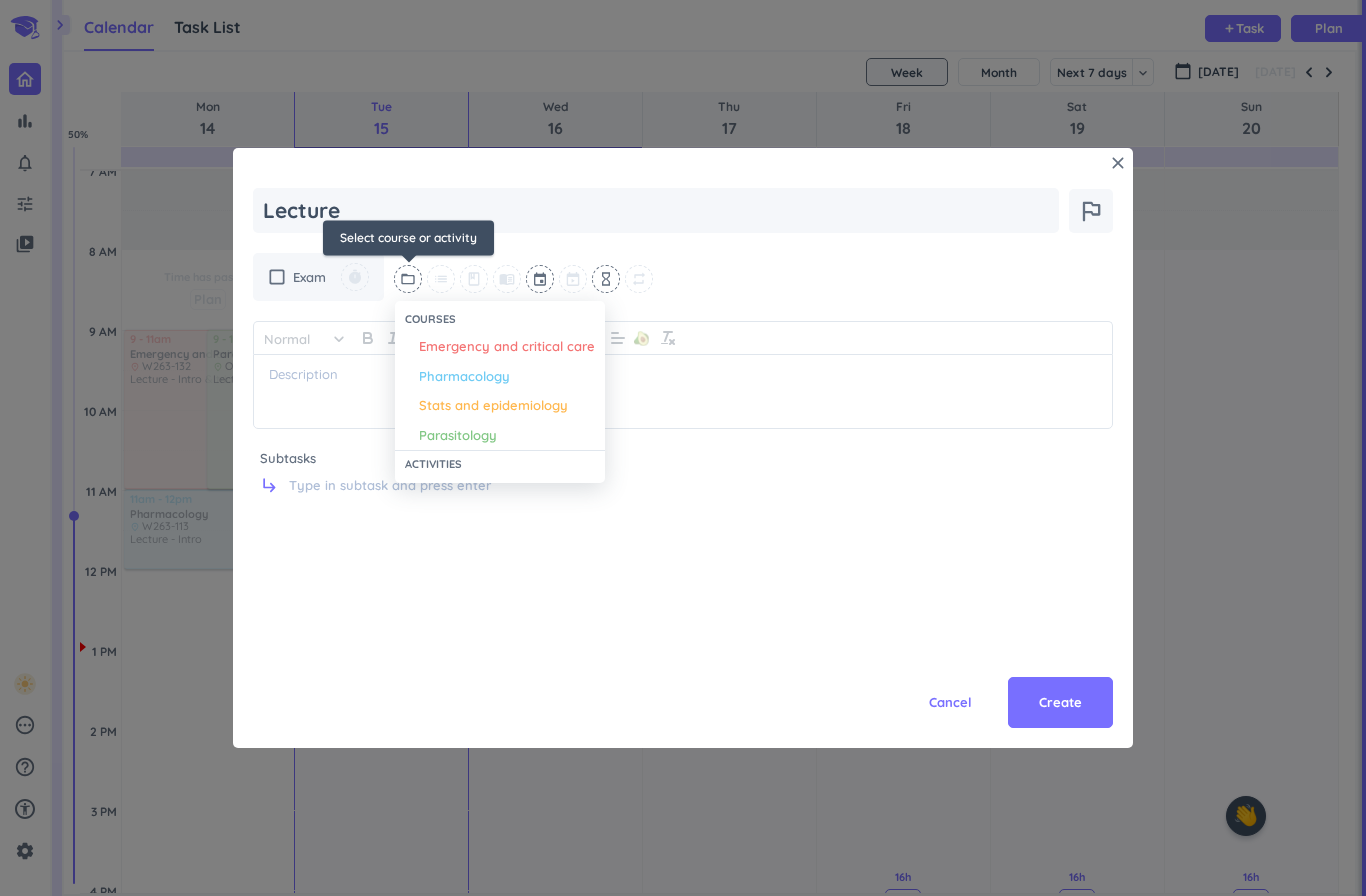 click on "Stats and epidemiology" at bounding box center (493, 406) 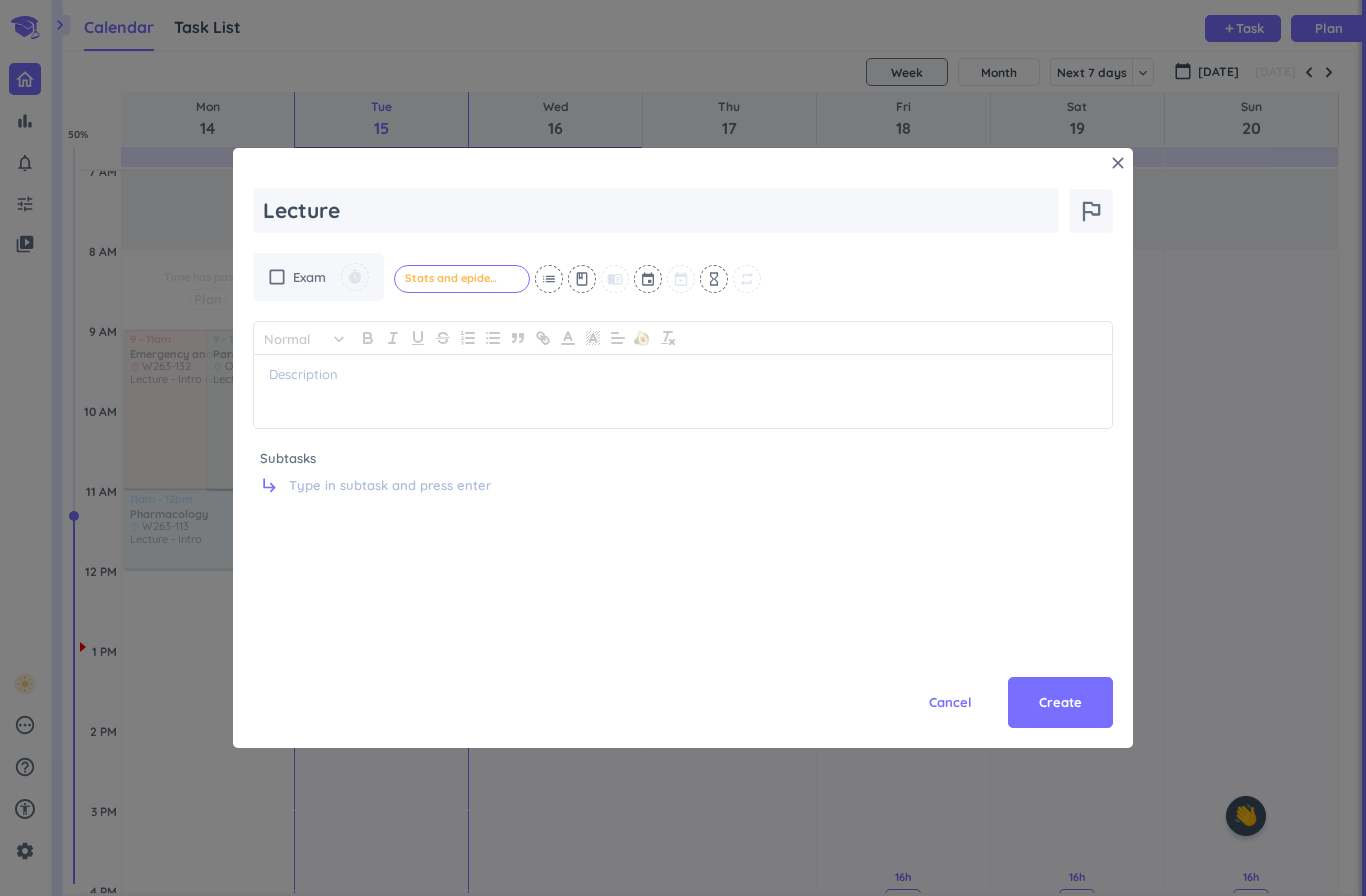 click at bounding box center [649, 279] 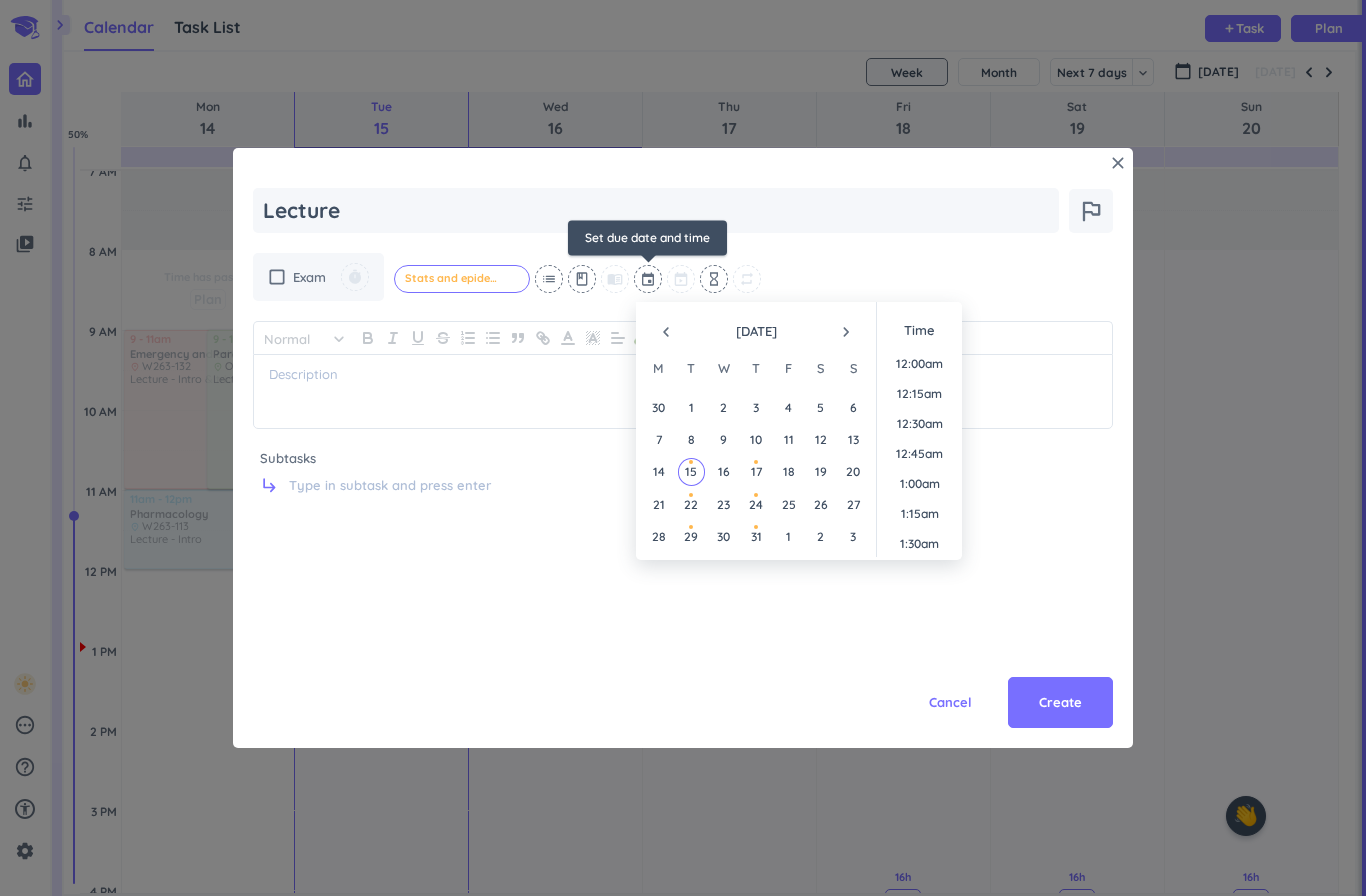 scroll, scrollTop: 1440, scrollLeft: 0, axis: vertical 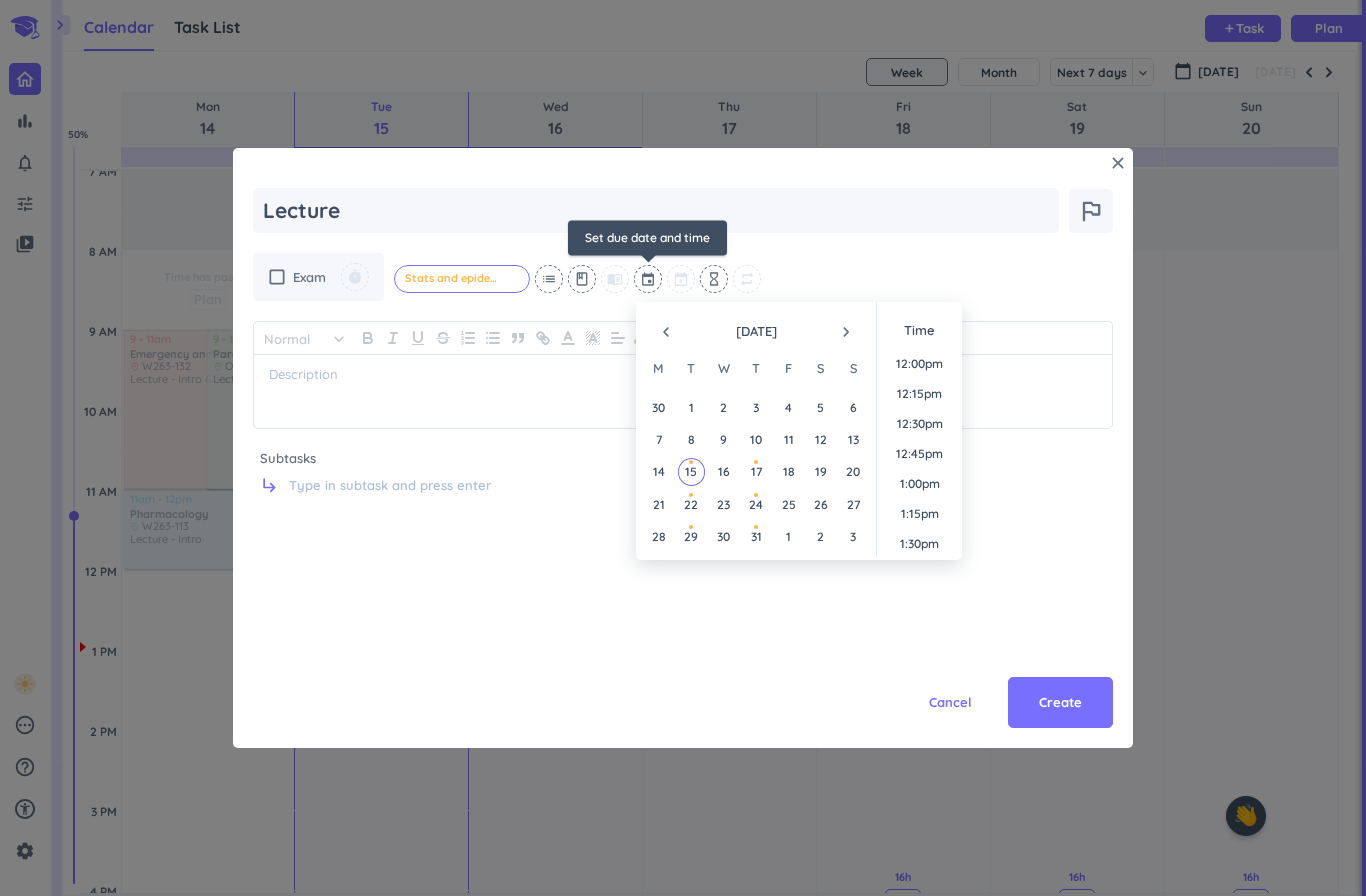click on "17" at bounding box center [755, 471] 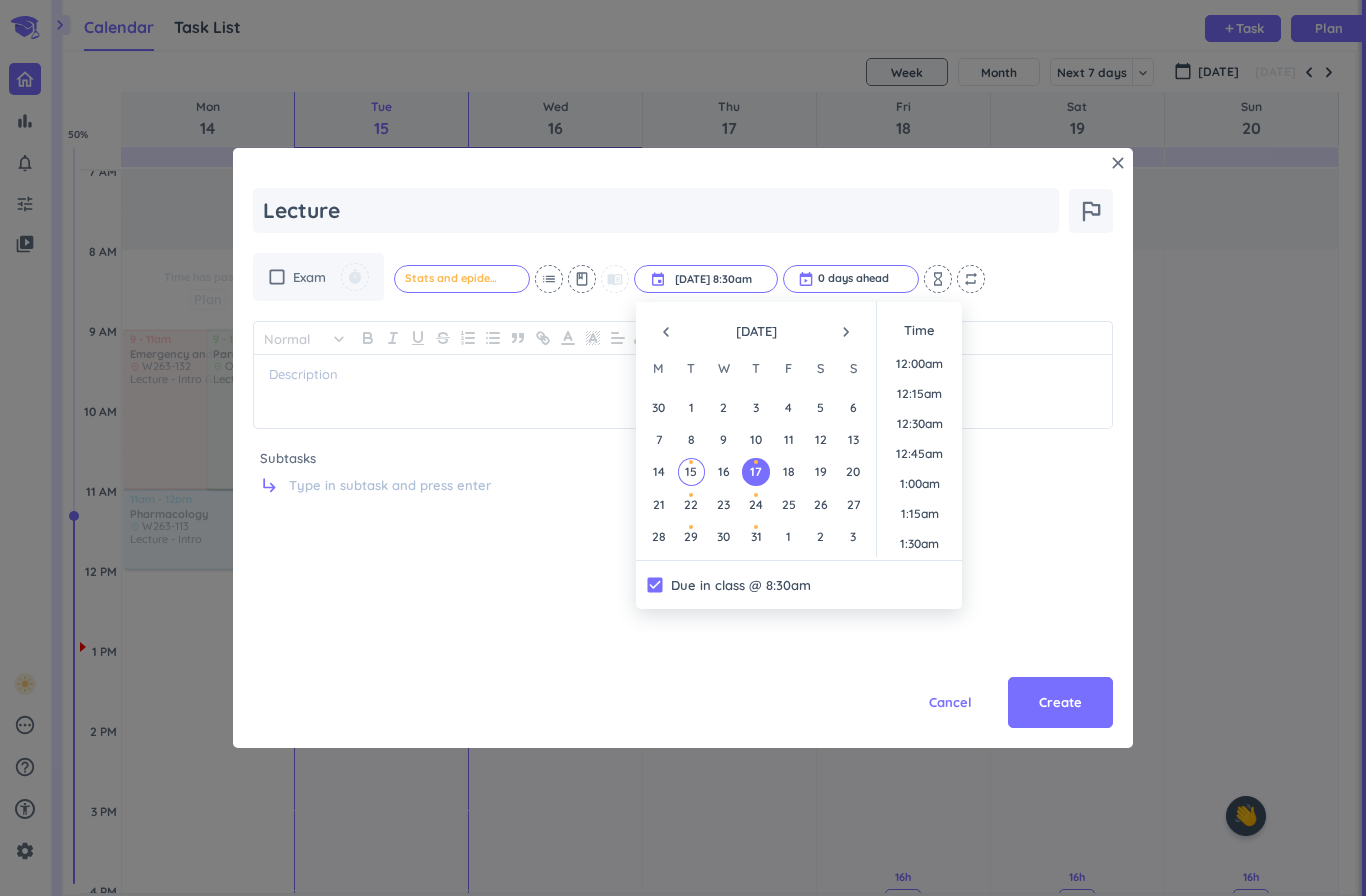 scroll, scrollTop: 930, scrollLeft: 0, axis: vertical 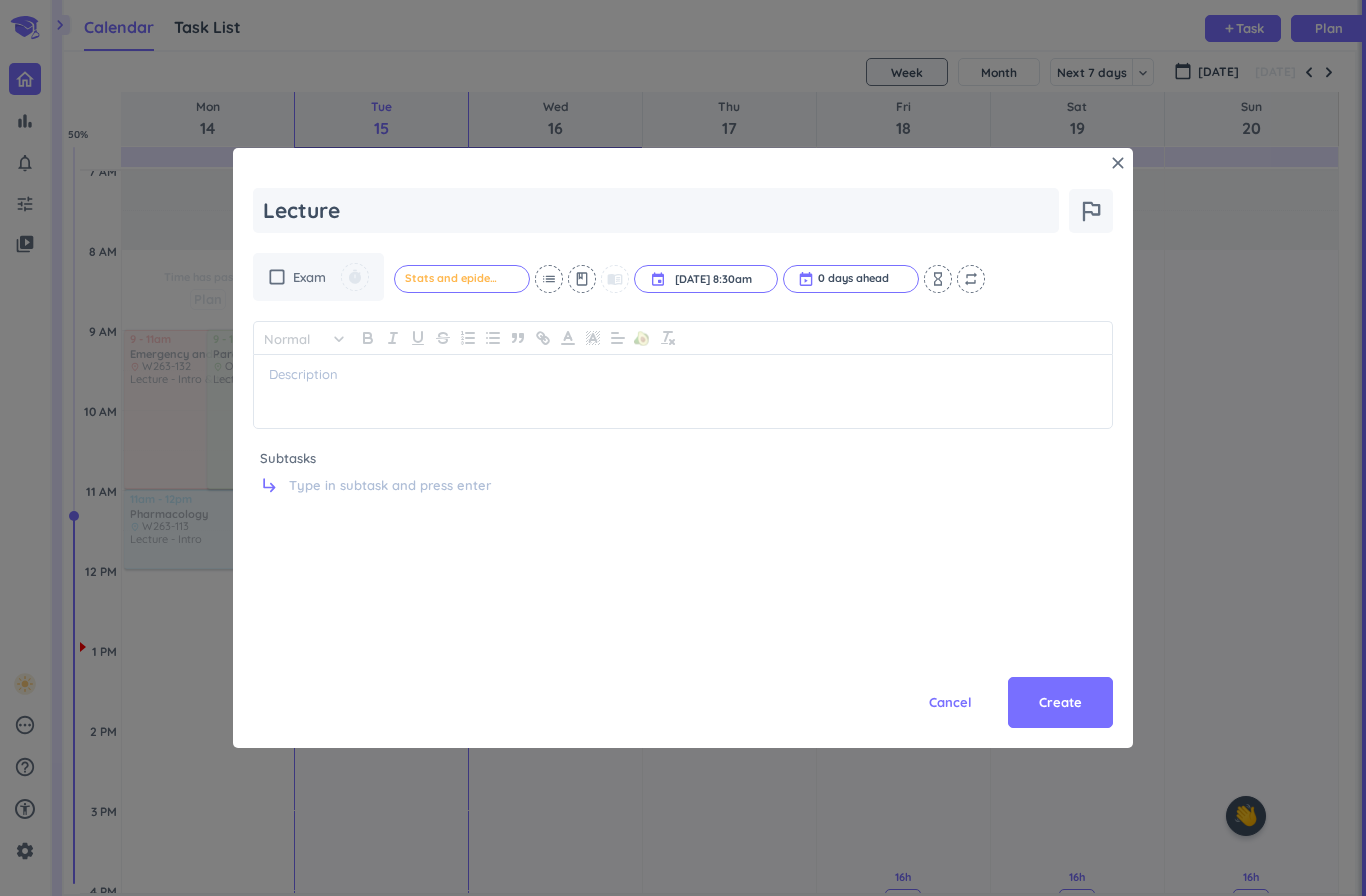 click on "Cancel Create" at bounding box center [683, 658] 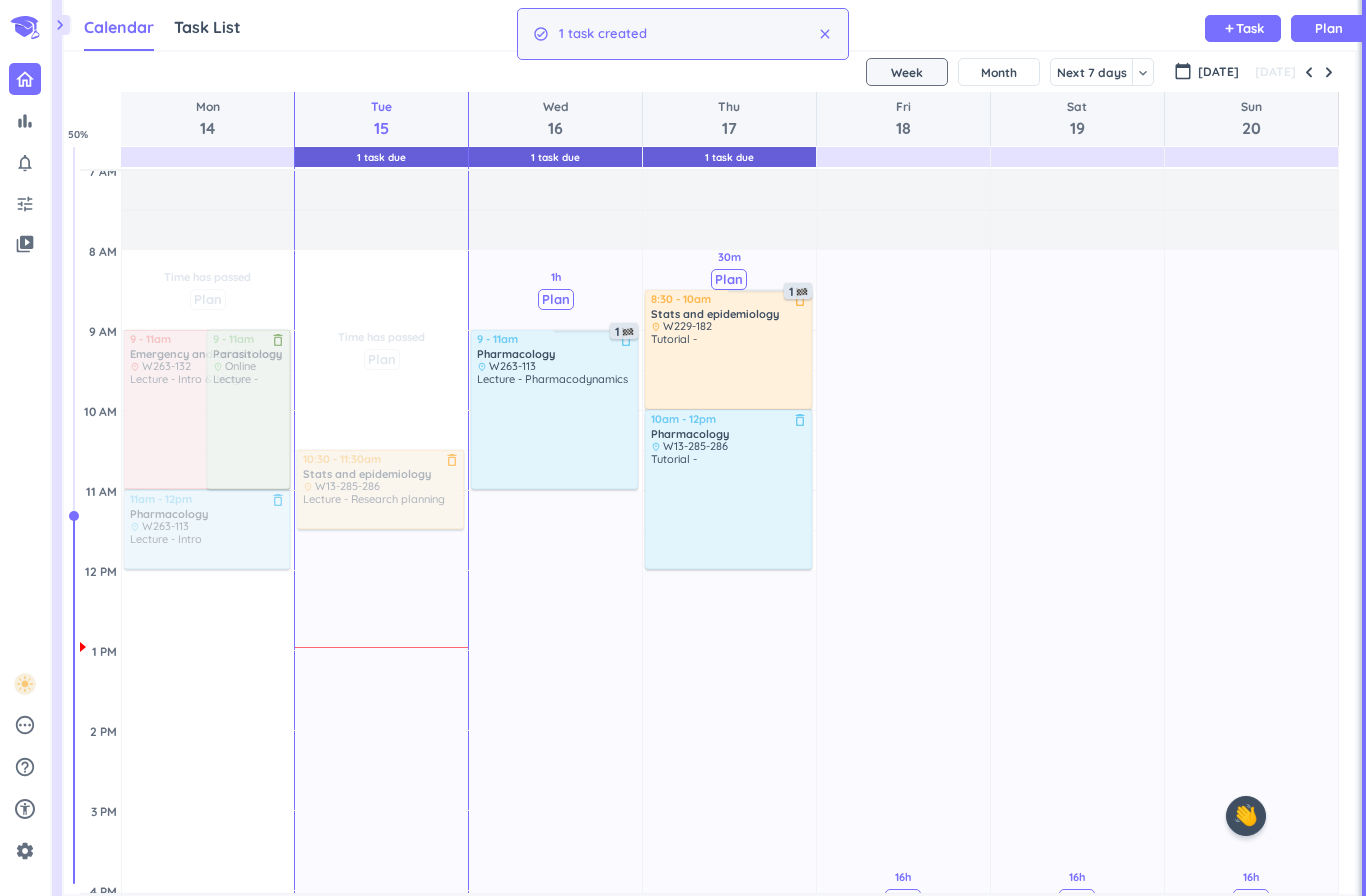 click on "Plan" at bounding box center [1329, 28] 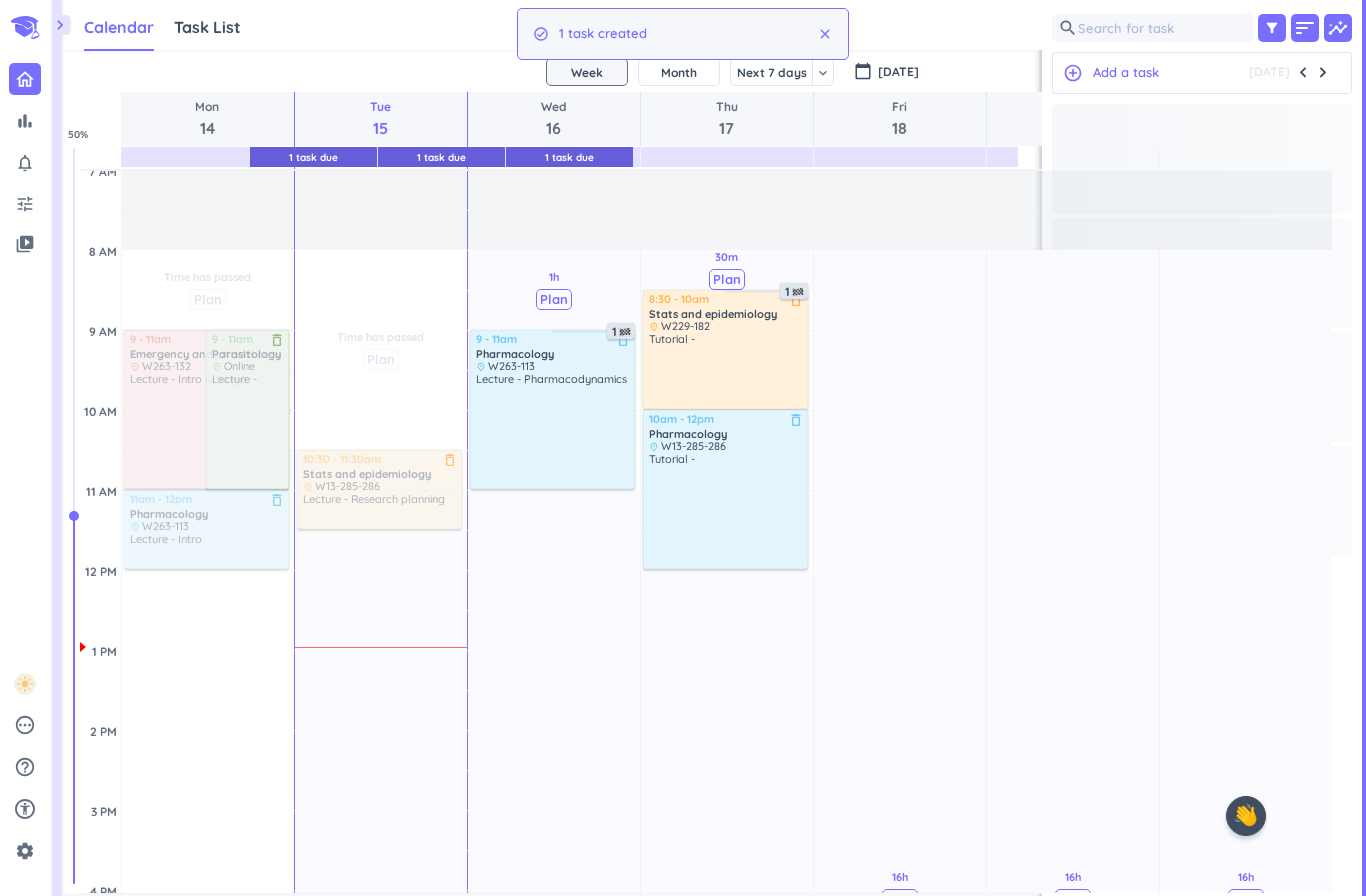 scroll, scrollTop: 842, scrollLeft: 1034, axis: both 